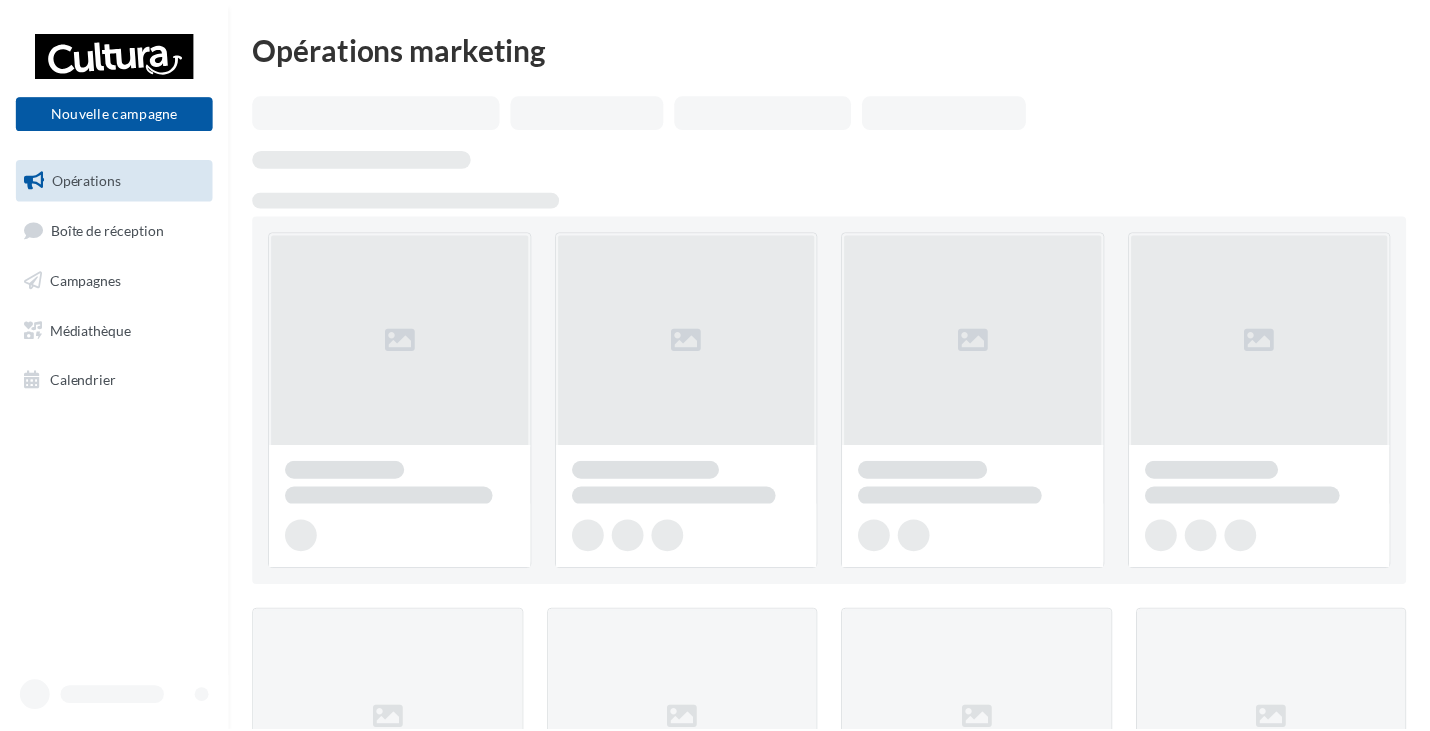 scroll, scrollTop: 0, scrollLeft: 0, axis: both 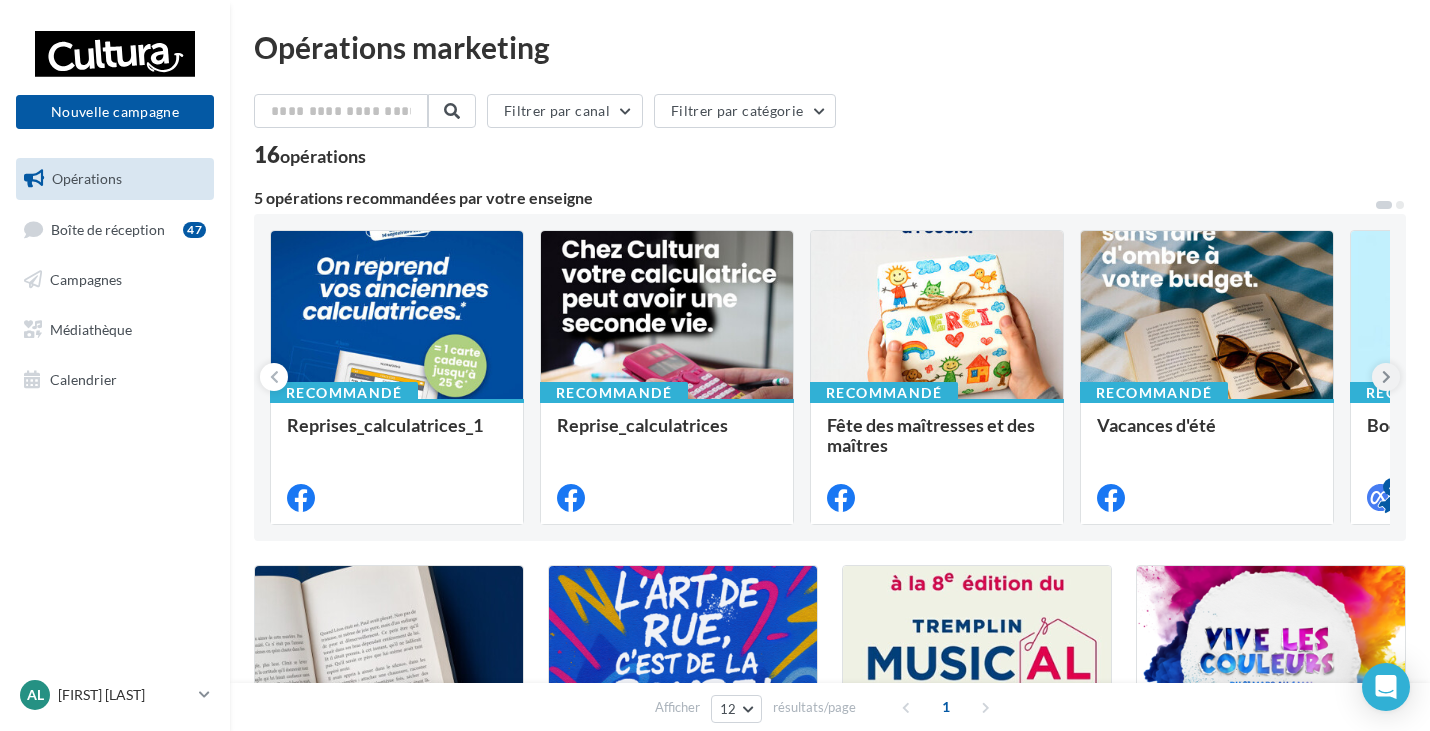 click at bounding box center [1386, 377] 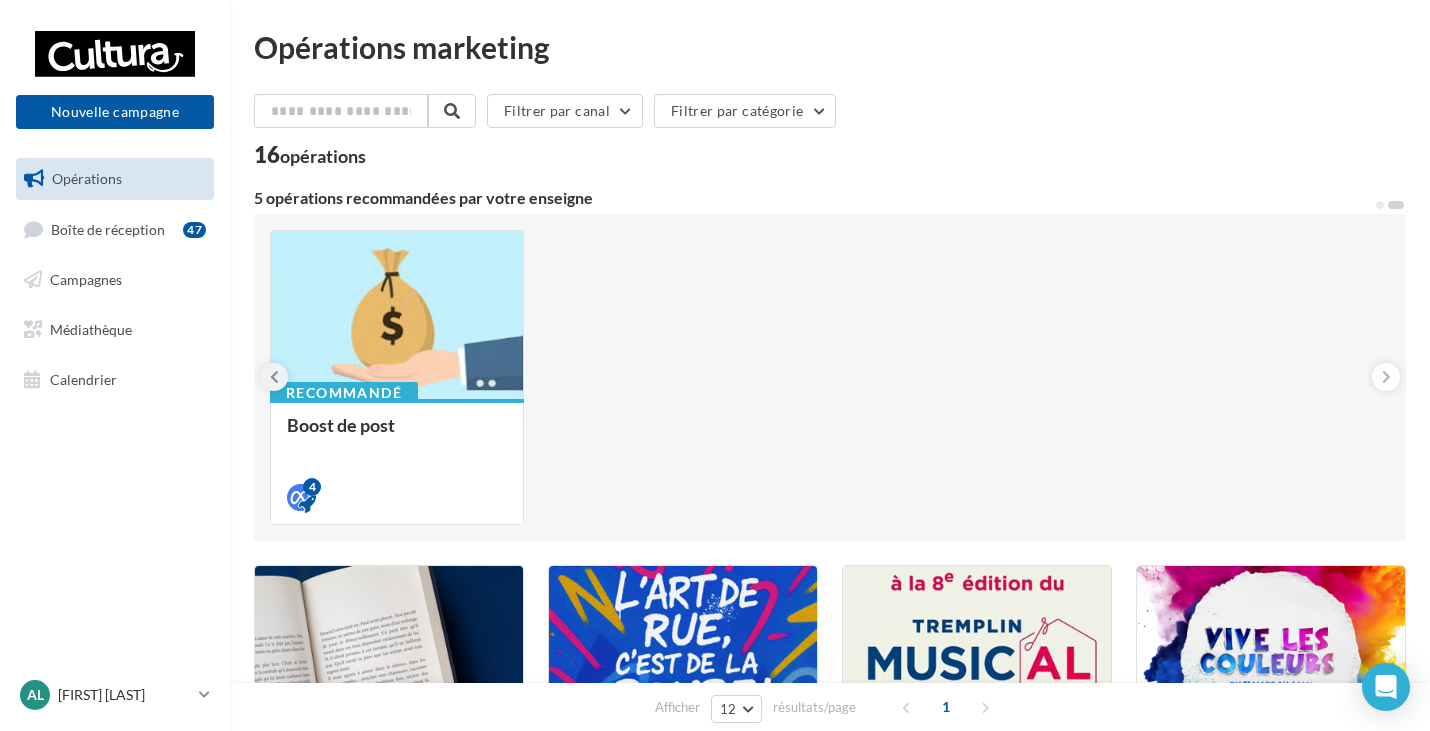 click at bounding box center [274, 377] 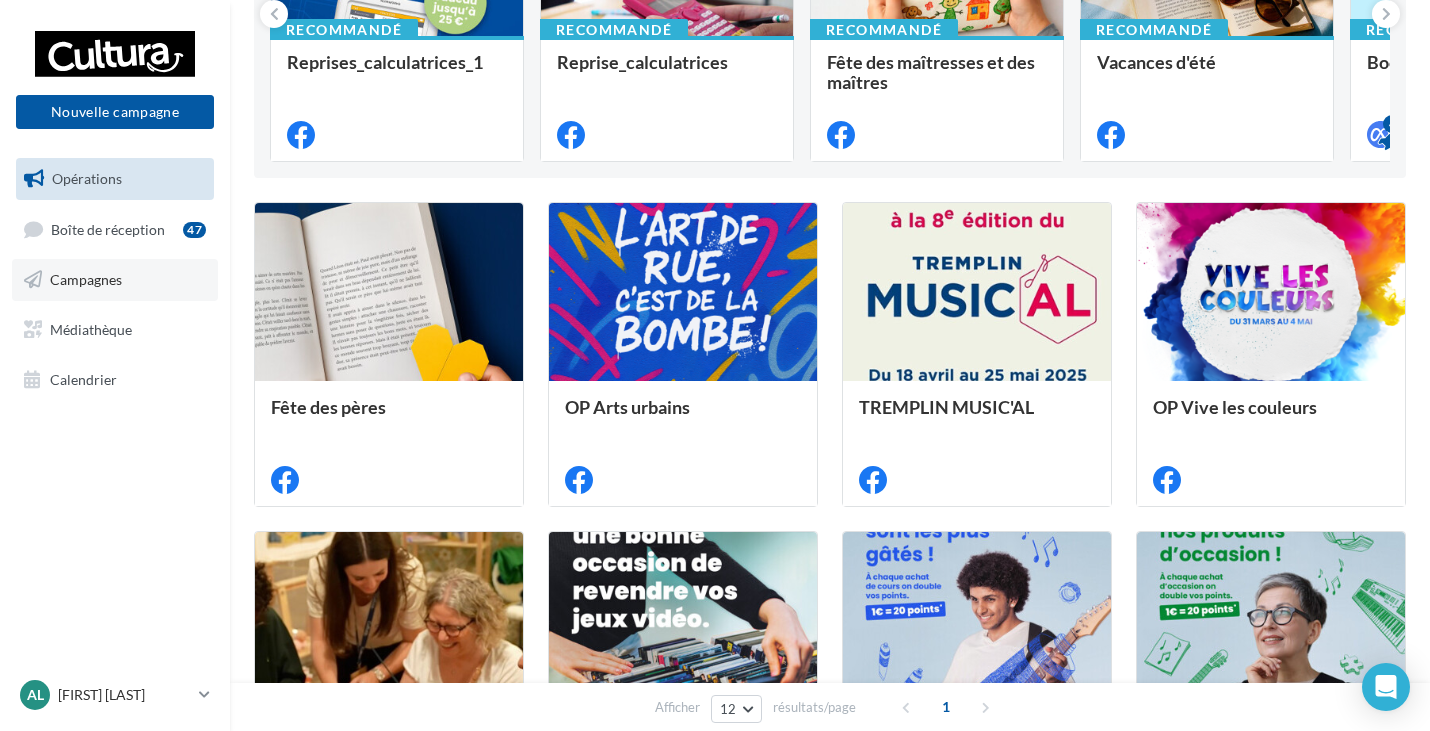 scroll, scrollTop: 0, scrollLeft: 0, axis: both 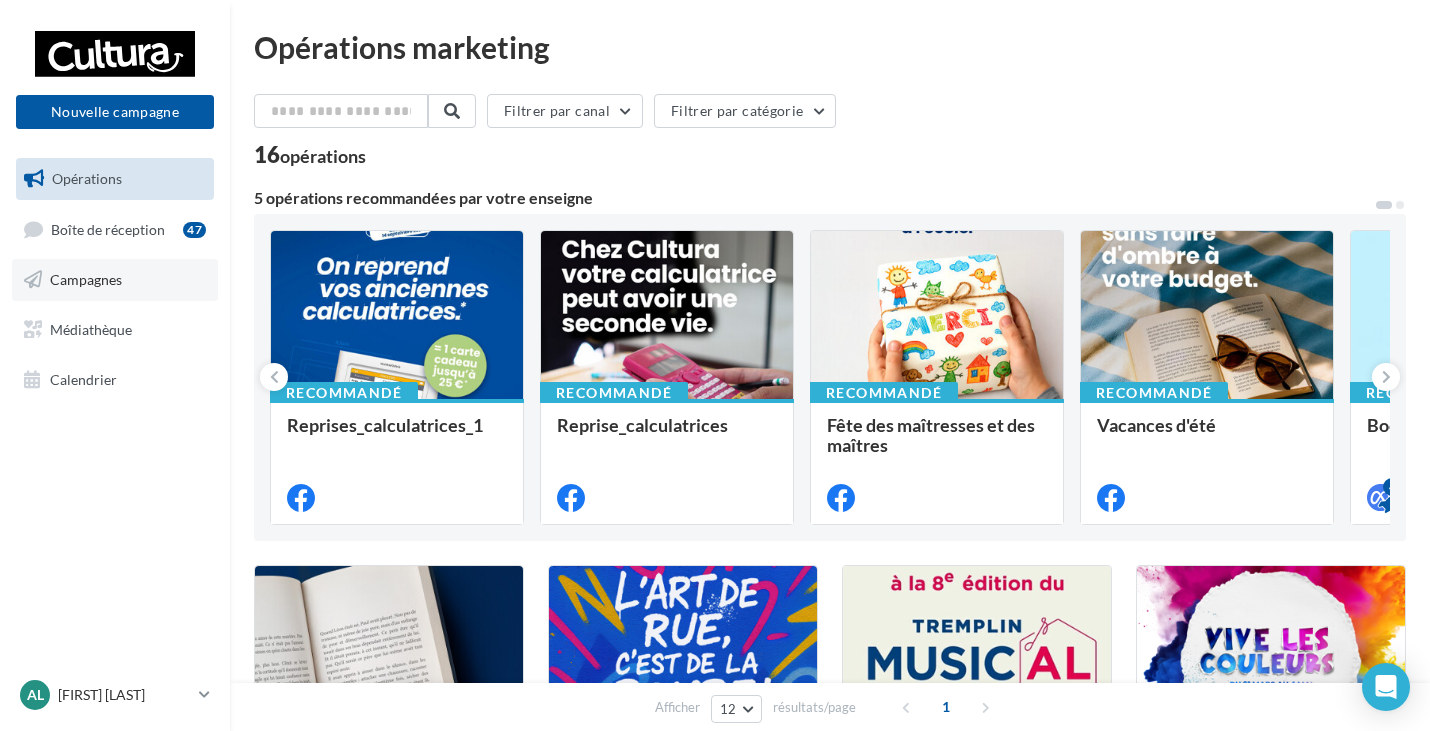 click on "Campagnes" at bounding box center [115, 280] 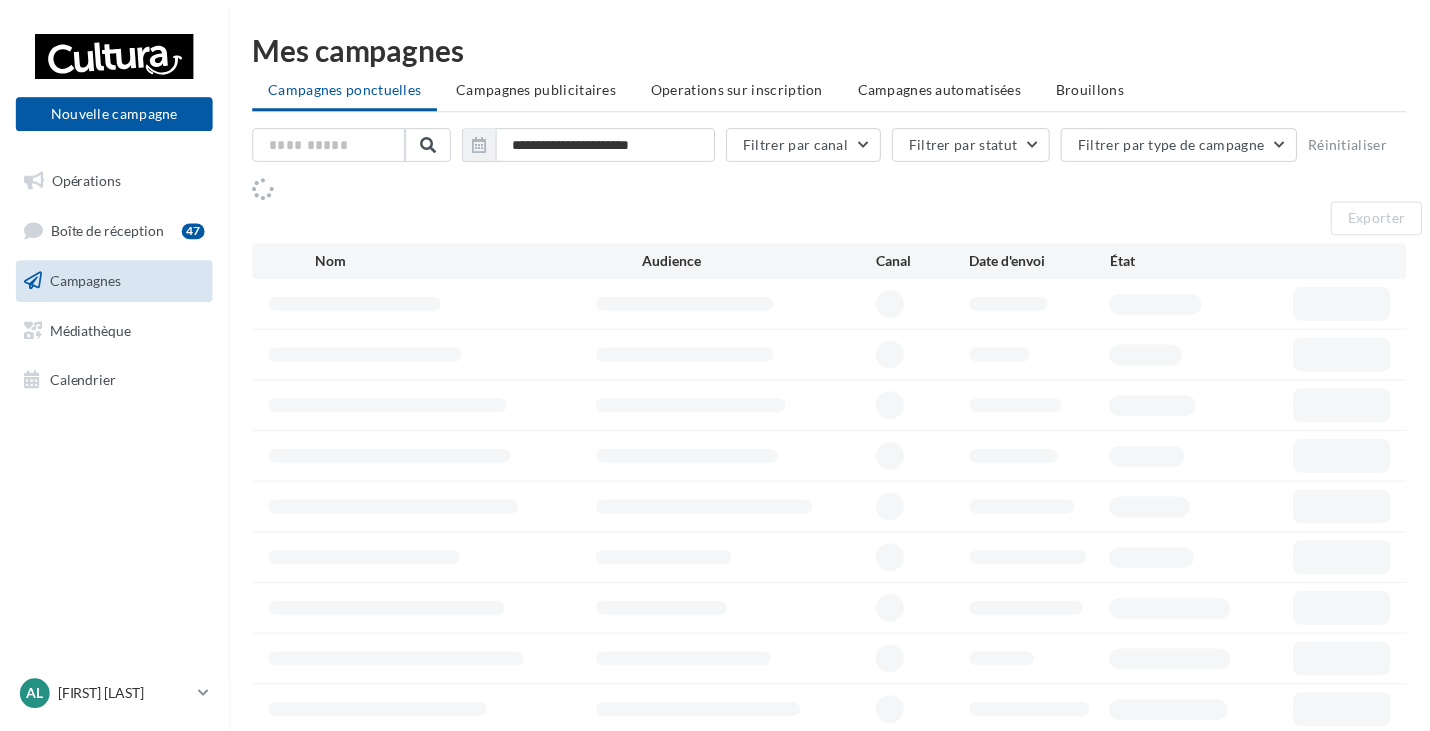 scroll, scrollTop: 0, scrollLeft: 0, axis: both 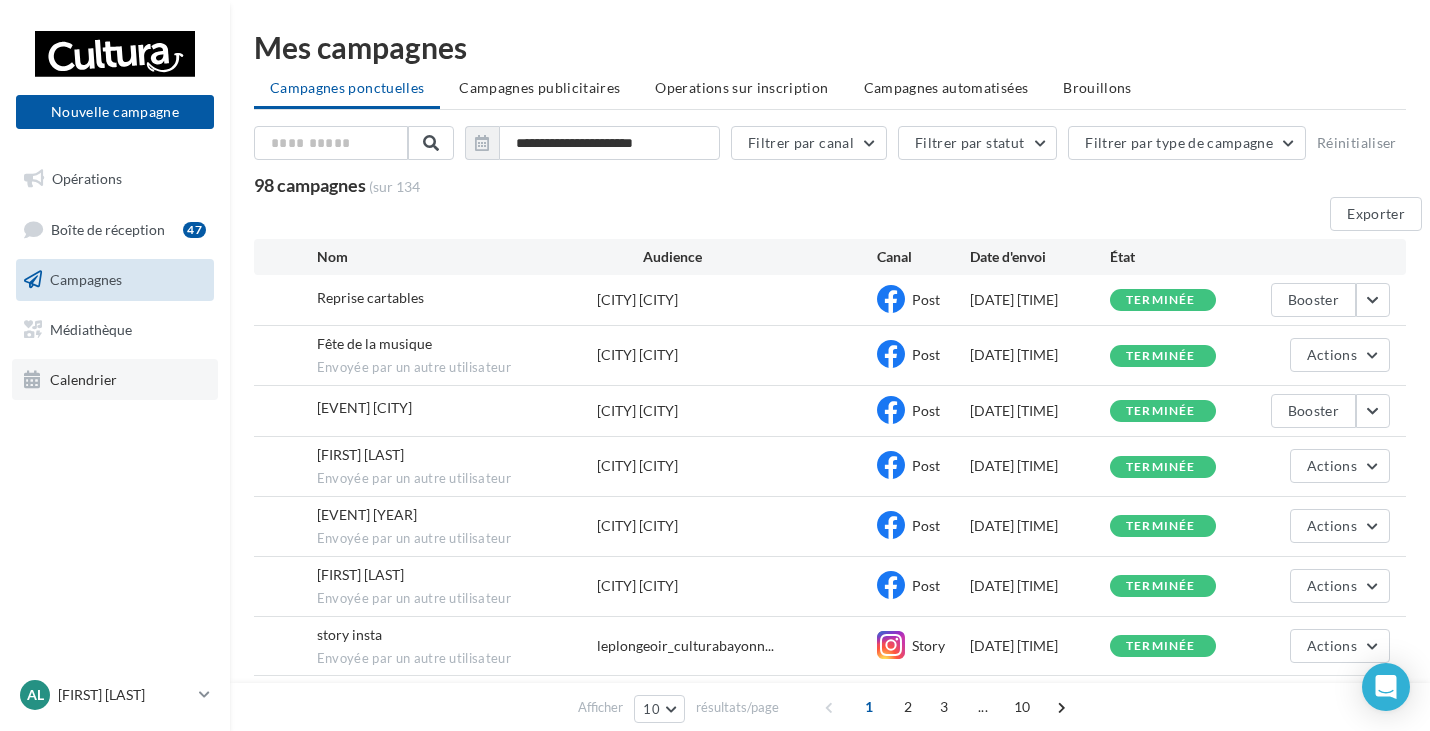 click on "Calendrier" at bounding box center [115, 380] 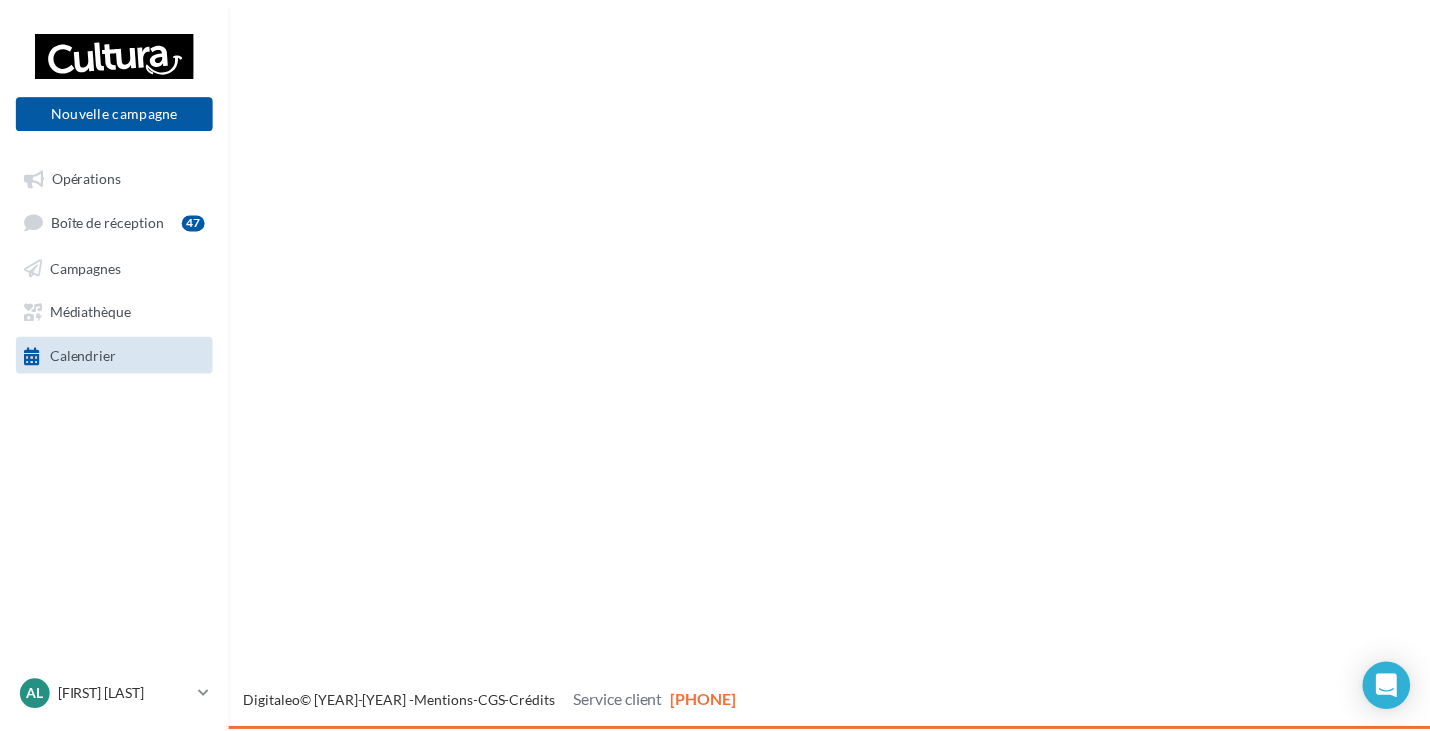 scroll, scrollTop: 0, scrollLeft: 0, axis: both 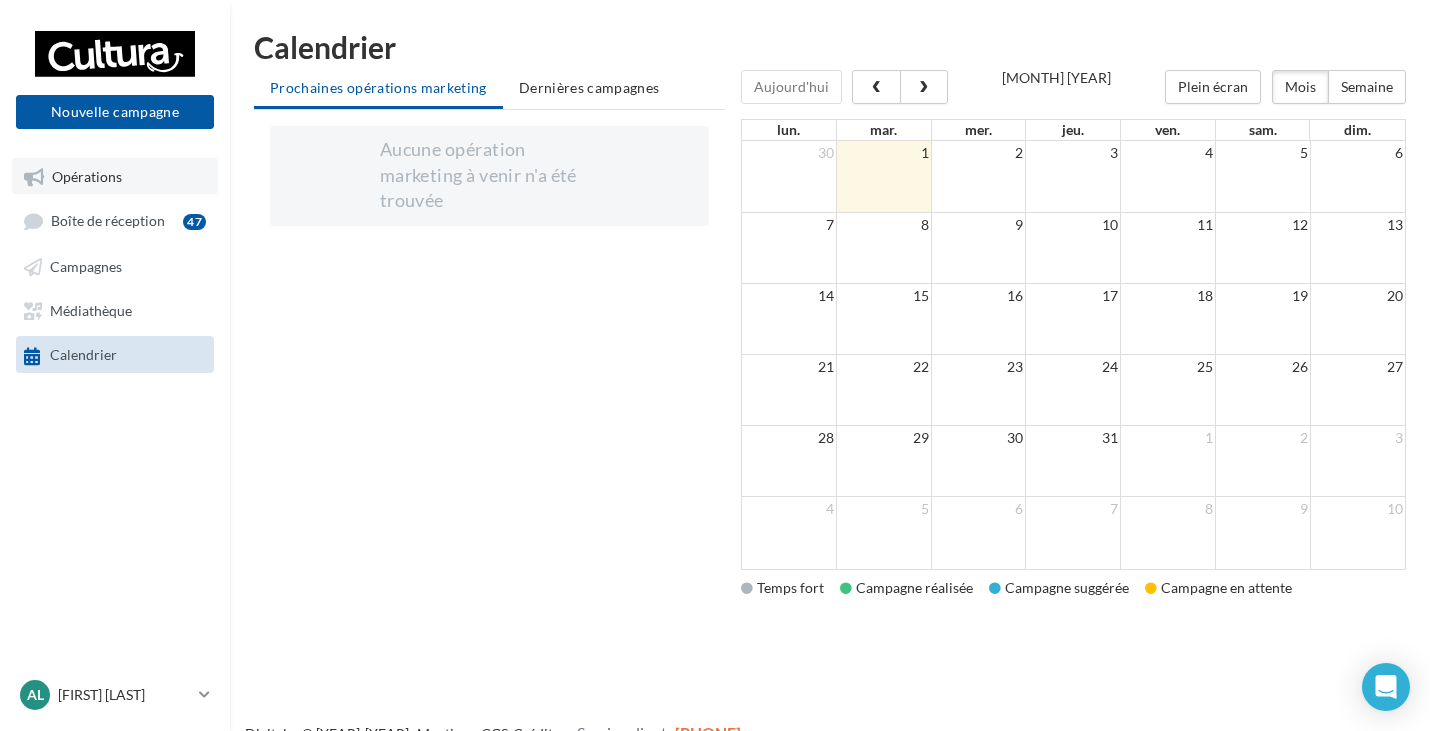click on "Opérations" at bounding box center (115, 176) 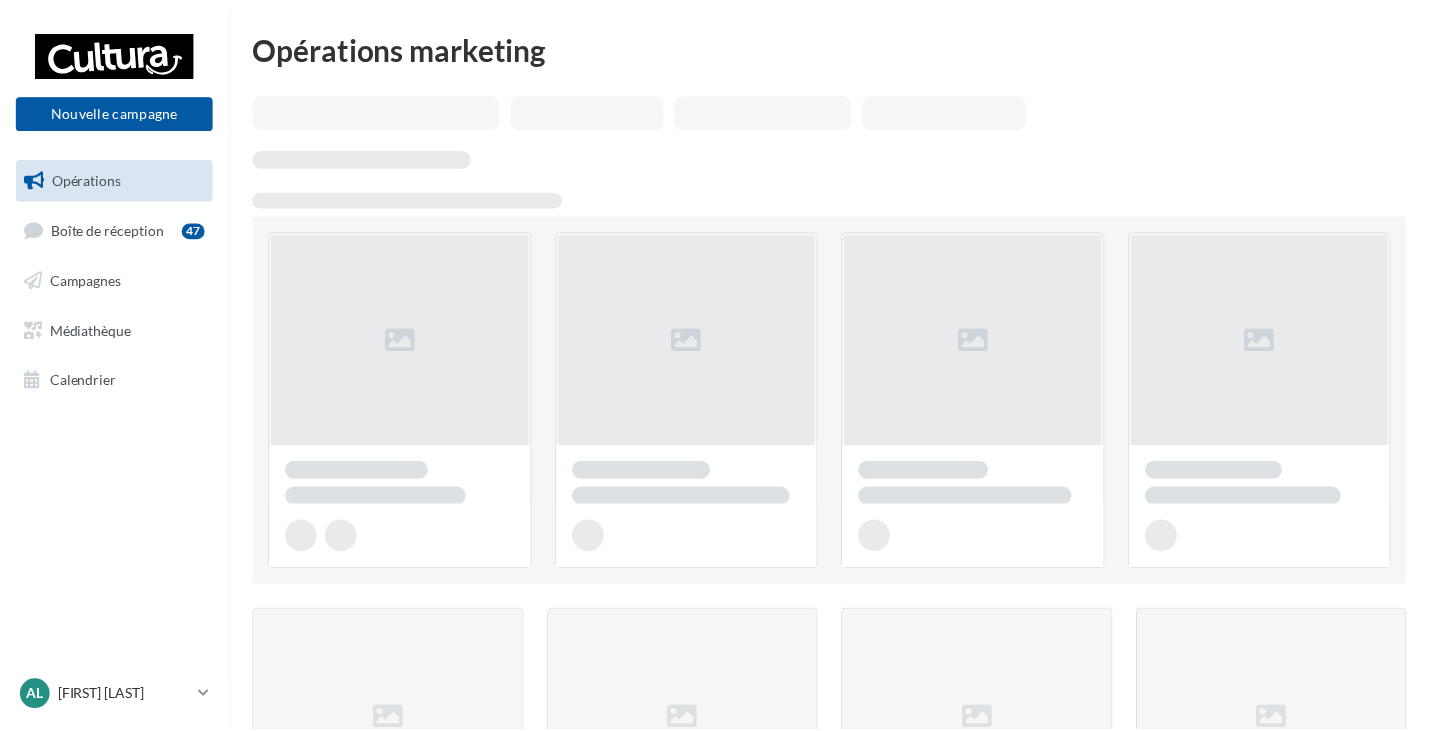 scroll, scrollTop: 0, scrollLeft: 0, axis: both 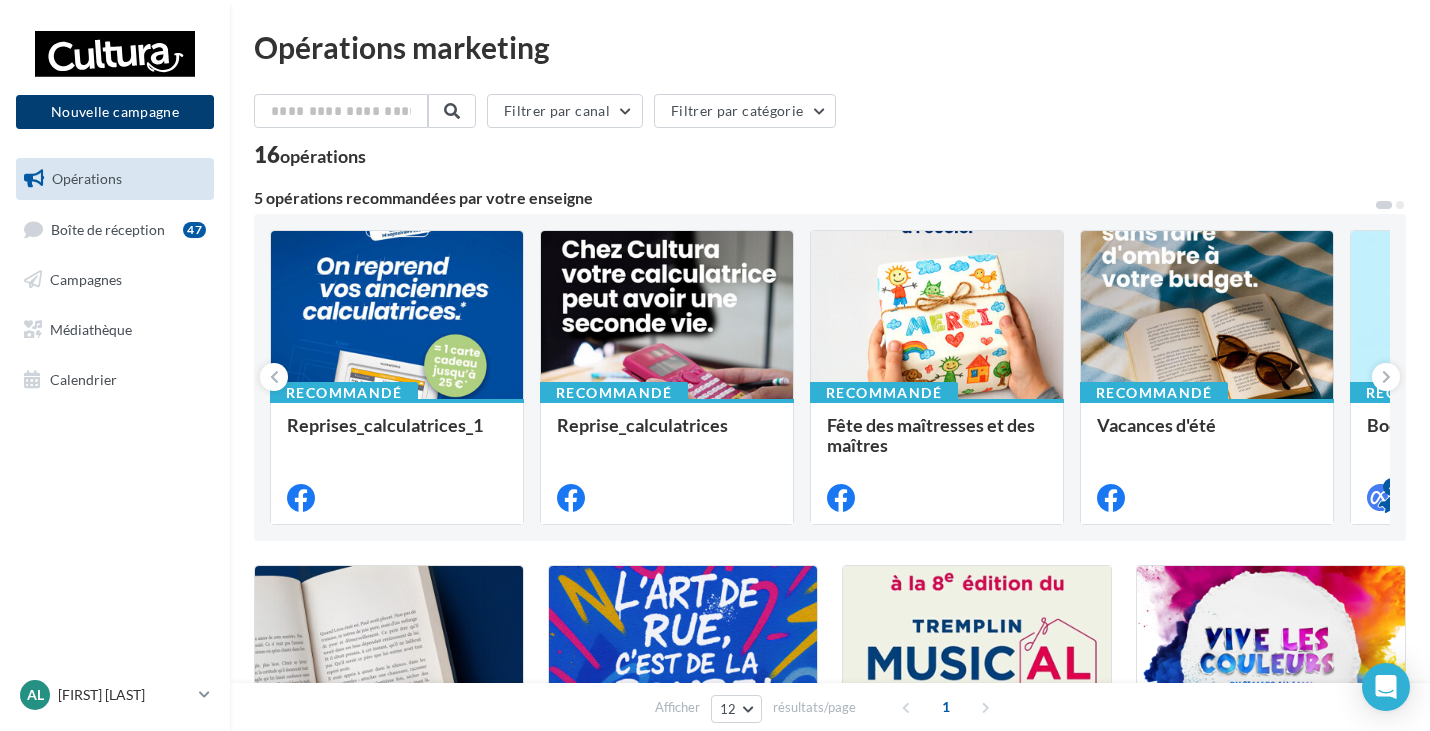 click on "Nouvelle campagne" at bounding box center [115, 112] 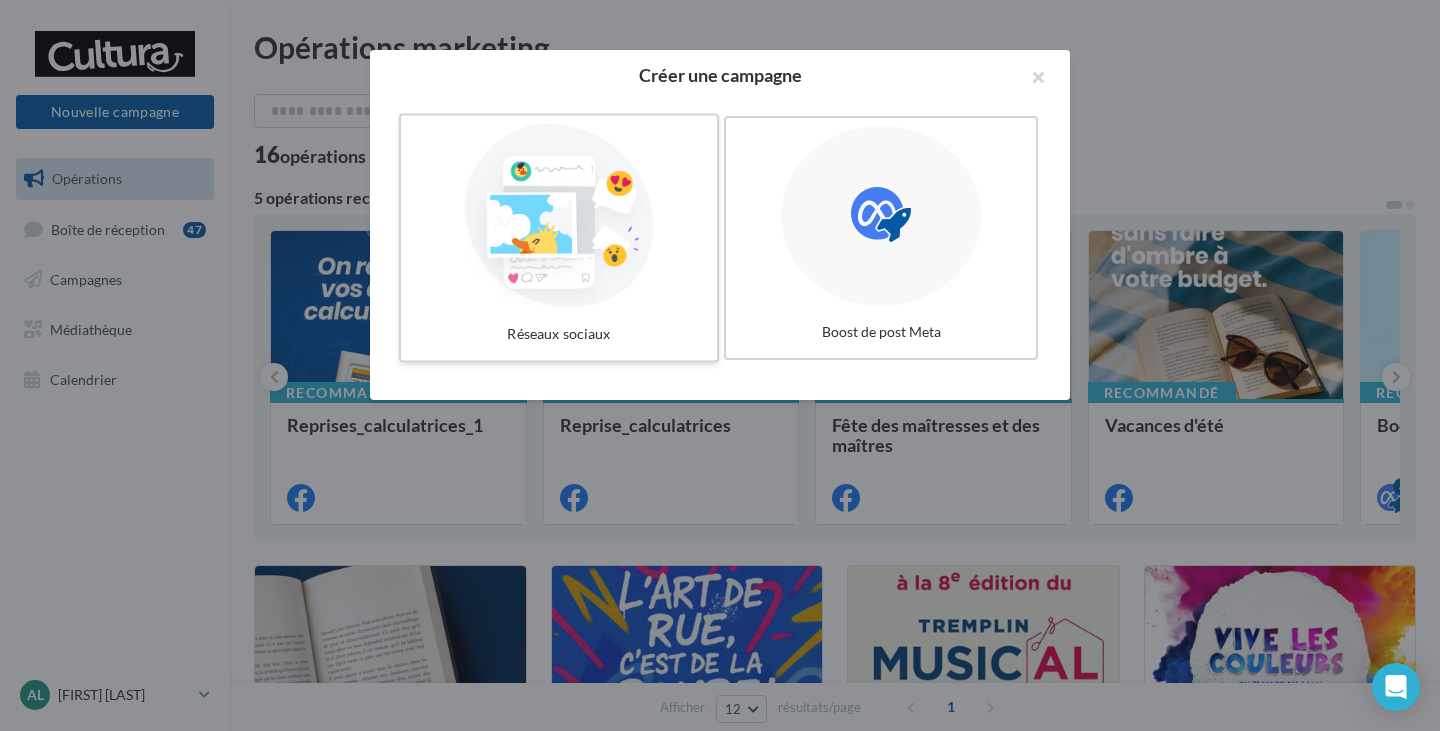 click at bounding box center (559, 216) 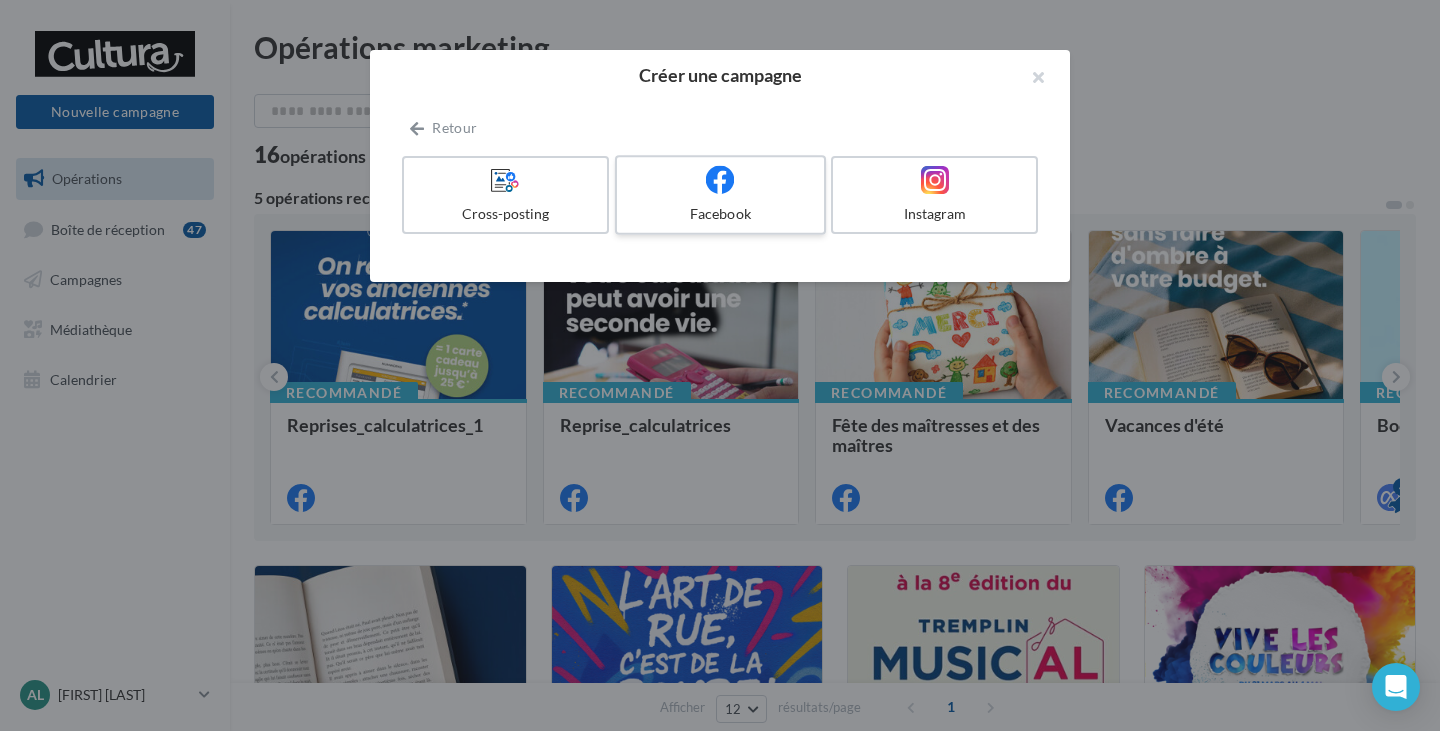 click at bounding box center [720, 179] 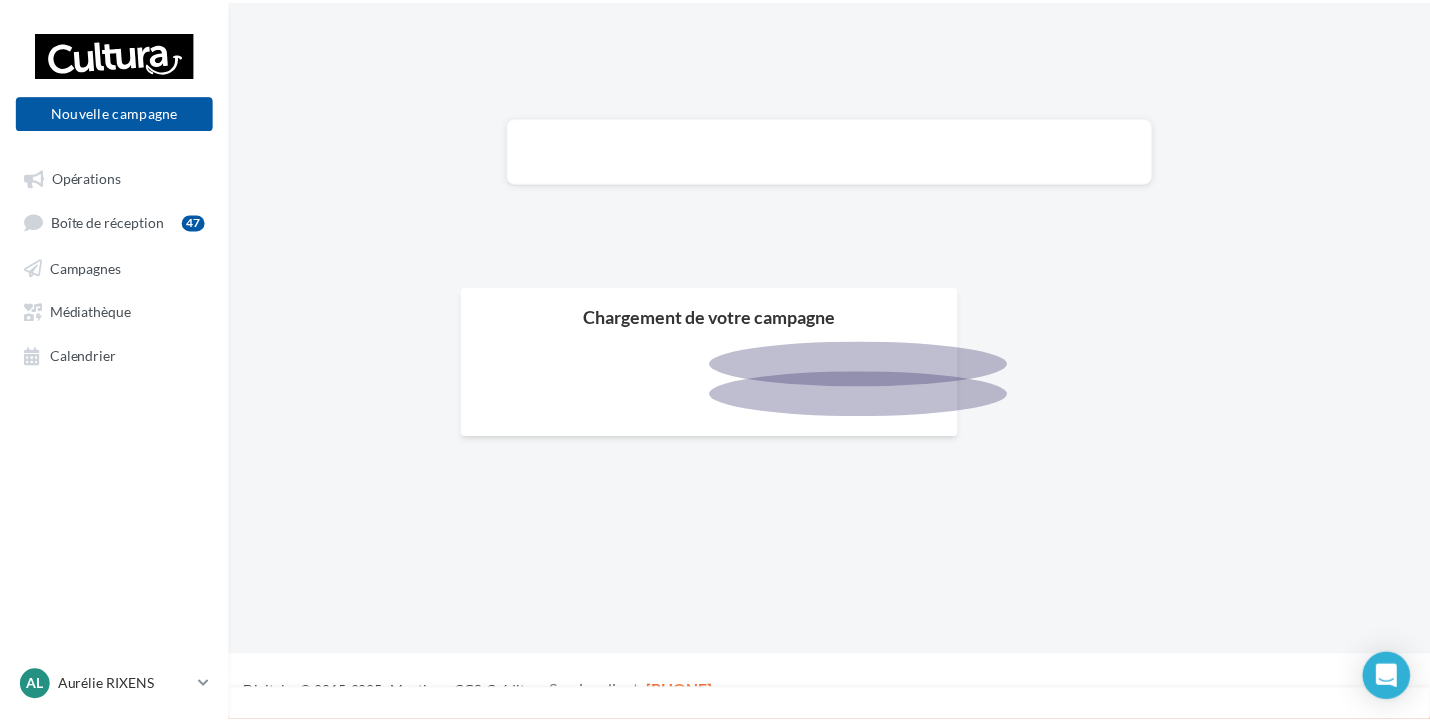 scroll, scrollTop: 0, scrollLeft: 0, axis: both 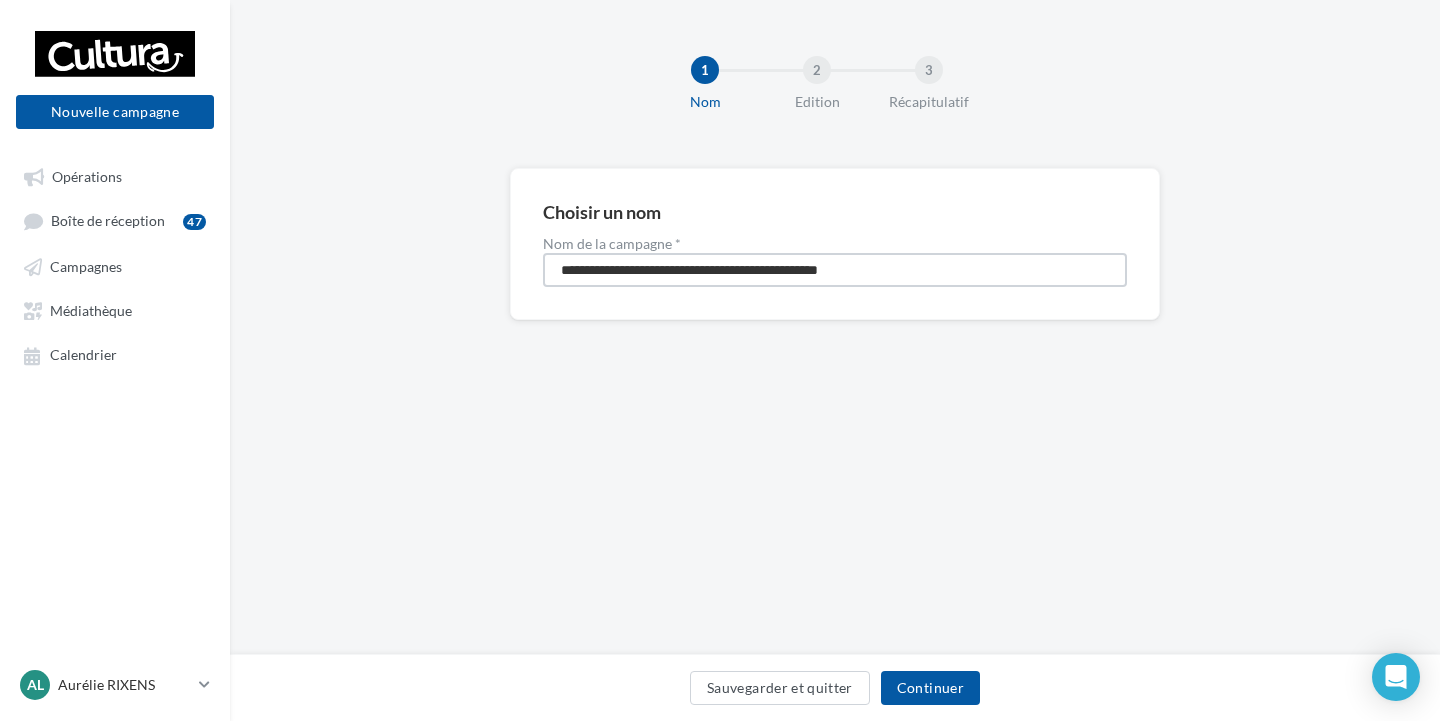 drag, startPoint x: 932, startPoint y: 269, endPoint x: 386, endPoint y: 294, distance: 546.572 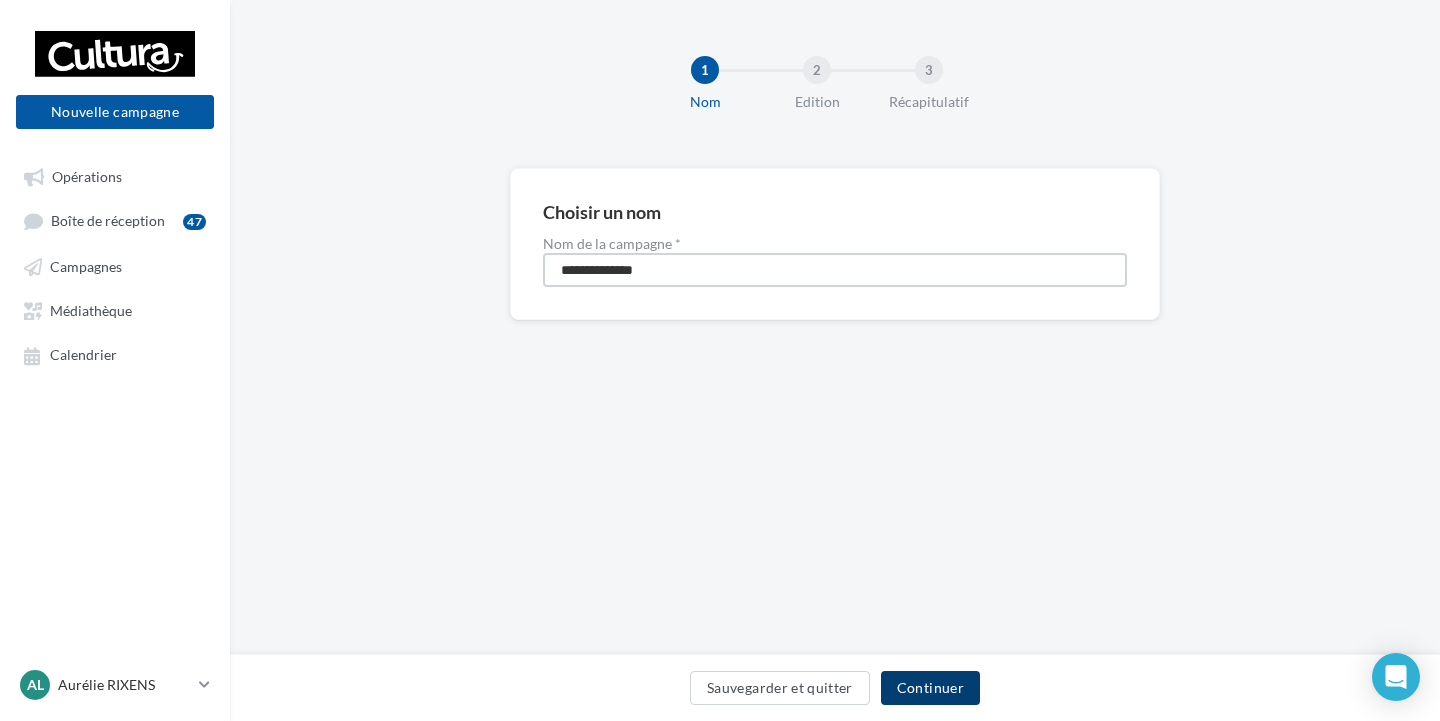 type on "**********" 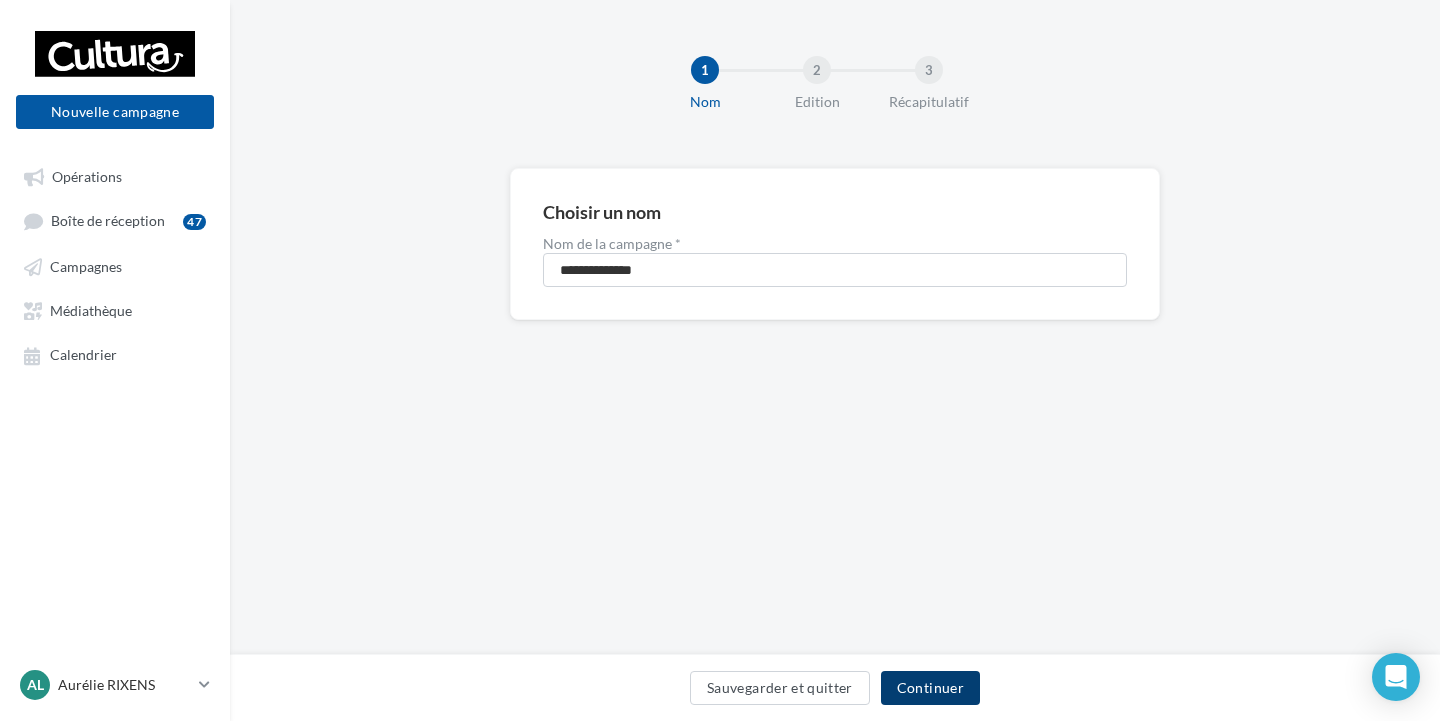 click on "Continuer" at bounding box center (930, 688) 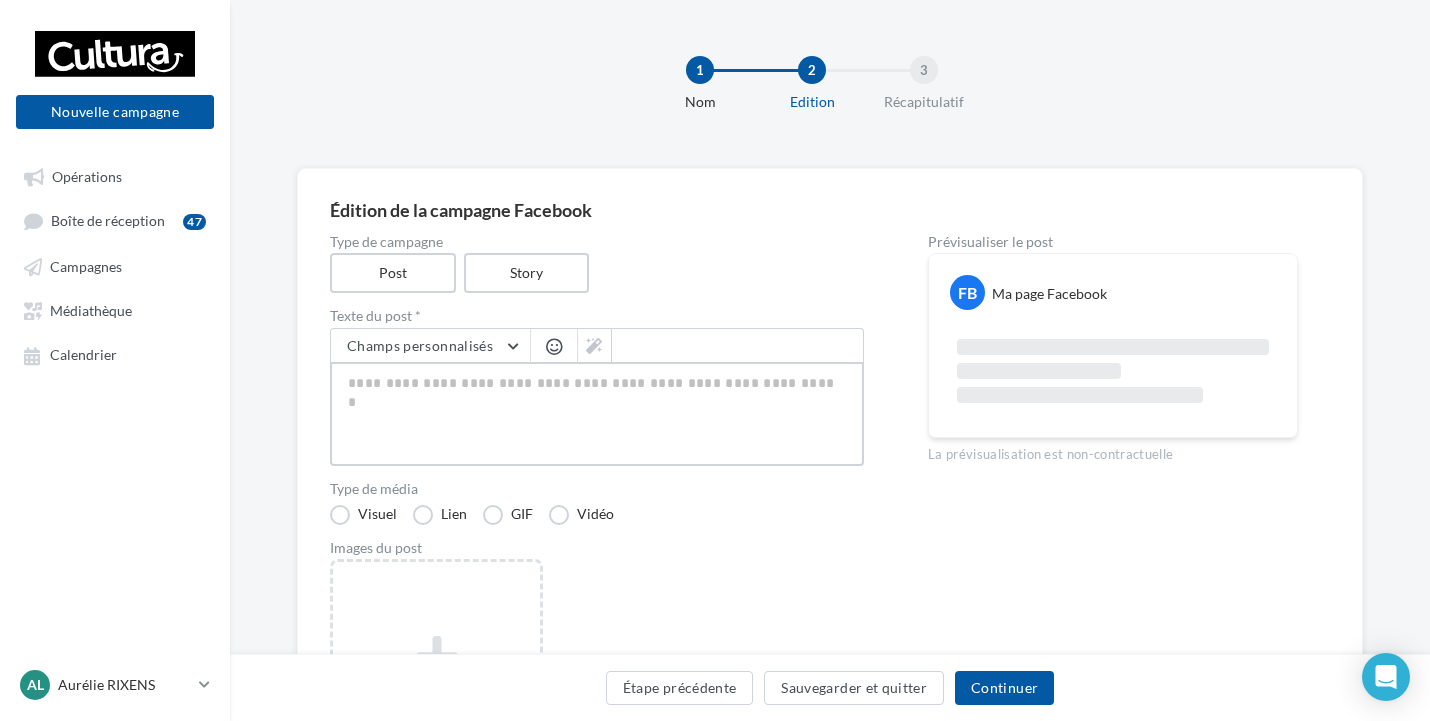 click at bounding box center [597, 414] 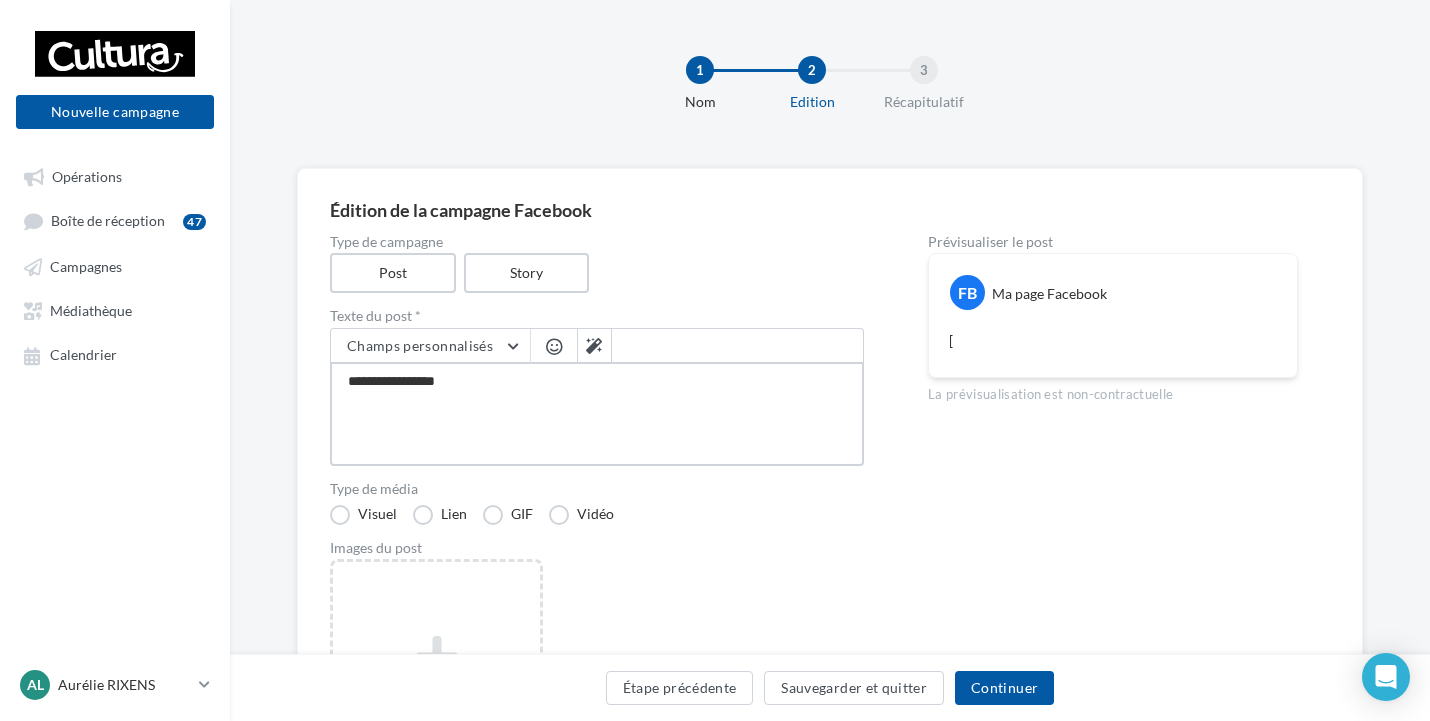click on "**********" at bounding box center (597, 414) 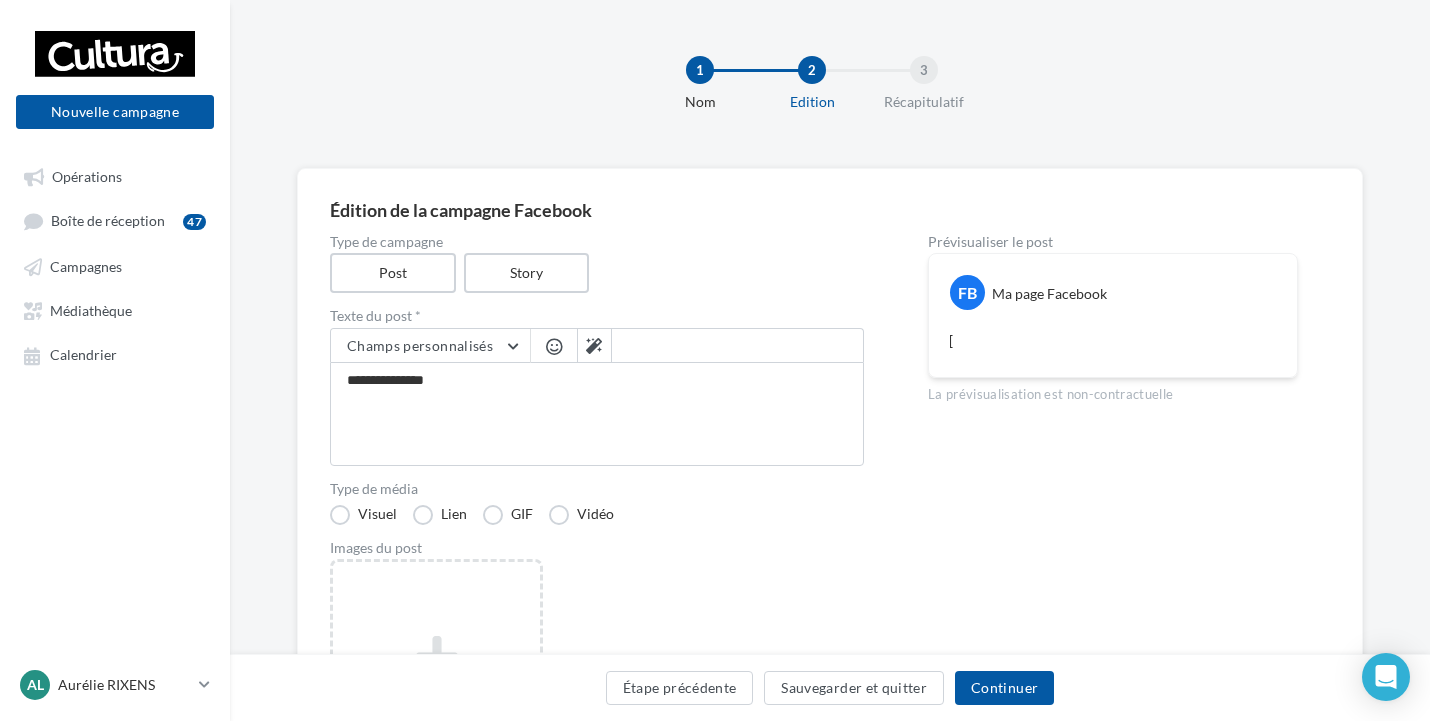 click at bounding box center (554, 348) 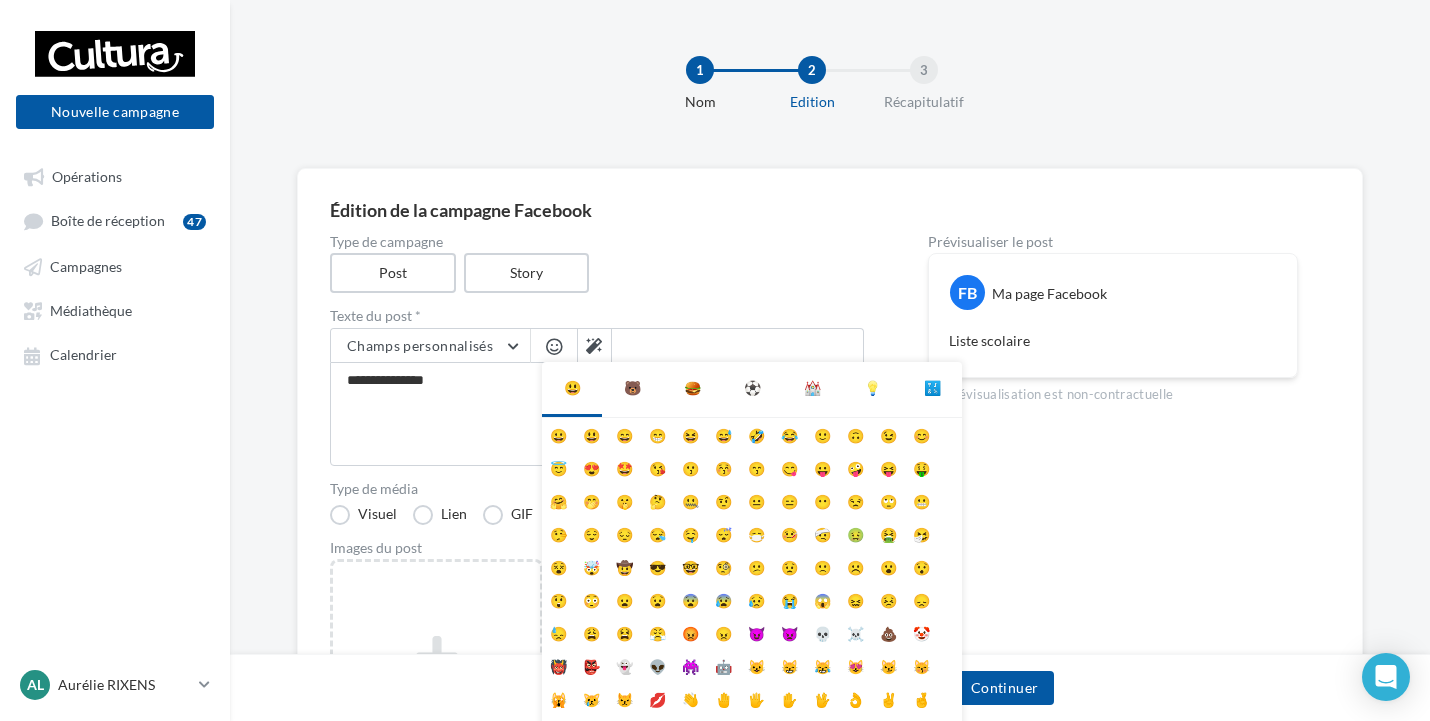 drag, startPoint x: 769, startPoint y: 388, endPoint x: 755, endPoint y: 389, distance: 14.035668 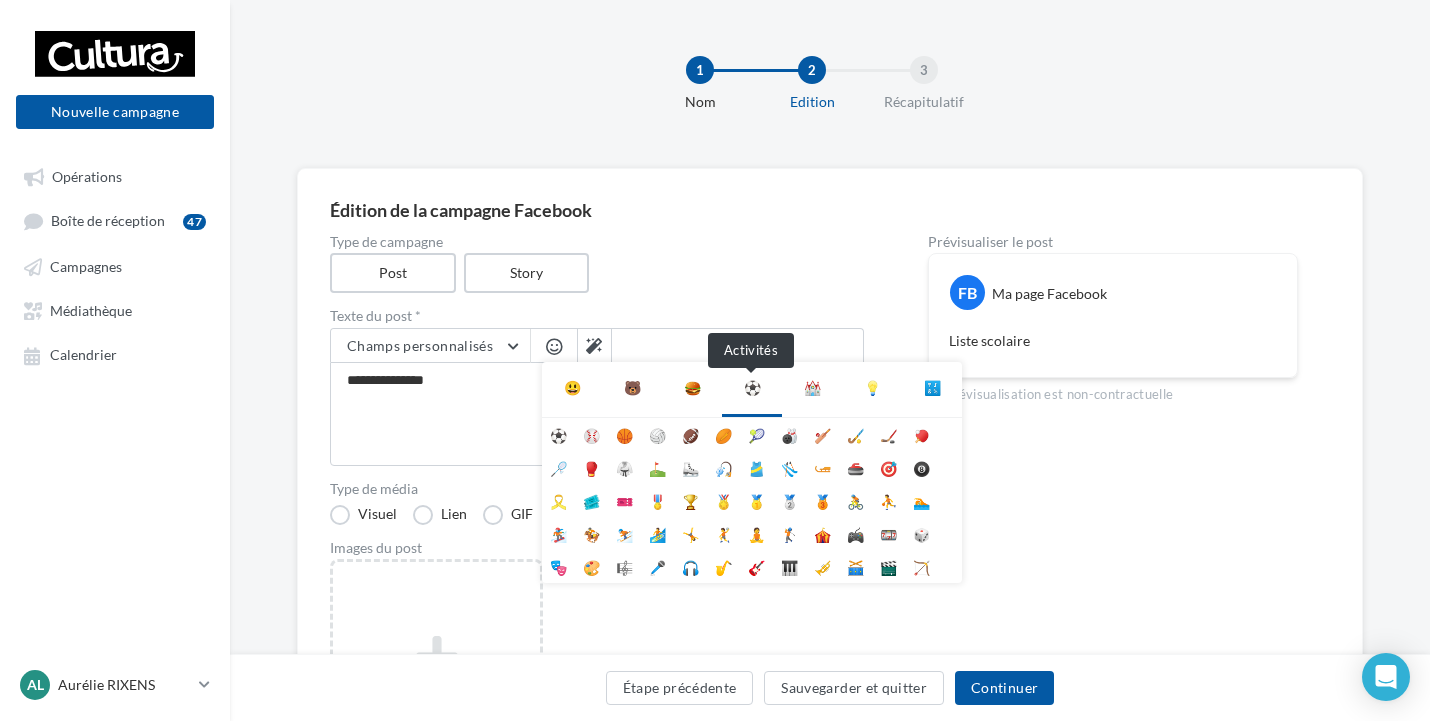 click on "⚽" at bounding box center (752, 388) 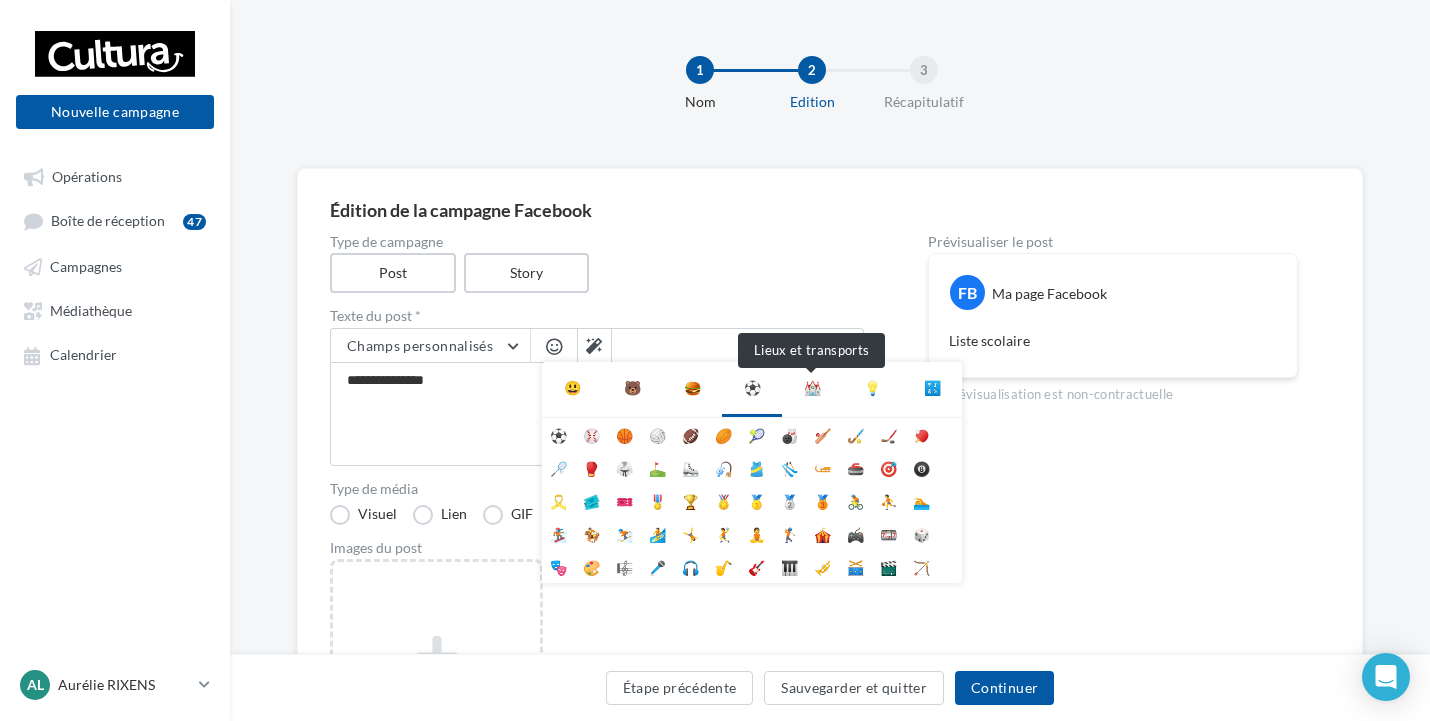click on "⛪" at bounding box center (812, 388) 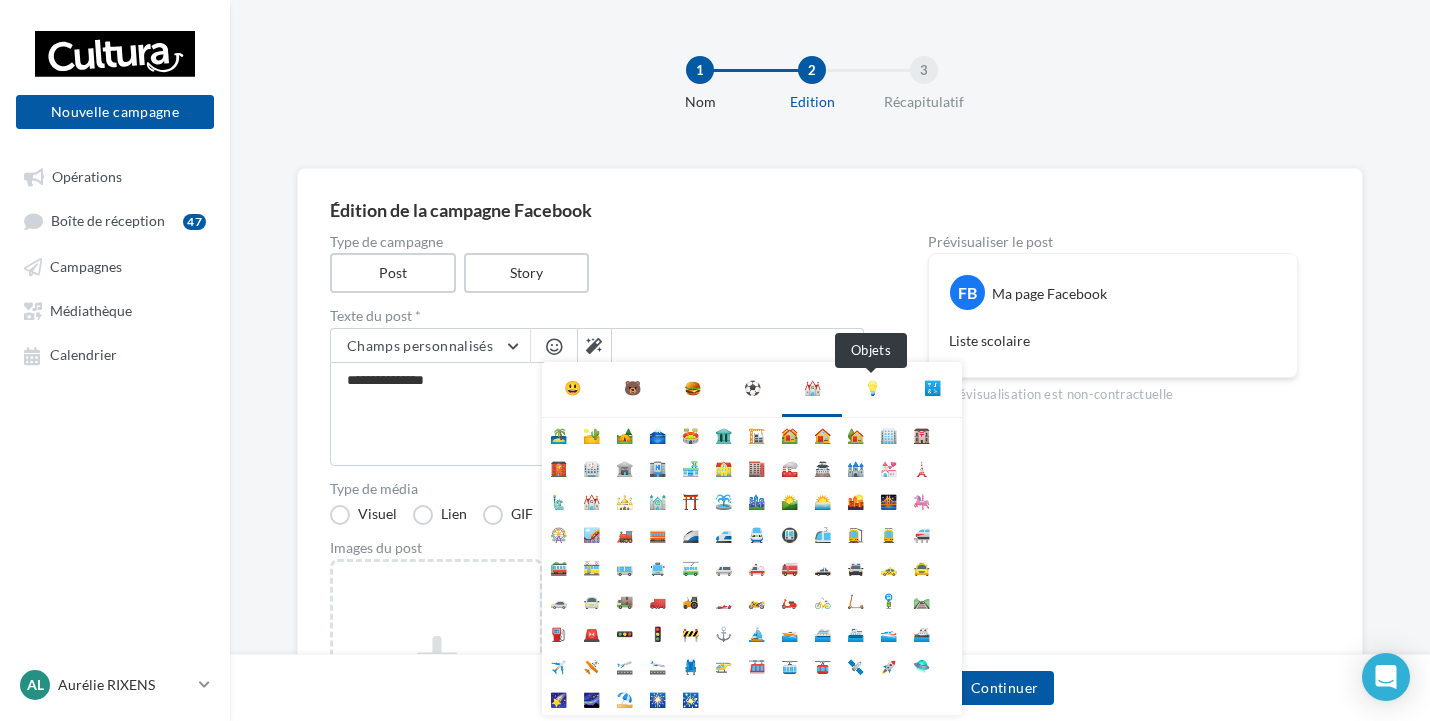 click on "💡" at bounding box center (872, 388) 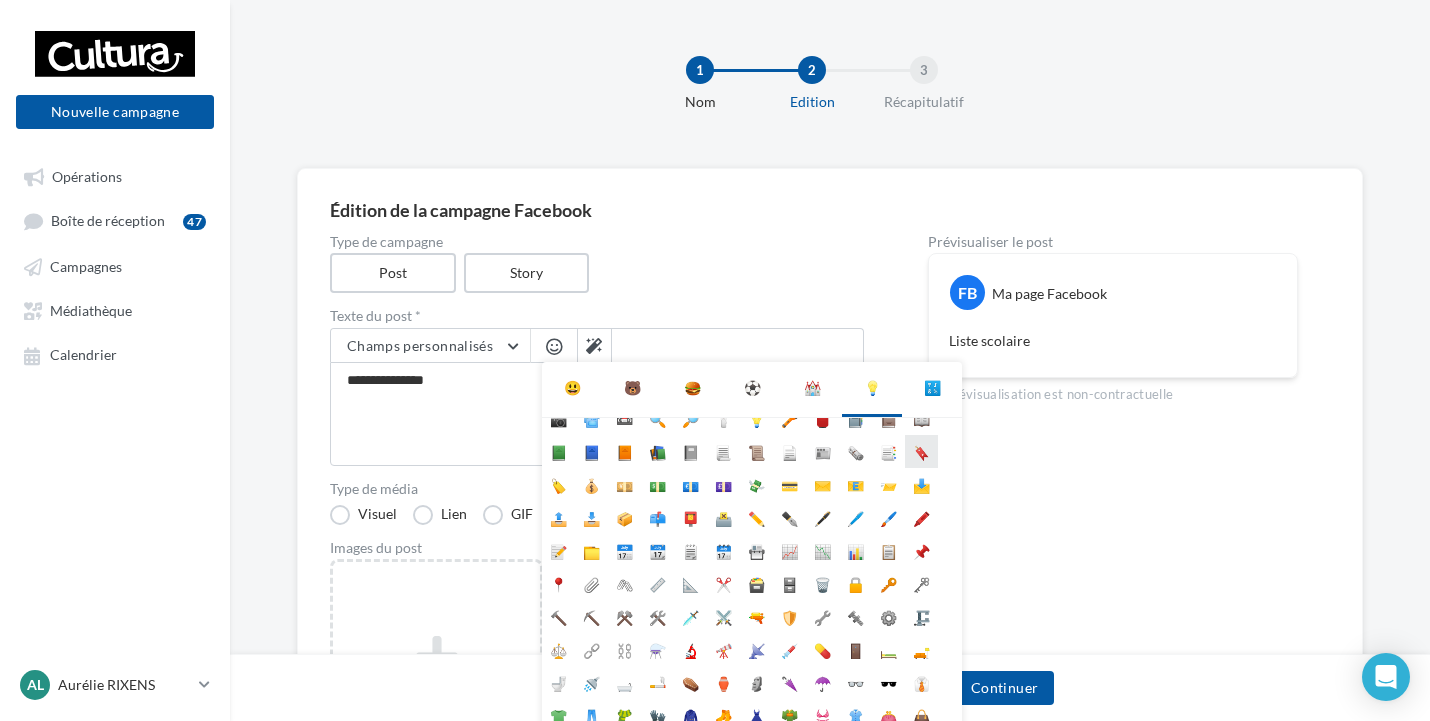 scroll, scrollTop: 178, scrollLeft: 0, axis: vertical 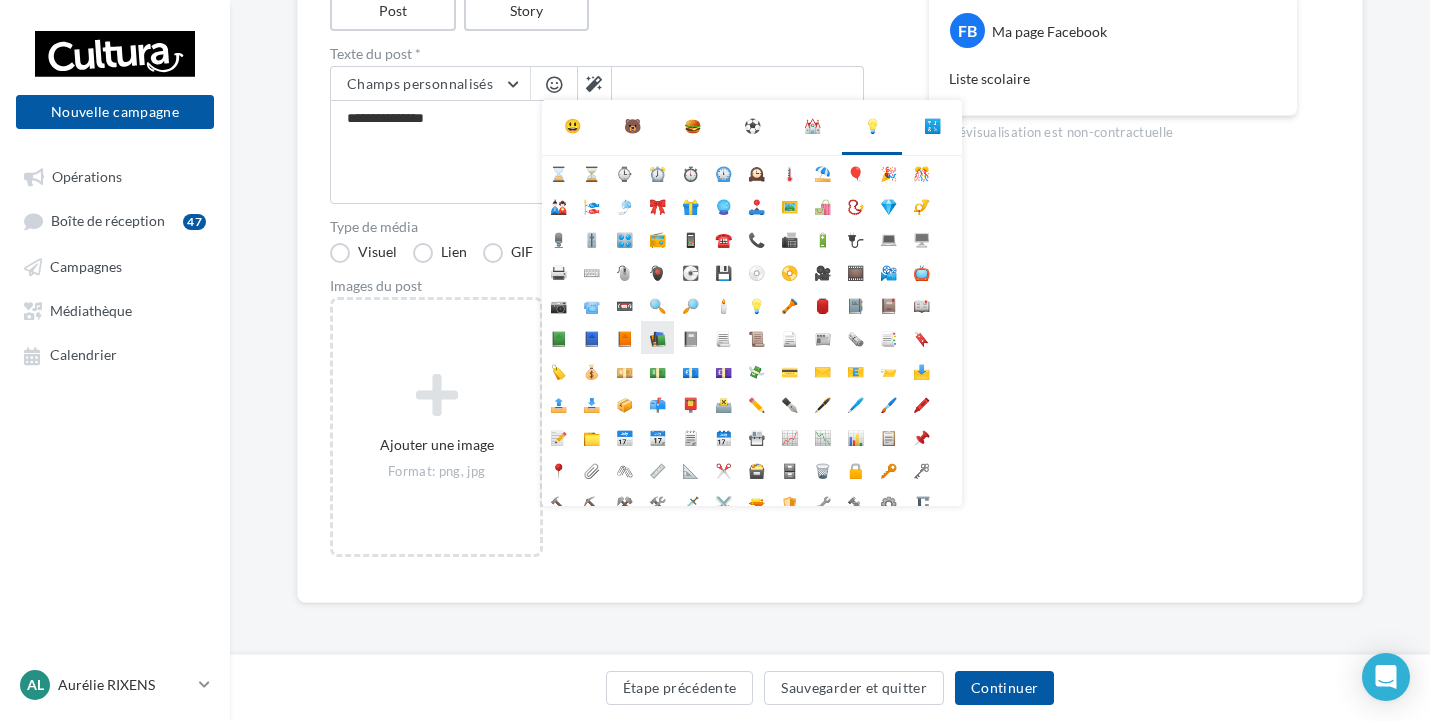 click on "📚" at bounding box center (657, 337) 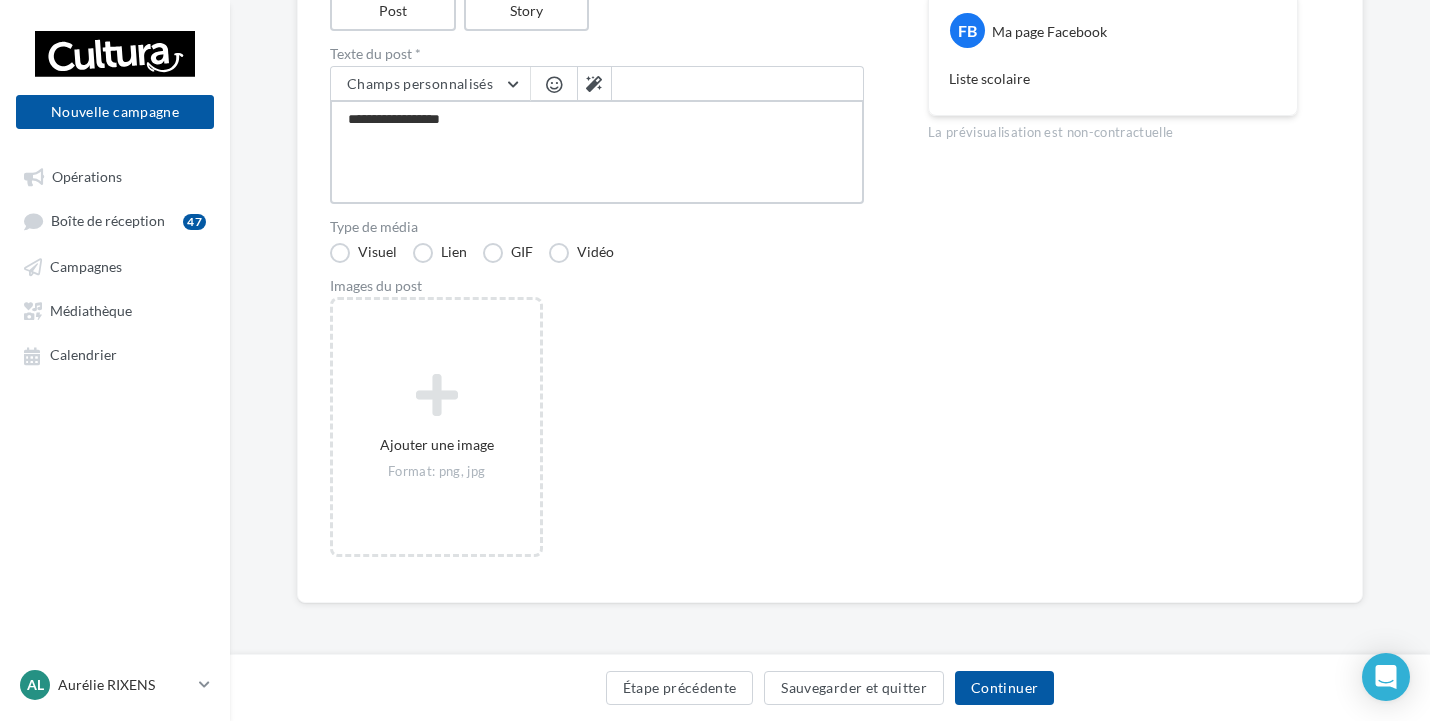 click on "**********" at bounding box center (597, 152) 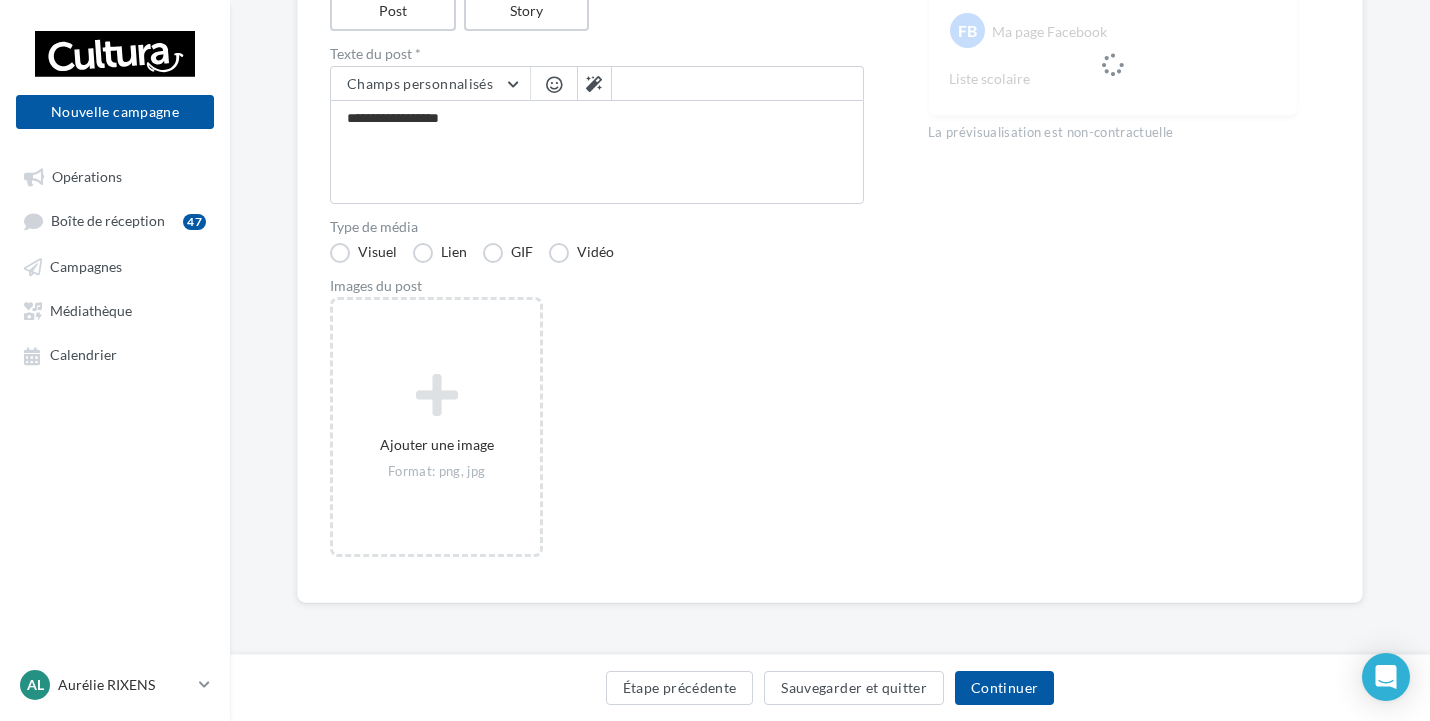 click at bounding box center [554, 84] 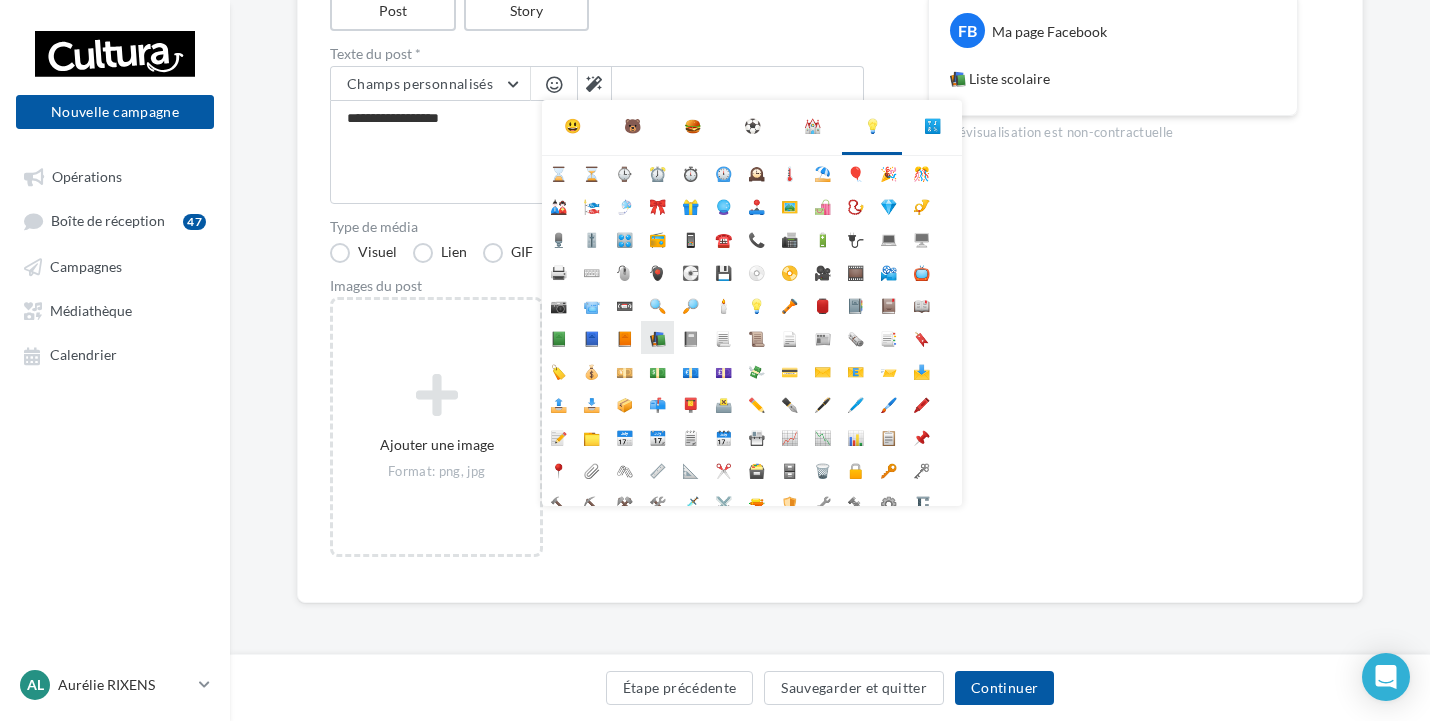 click on "📚" at bounding box center [657, 337] 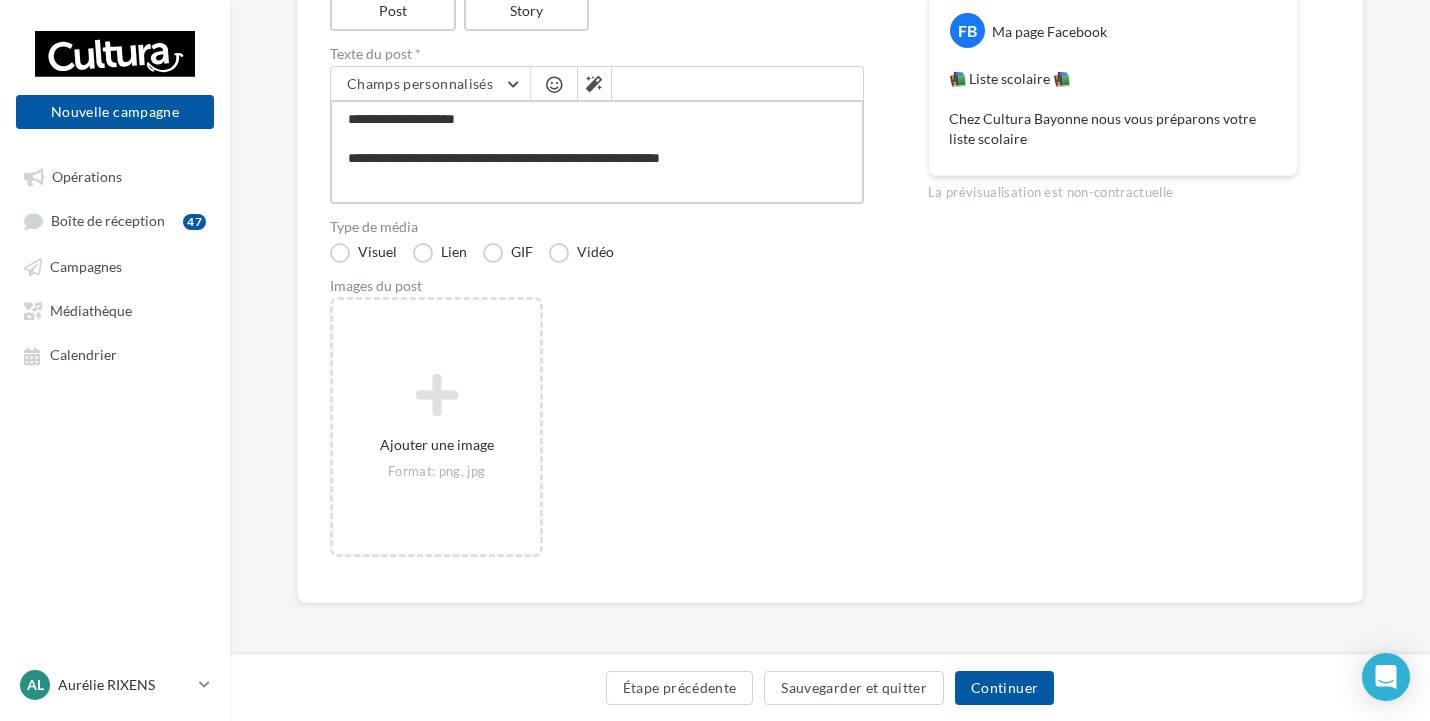 click on "**********" at bounding box center (597, 152) 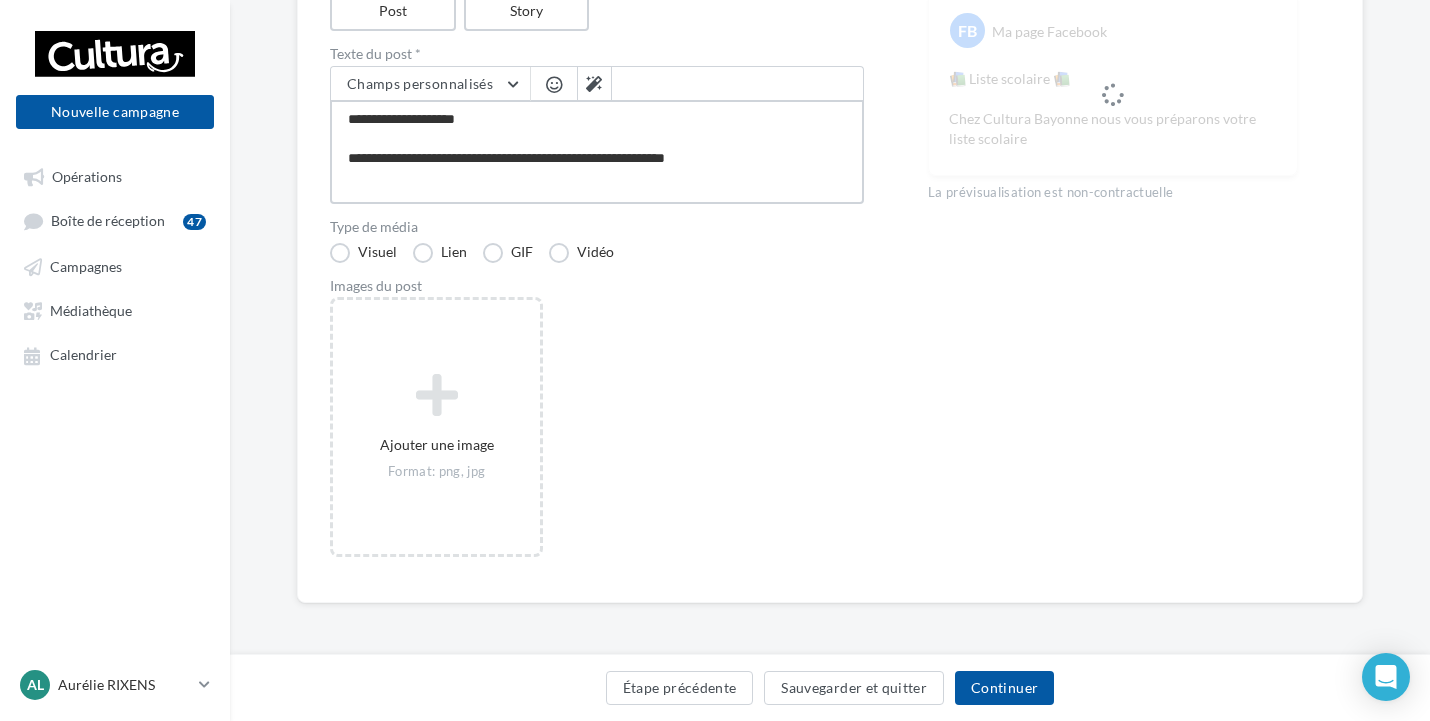 paste on "**********" 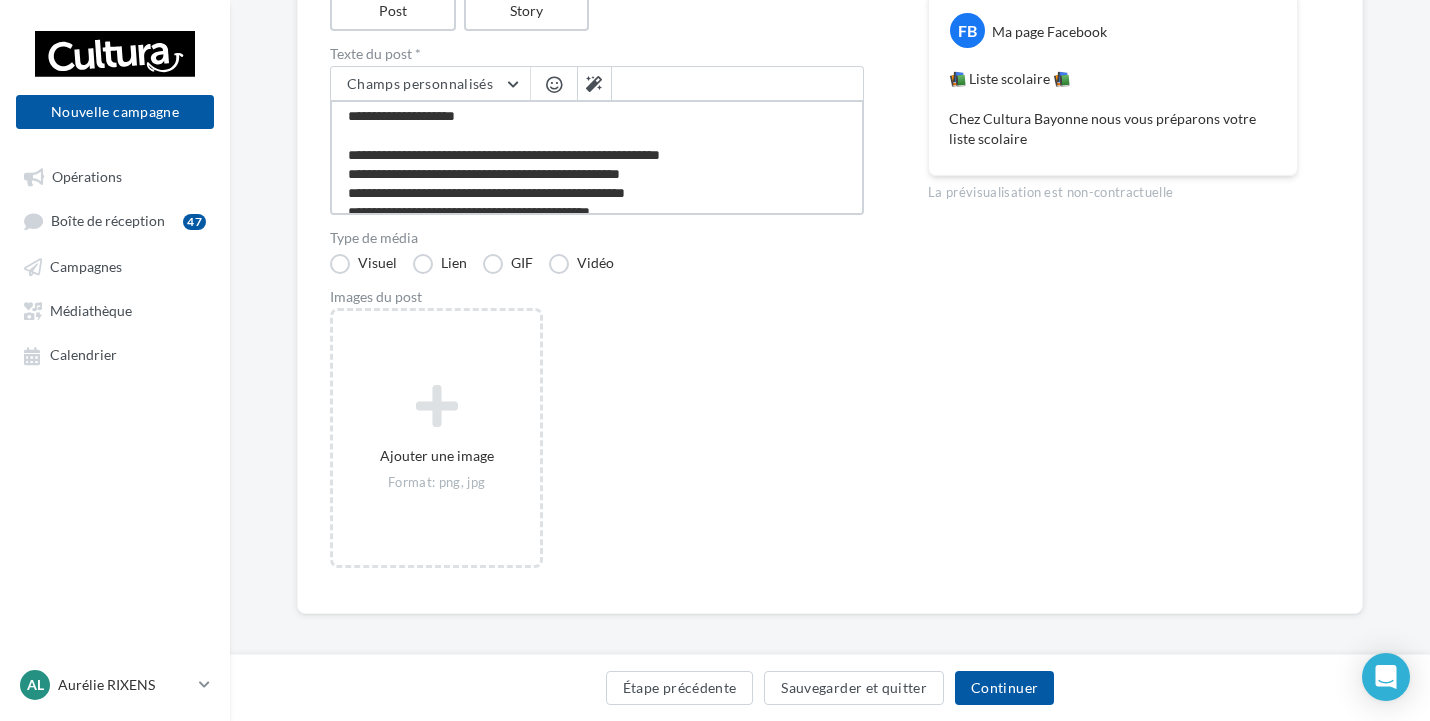 scroll, scrollTop: 0, scrollLeft: 0, axis: both 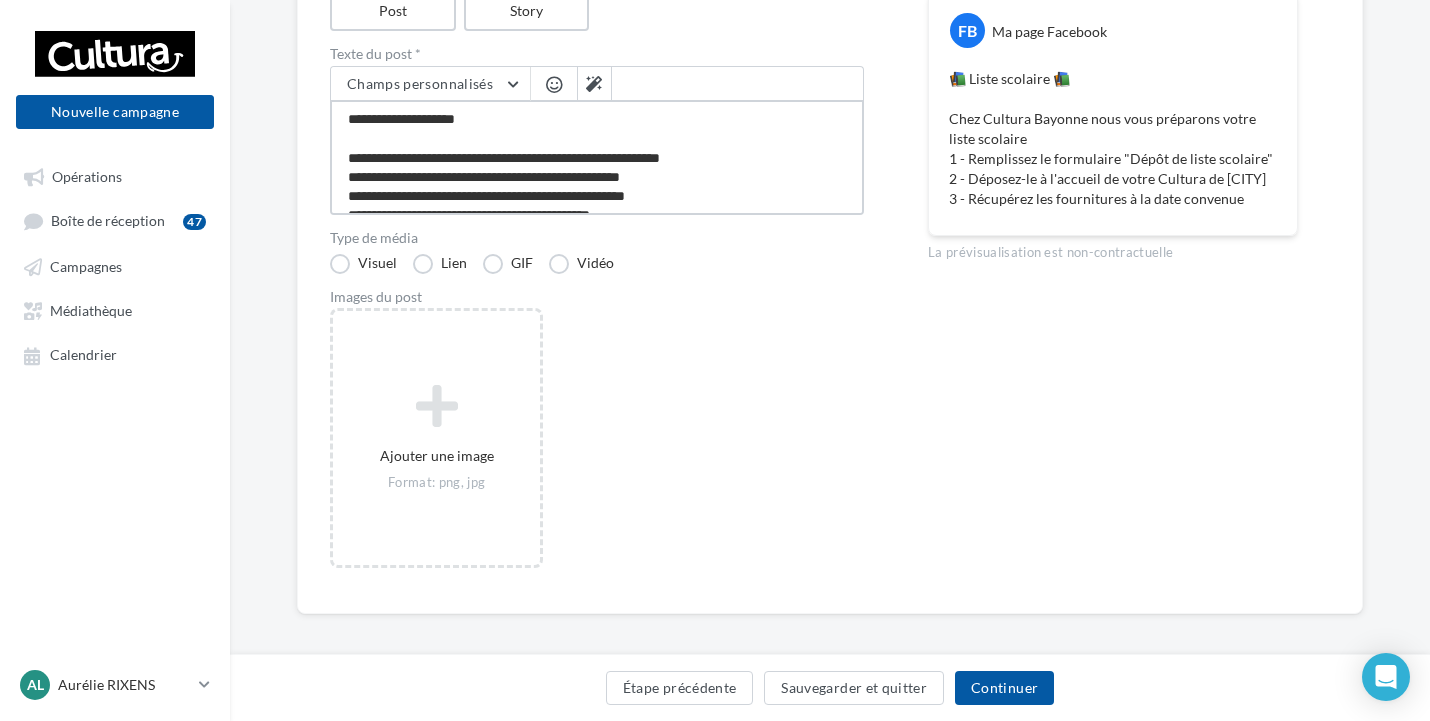 click on "**********" at bounding box center (597, 157) 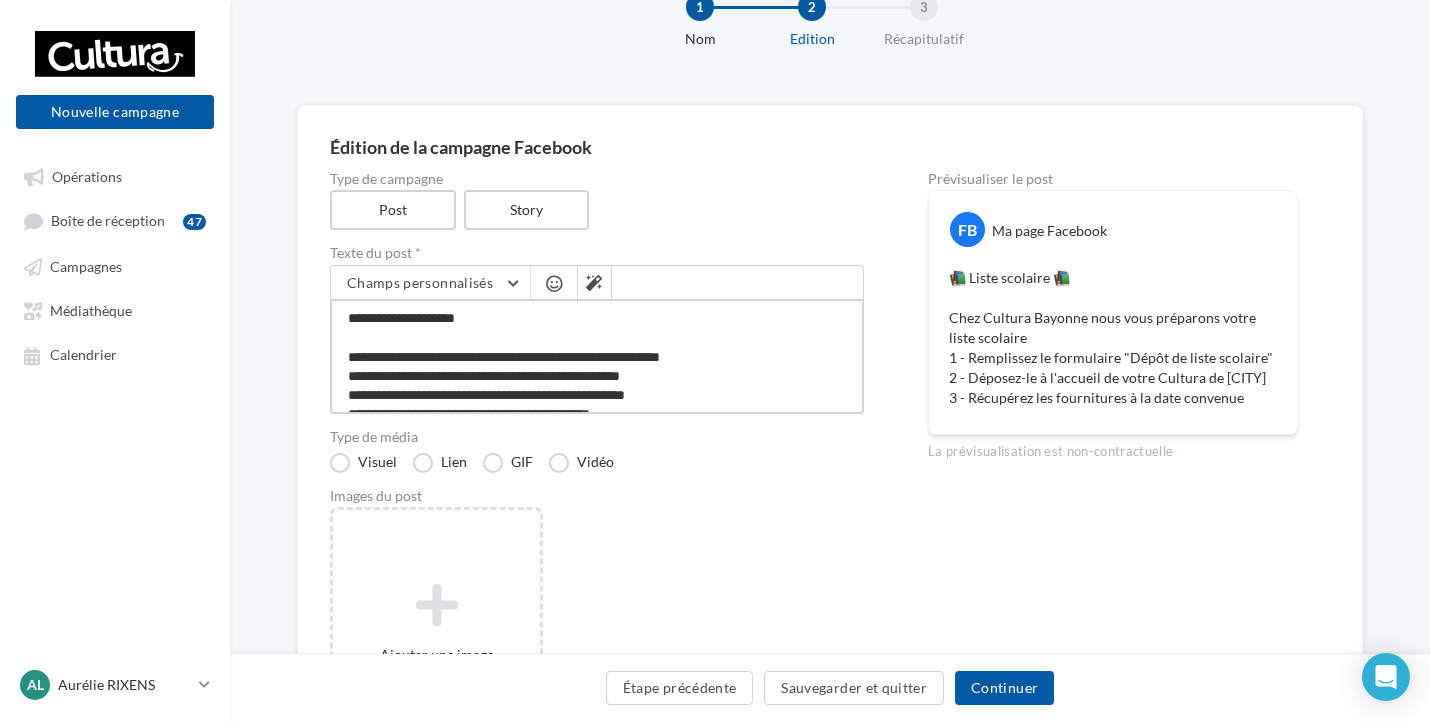 scroll, scrollTop: 62, scrollLeft: 0, axis: vertical 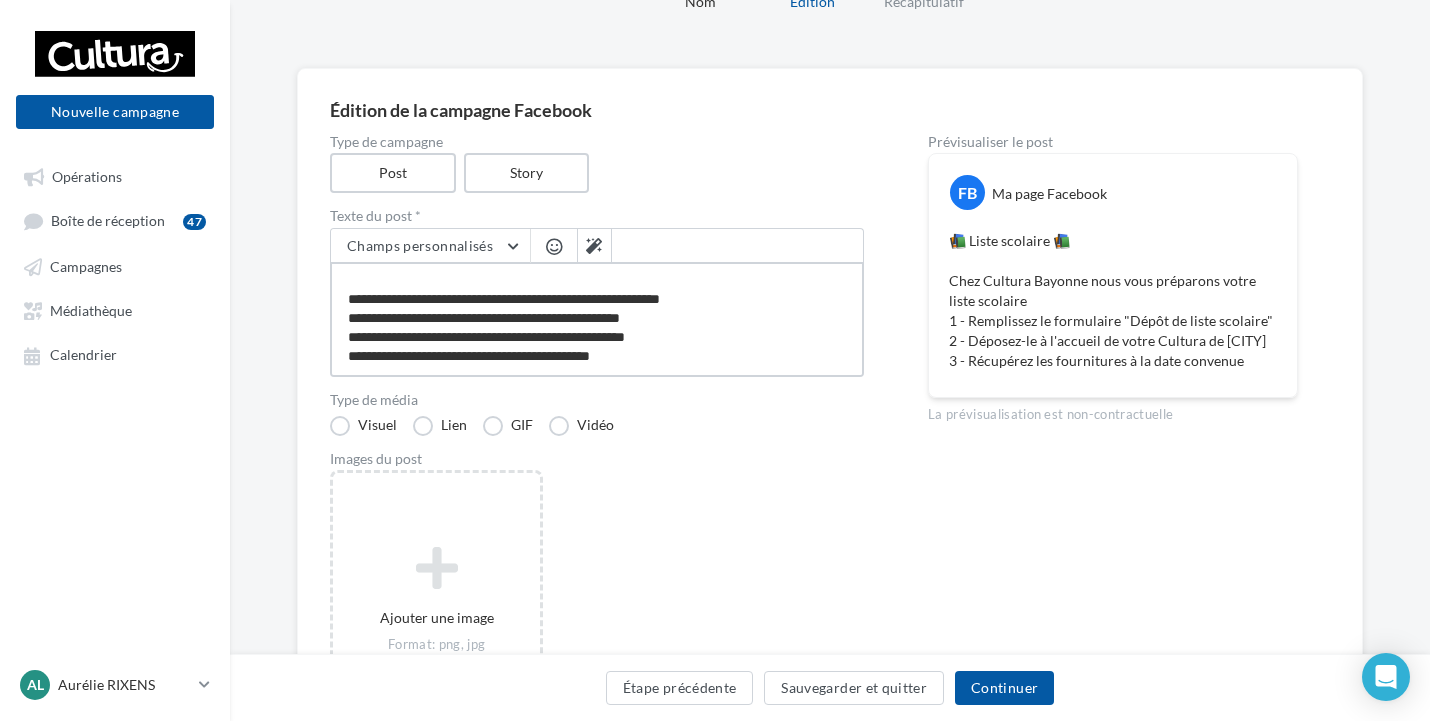 click on "**********" at bounding box center (597, 319) 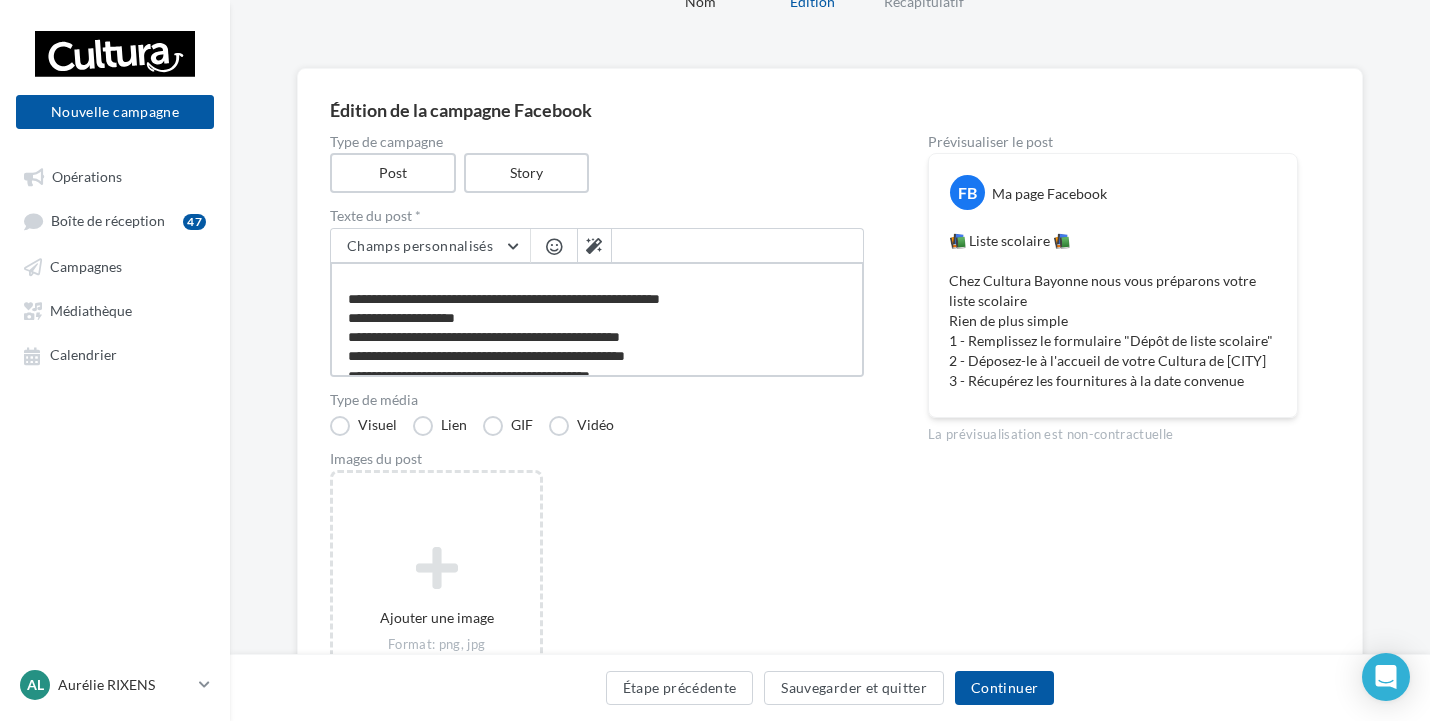 click on "**********" at bounding box center (597, 319) 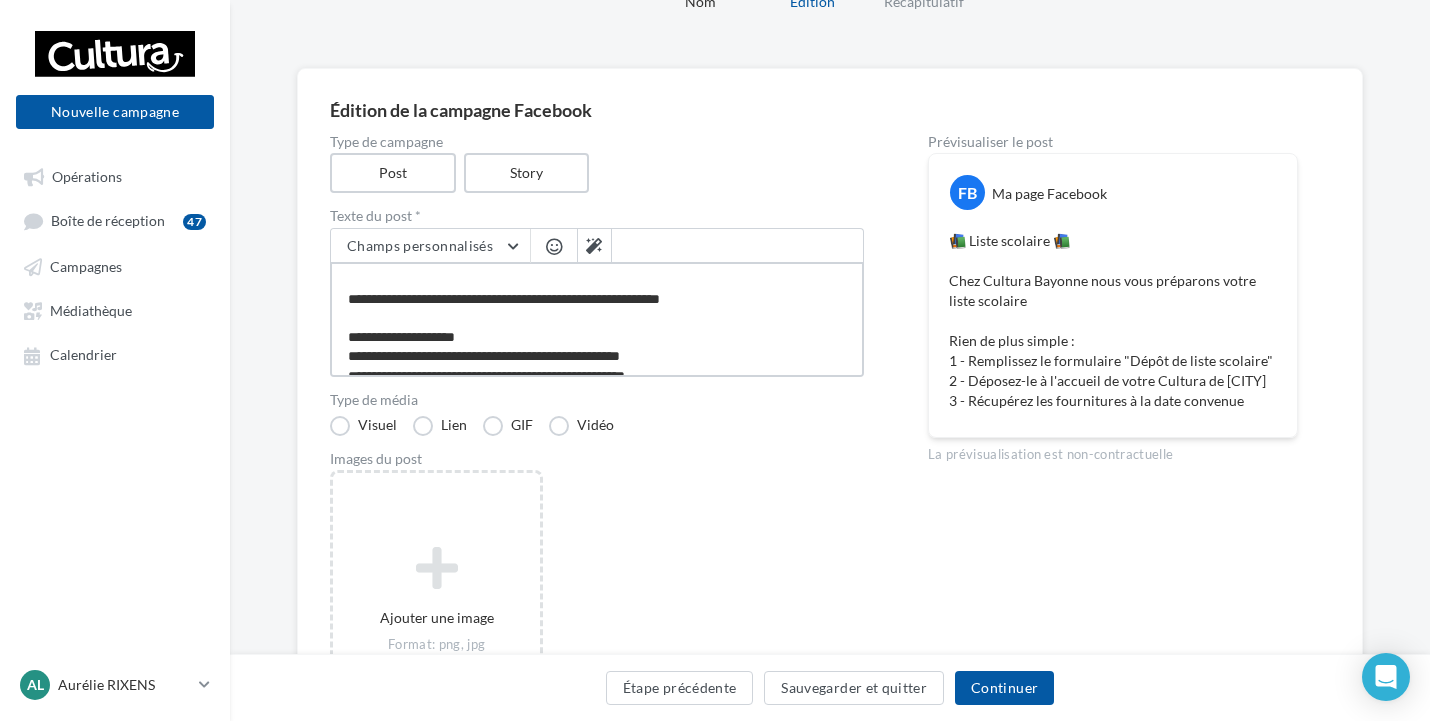 scroll, scrollTop: 21, scrollLeft: 0, axis: vertical 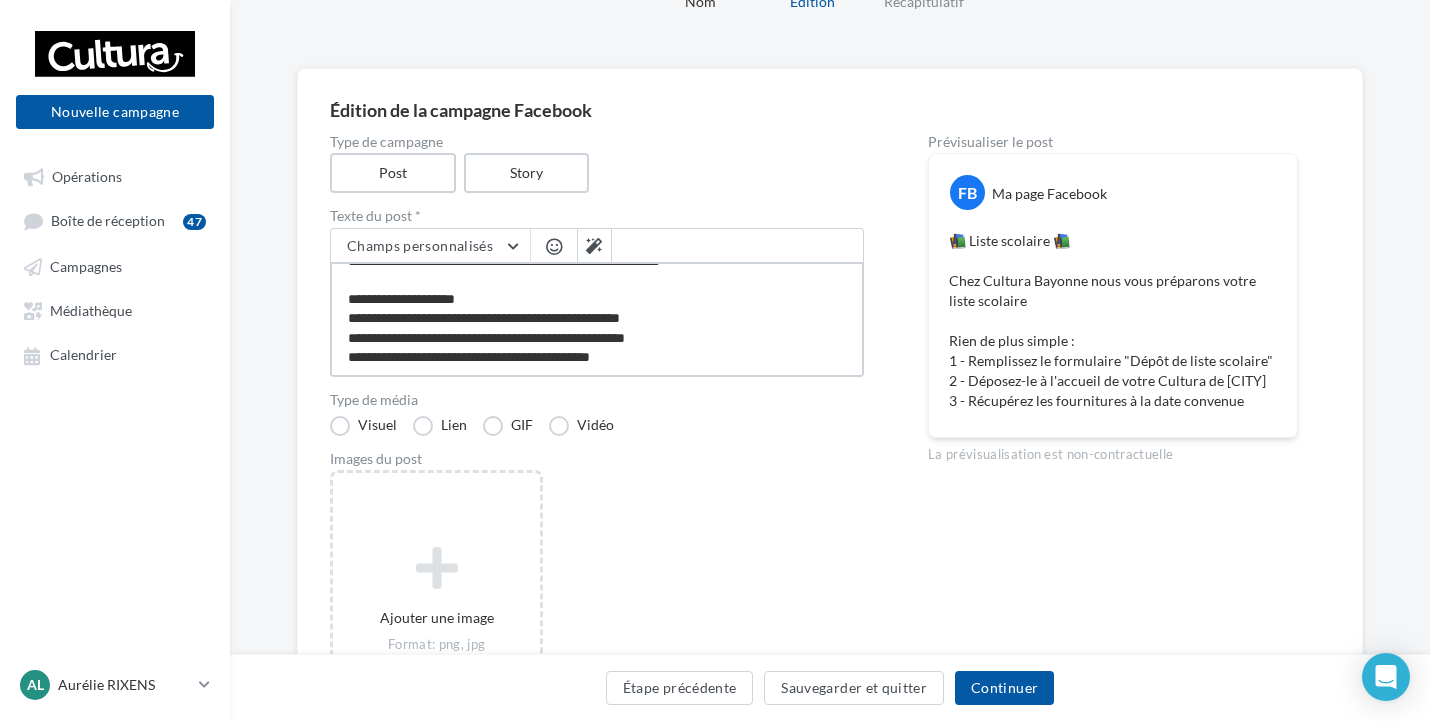 drag, startPoint x: 655, startPoint y: 358, endPoint x: 340, endPoint y: 299, distance: 320.47778 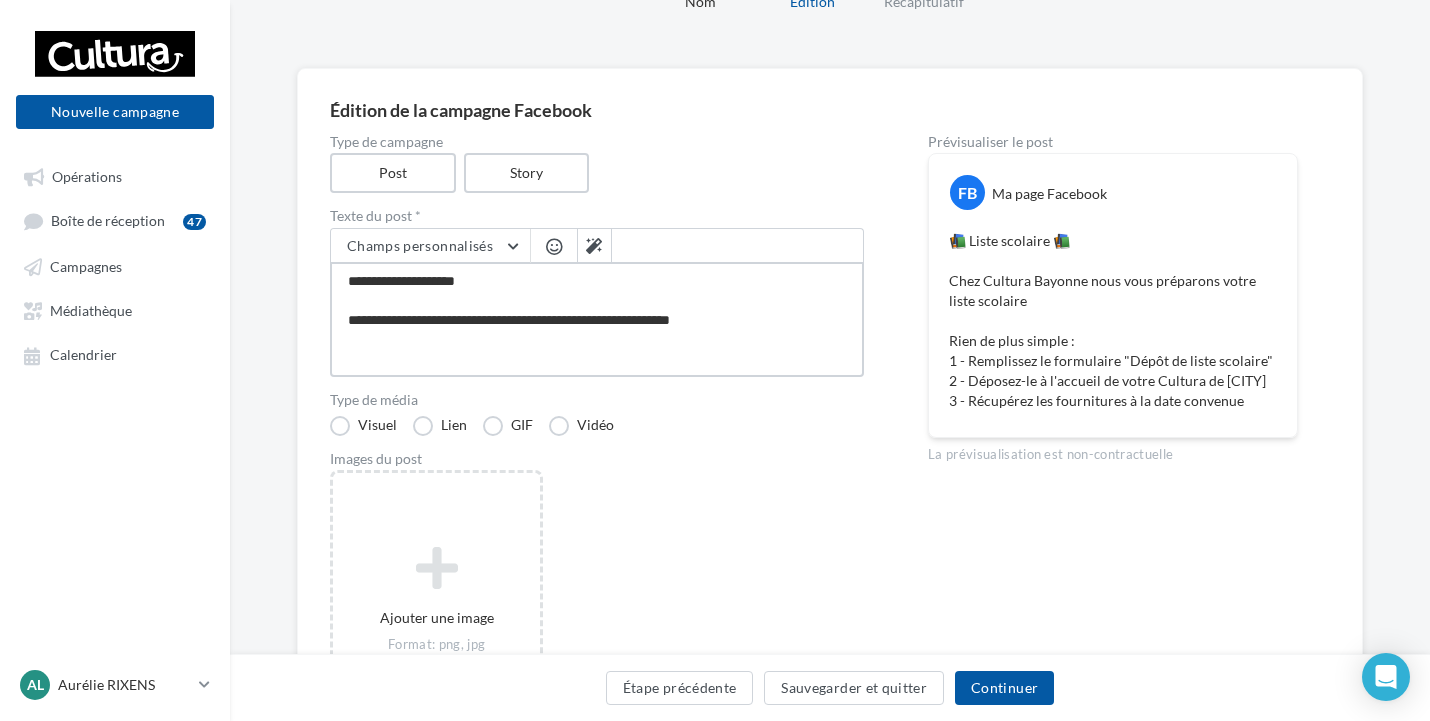 scroll, scrollTop: 0, scrollLeft: 0, axis: both 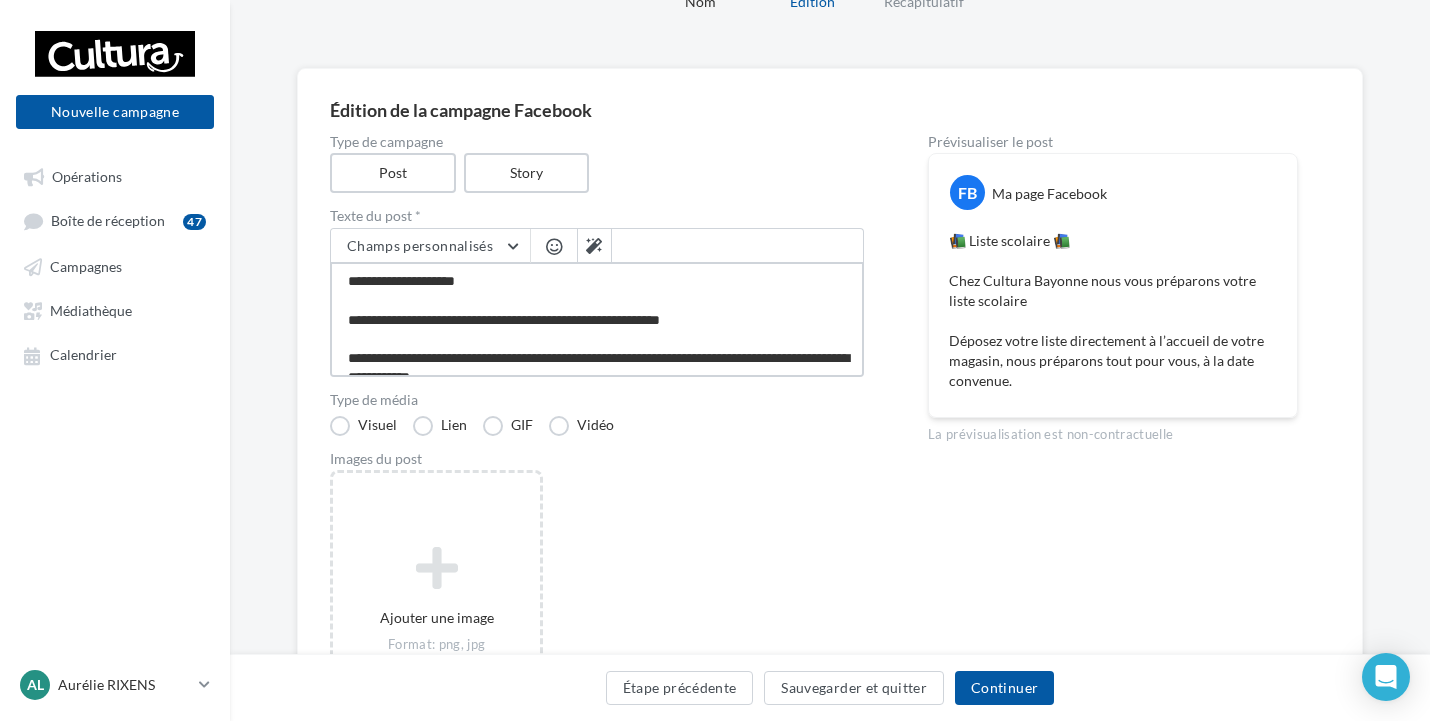 click on "**********" at bounding box center (597, 319) 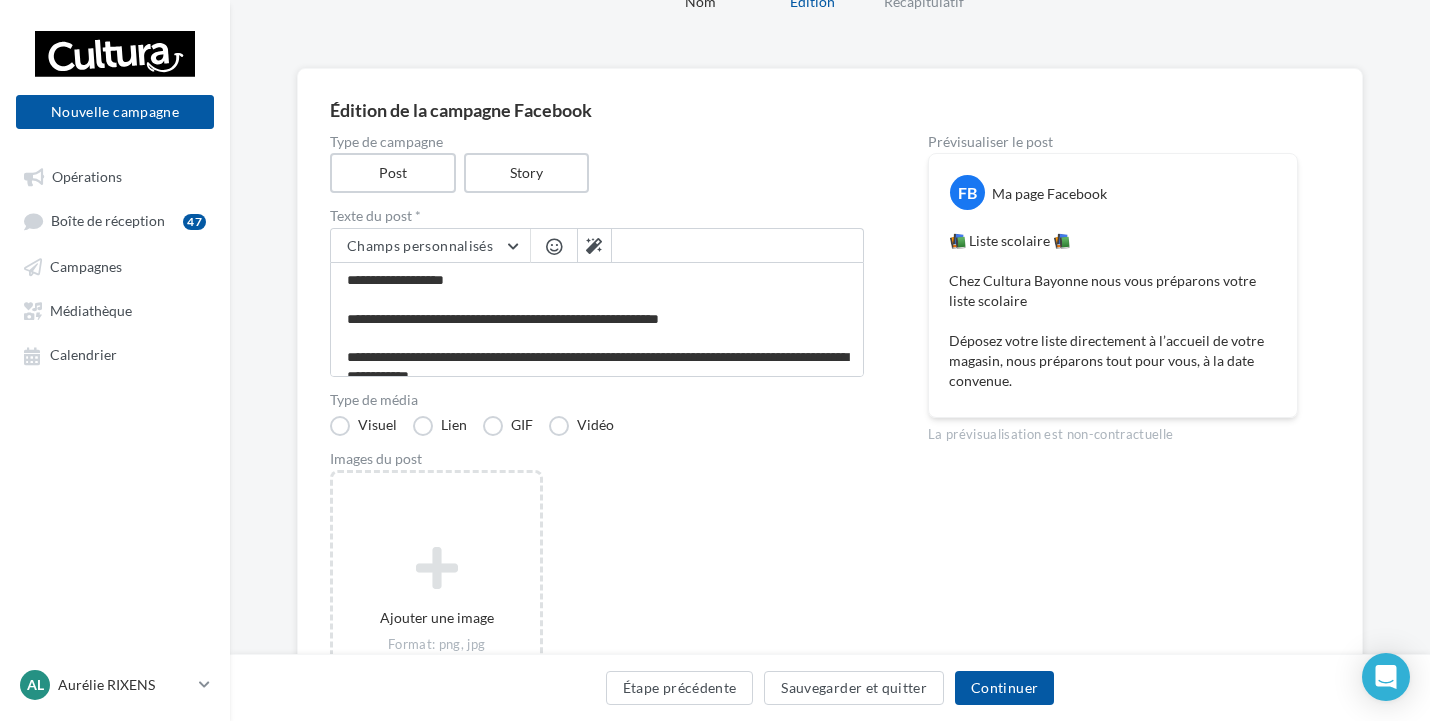 click at bounding box center [554, 248] 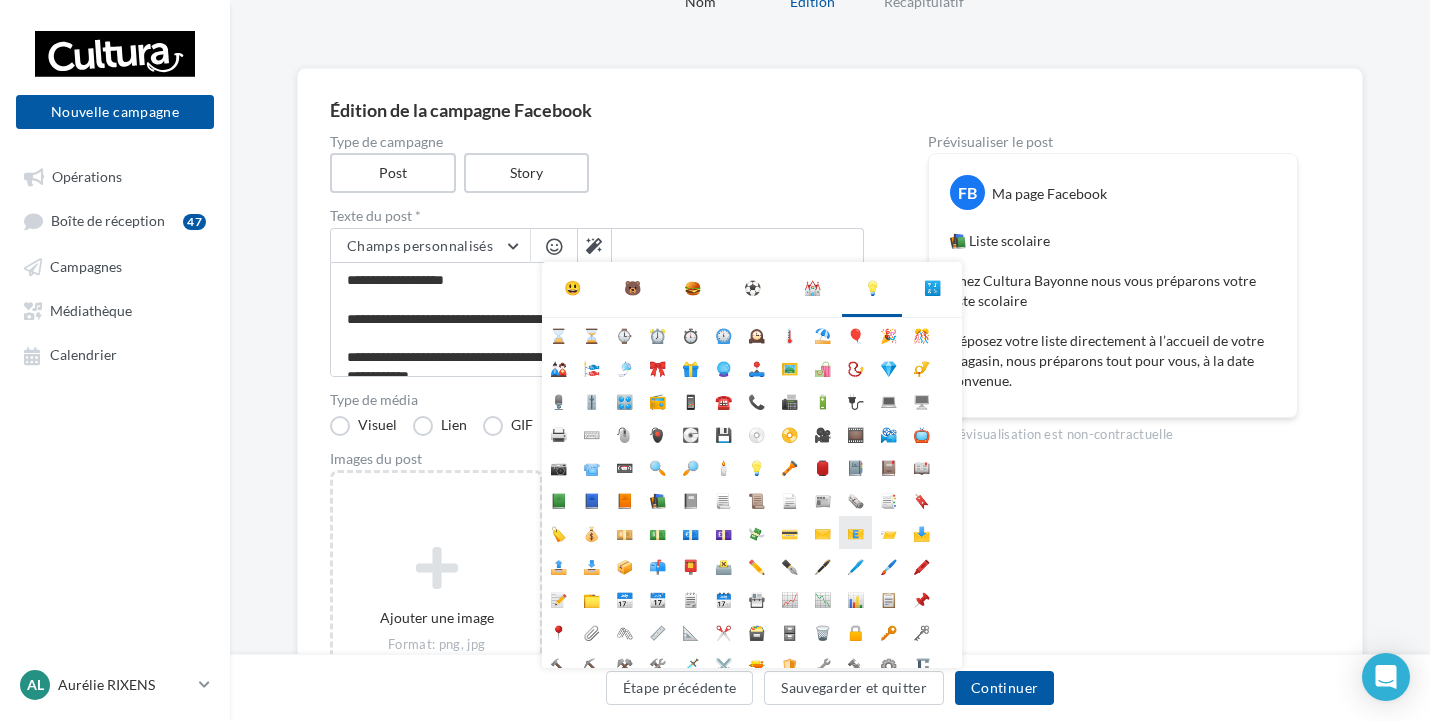 scroll, scrollTop: 0, scrollLeft: 0, axis: both 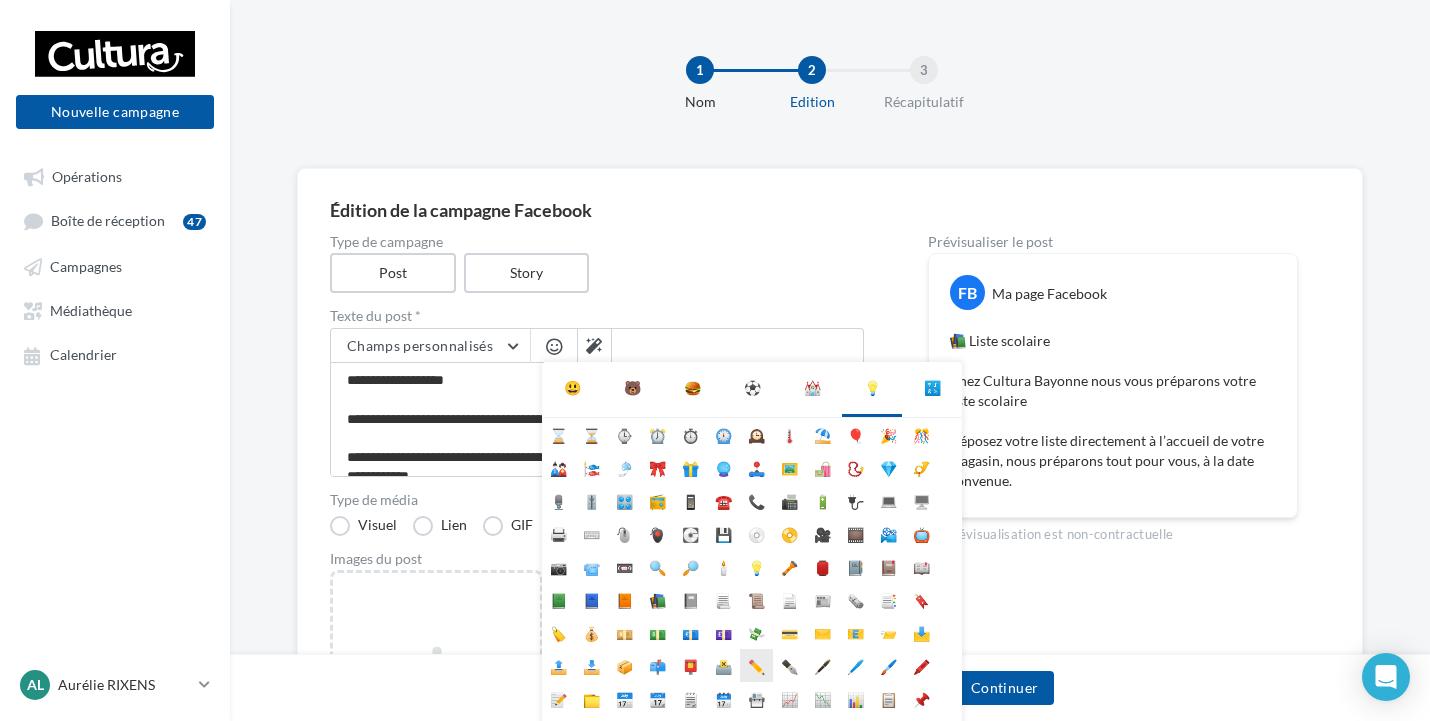 click on "✏️" at bounding box center [756, 665] 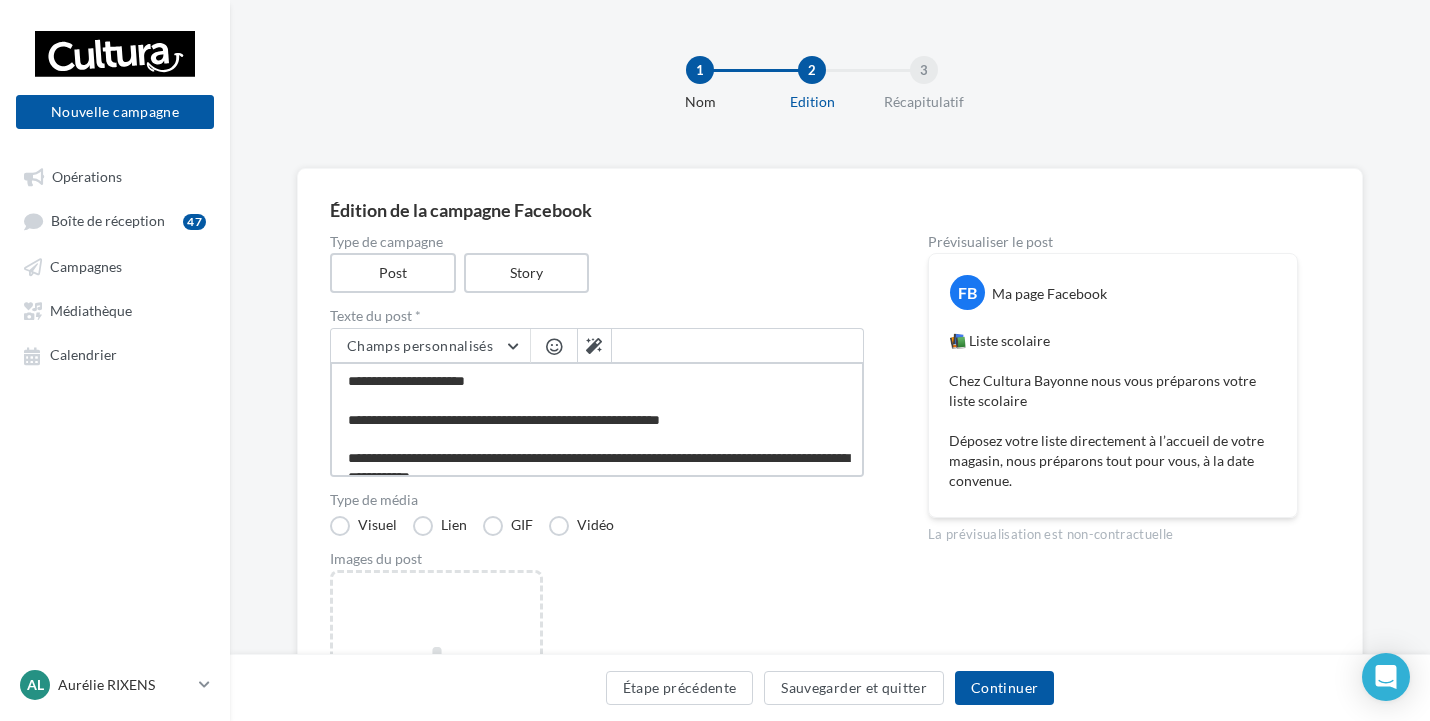 click on "**********" at bounding box center (597, 419) 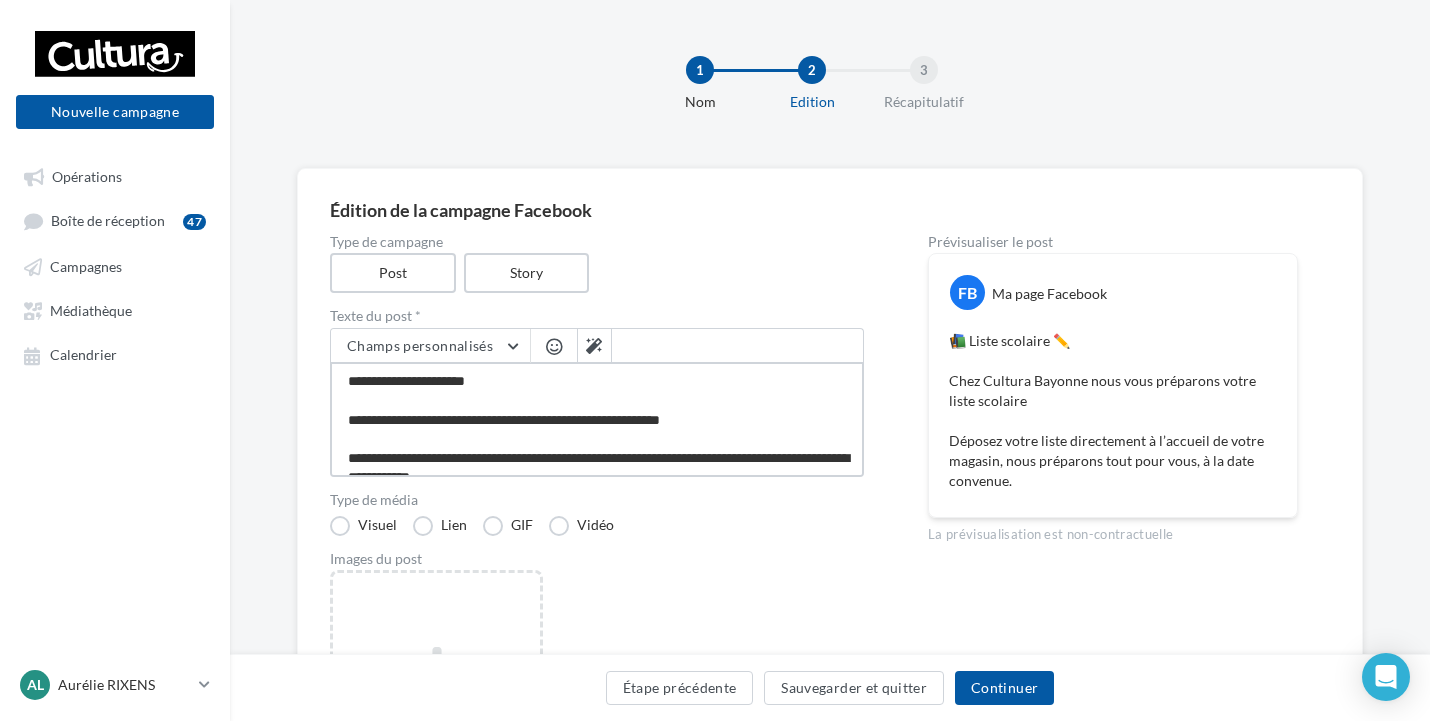 click on "**********" at bounding box center [597, 419] 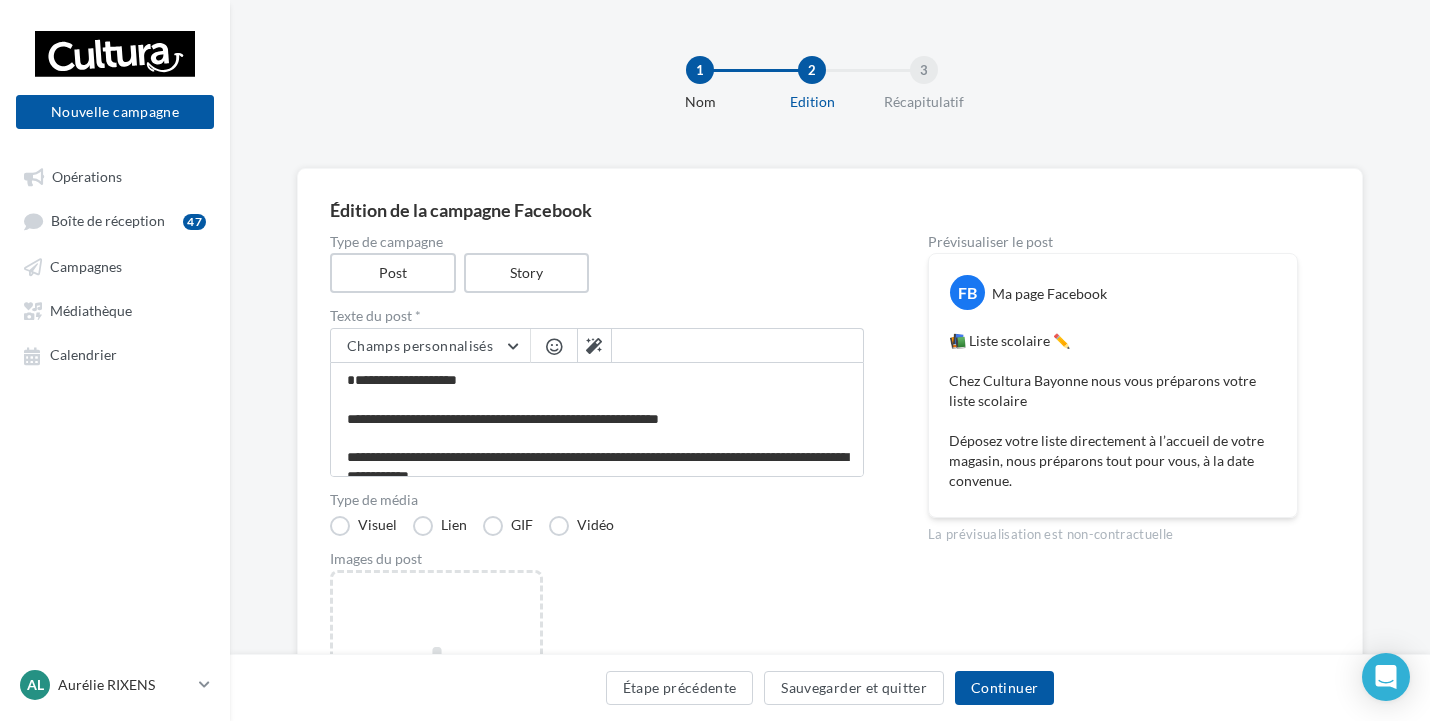 click at bounding box center [554, 346] 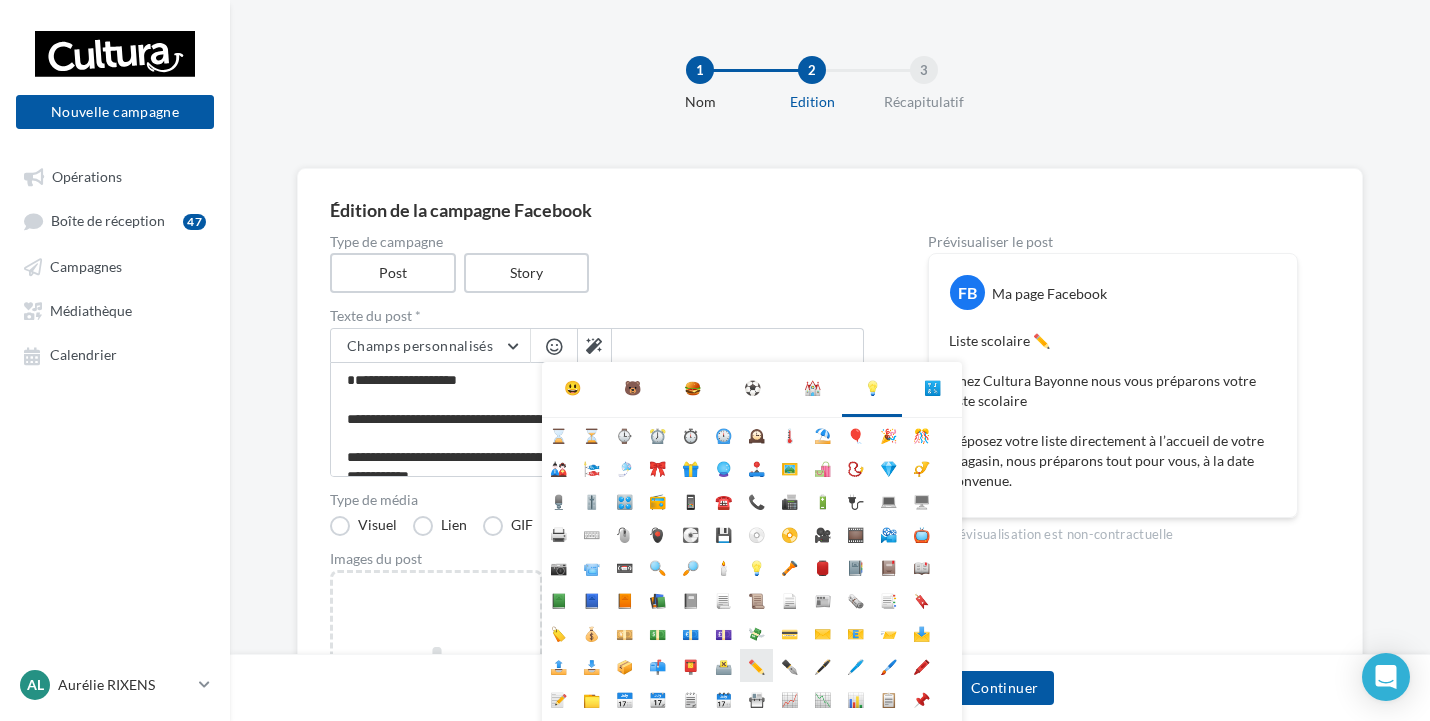 click on "✏️" at bounding box center [756, 665] 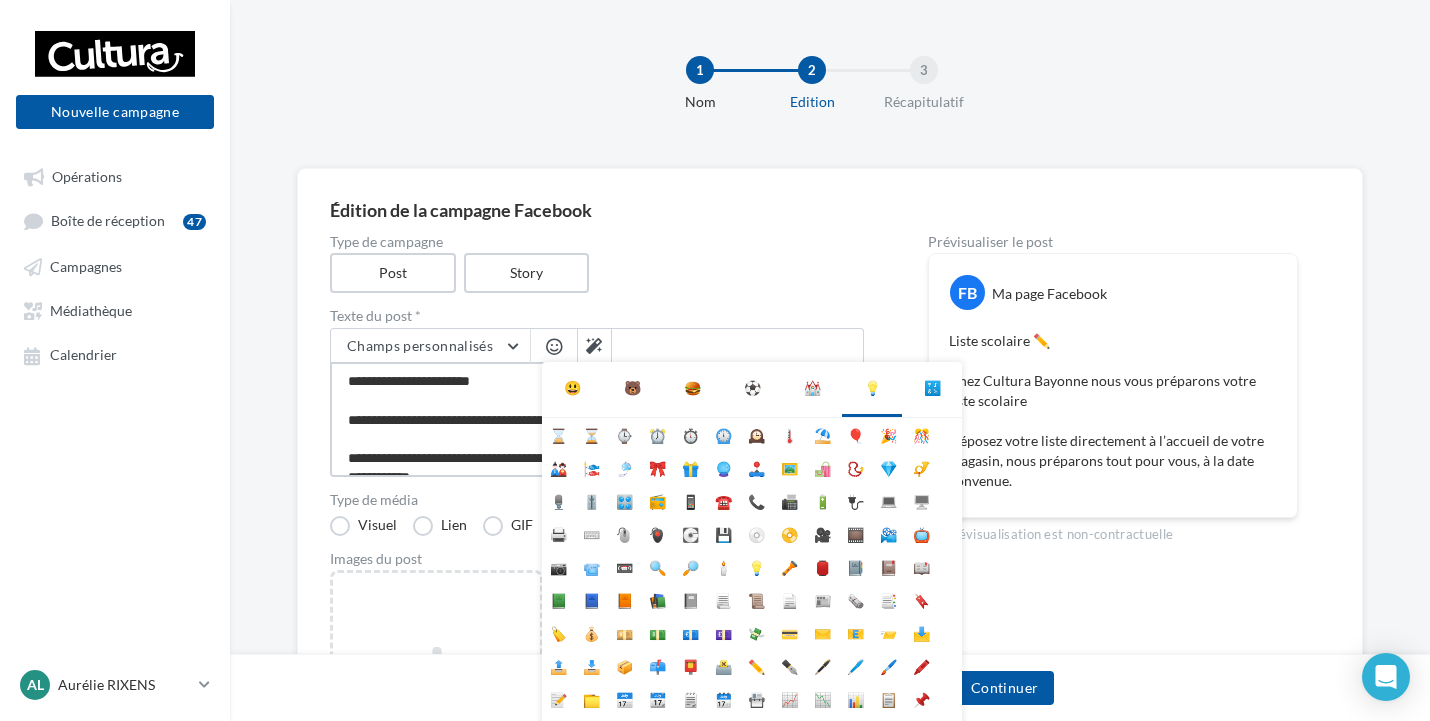 scroll, scrollTop: 12, scrollLeft: 0, axis: vertical 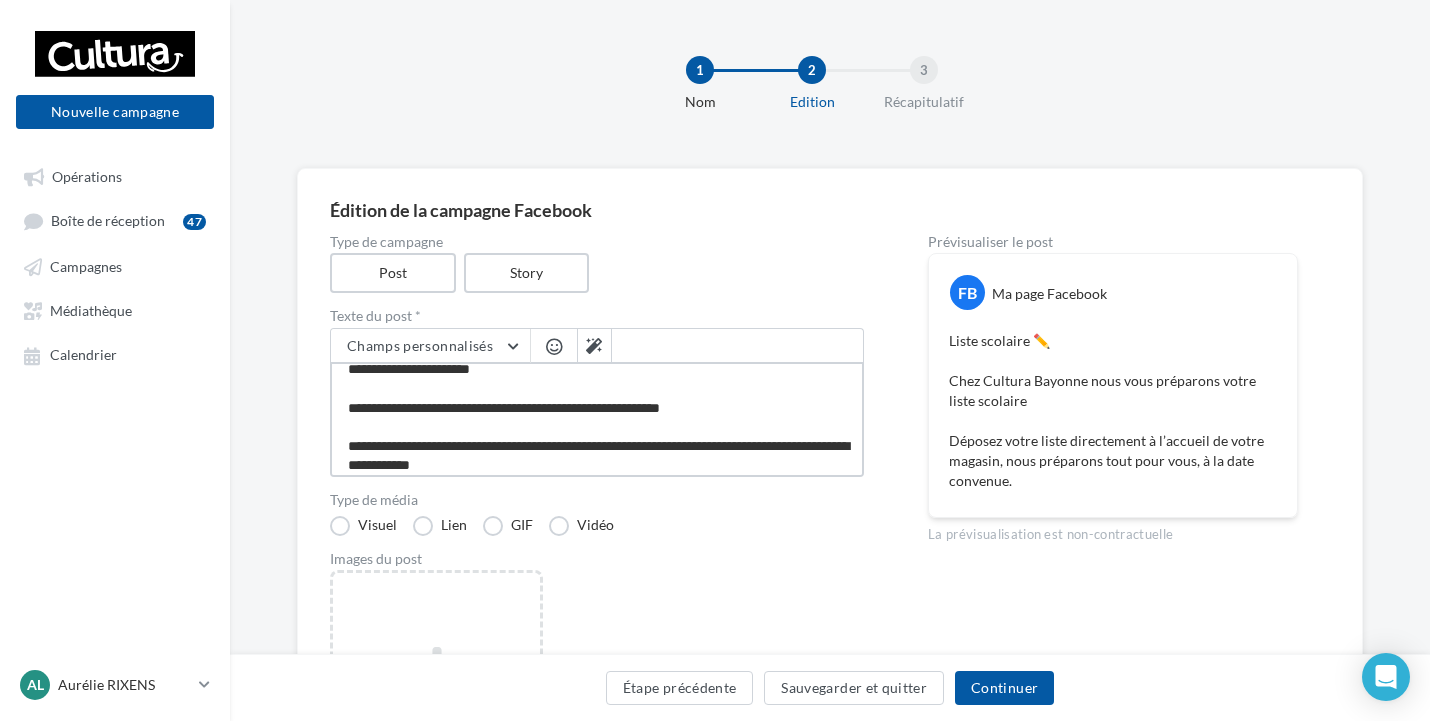 click on "**********" at bounding box center (597, 419) 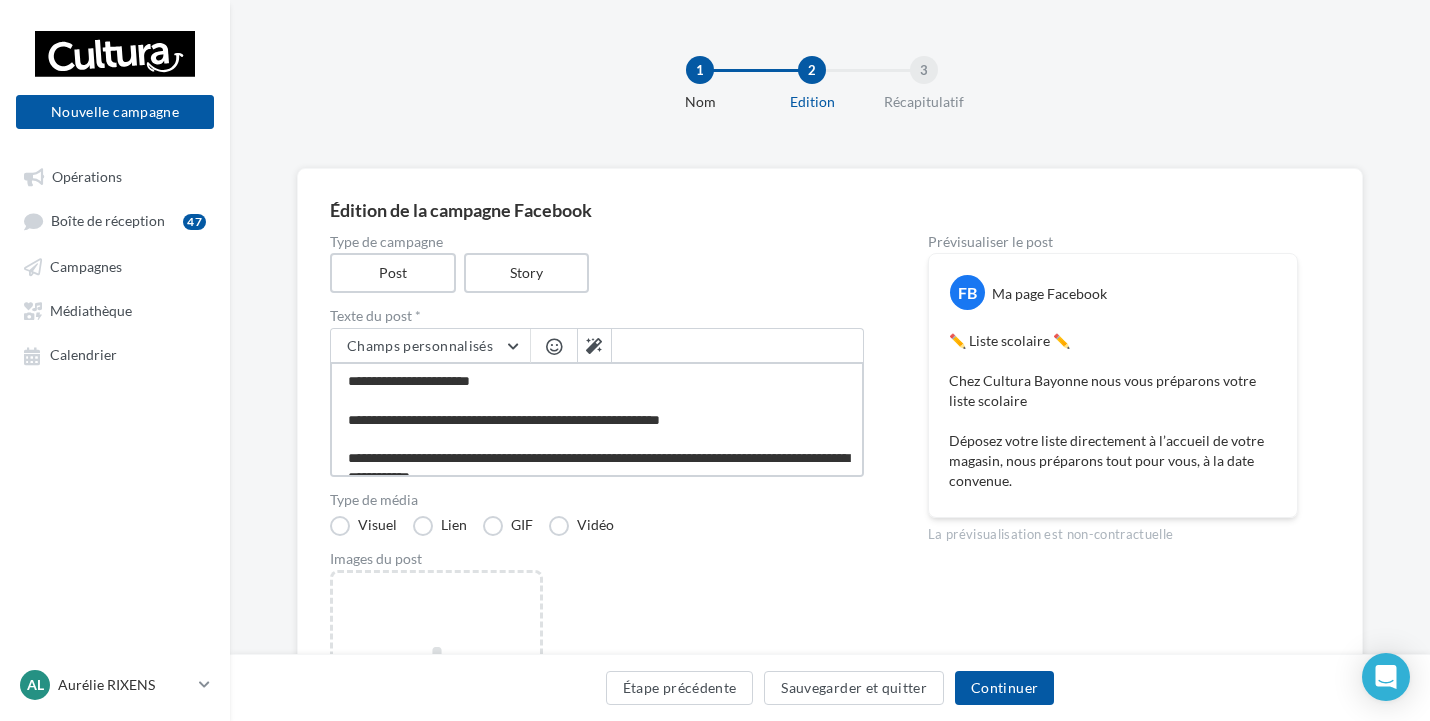 click on "**********" at bounding box center (597, 419) 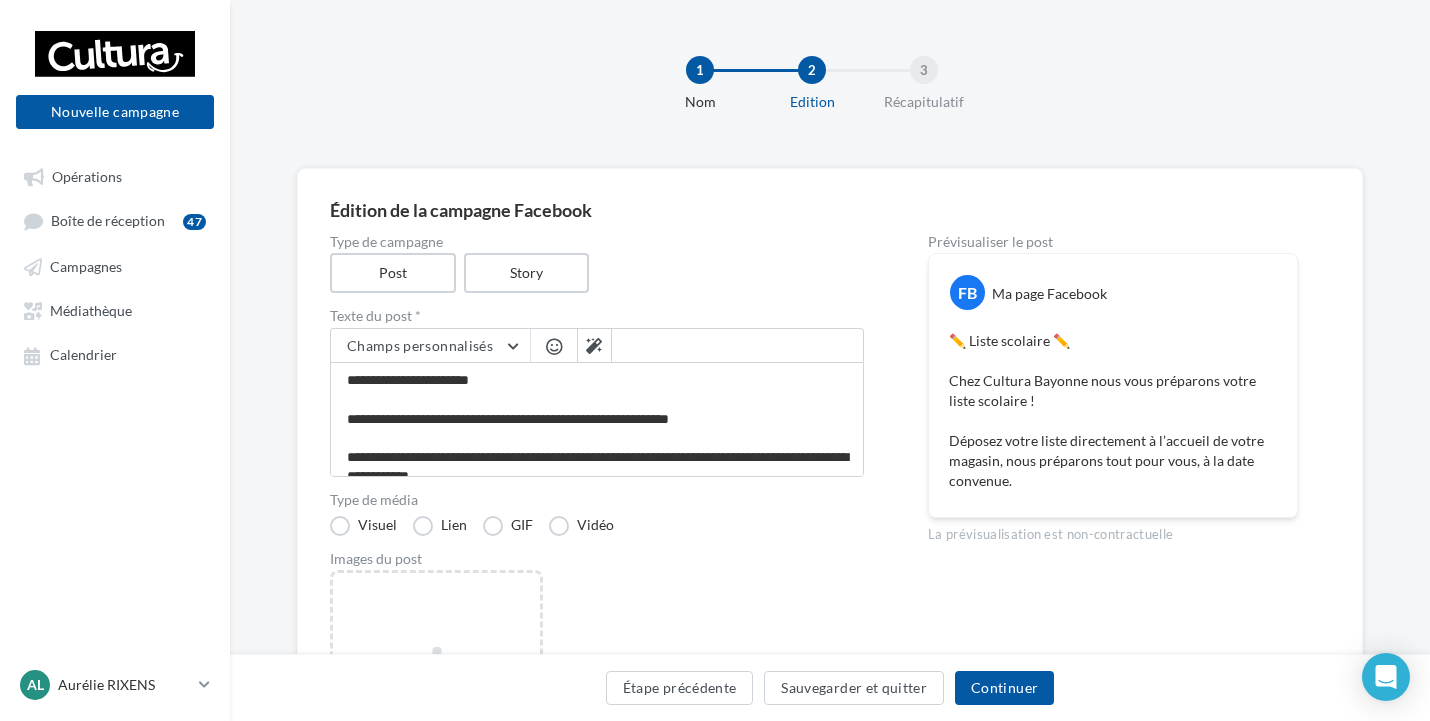 click at bounding box center [554, 346] 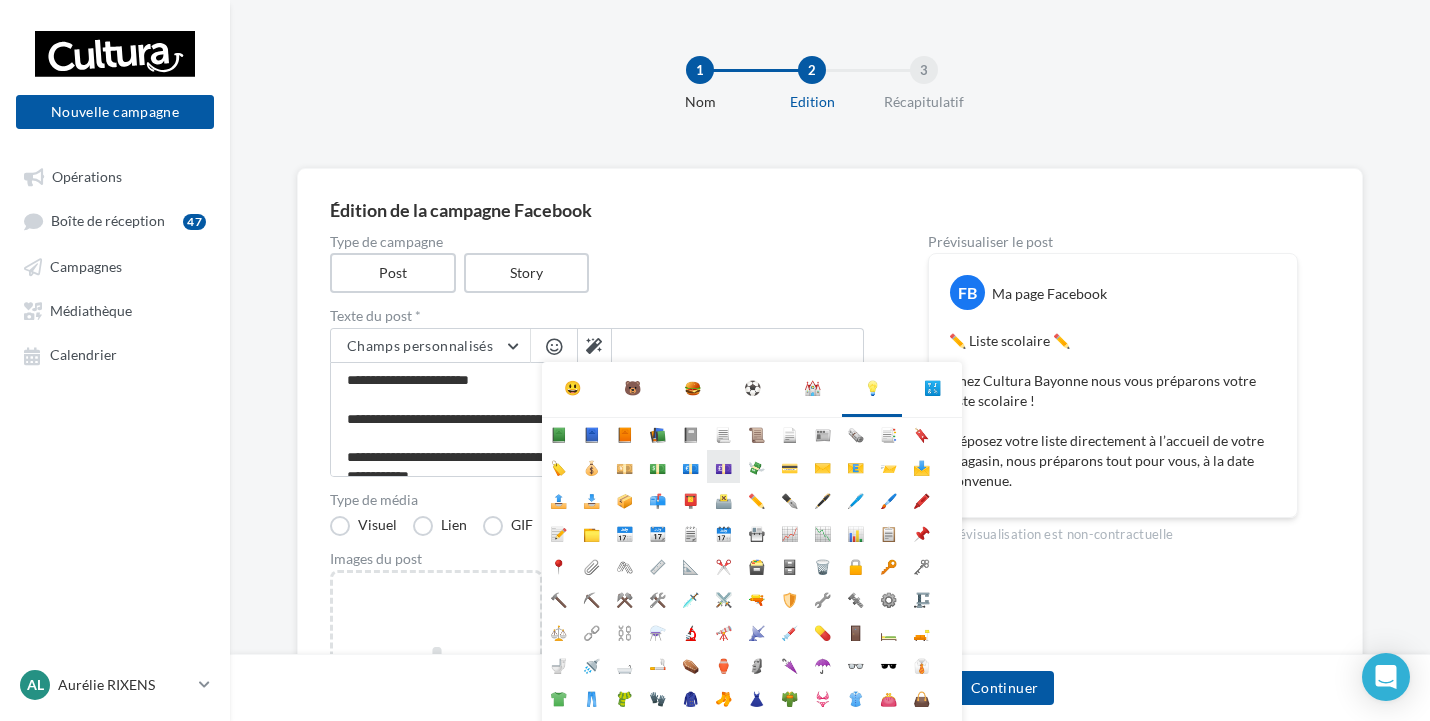scroll, scrollTop: 178, scrollLeft: 0, axis: vertical 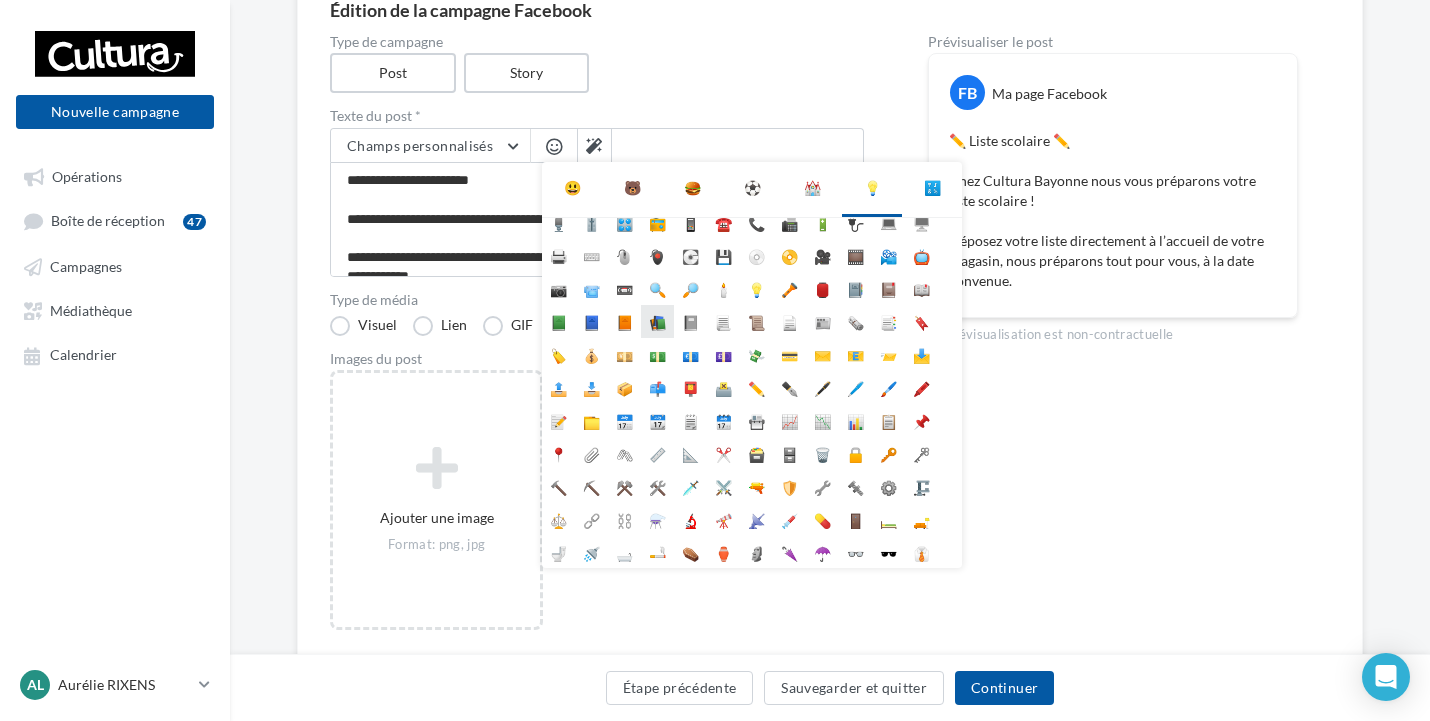 click on "📚" at bounding box center (657, 321) 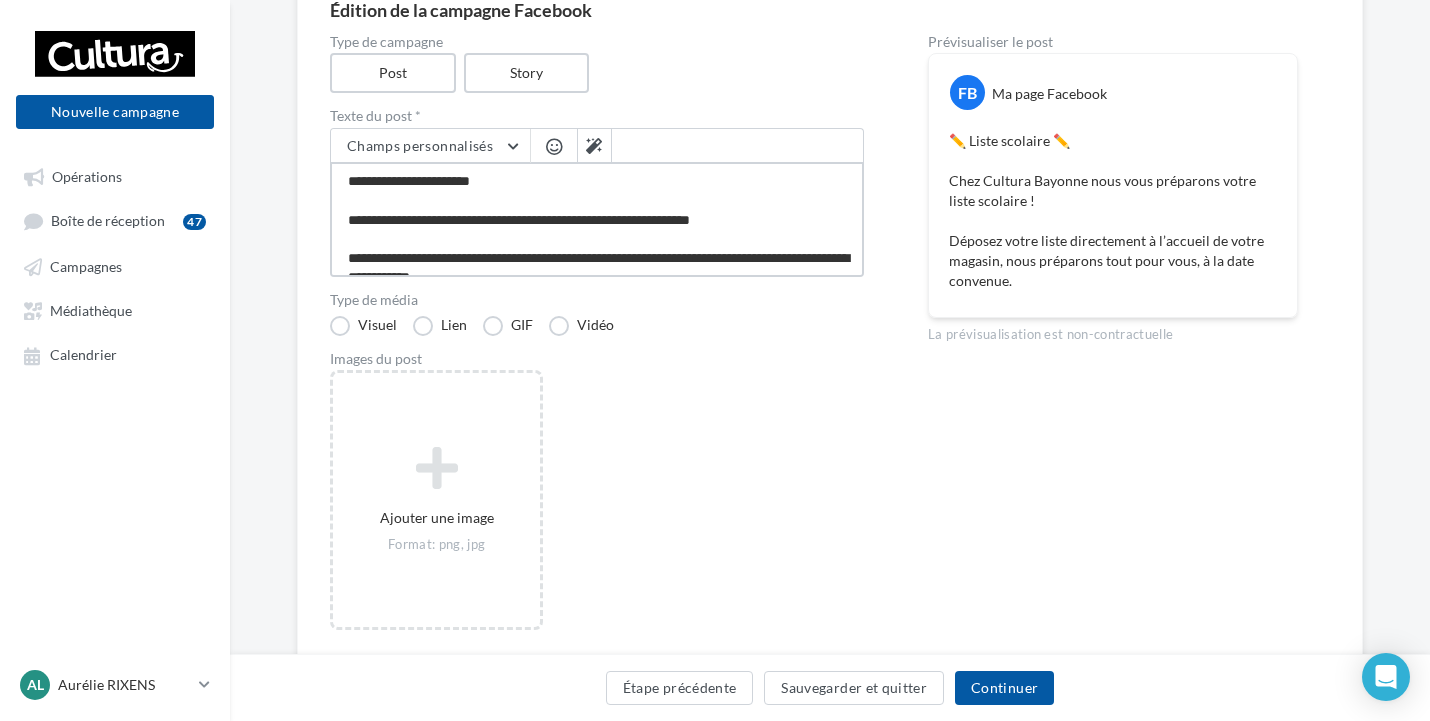 click on "**********" at bounding box center (597, 219) 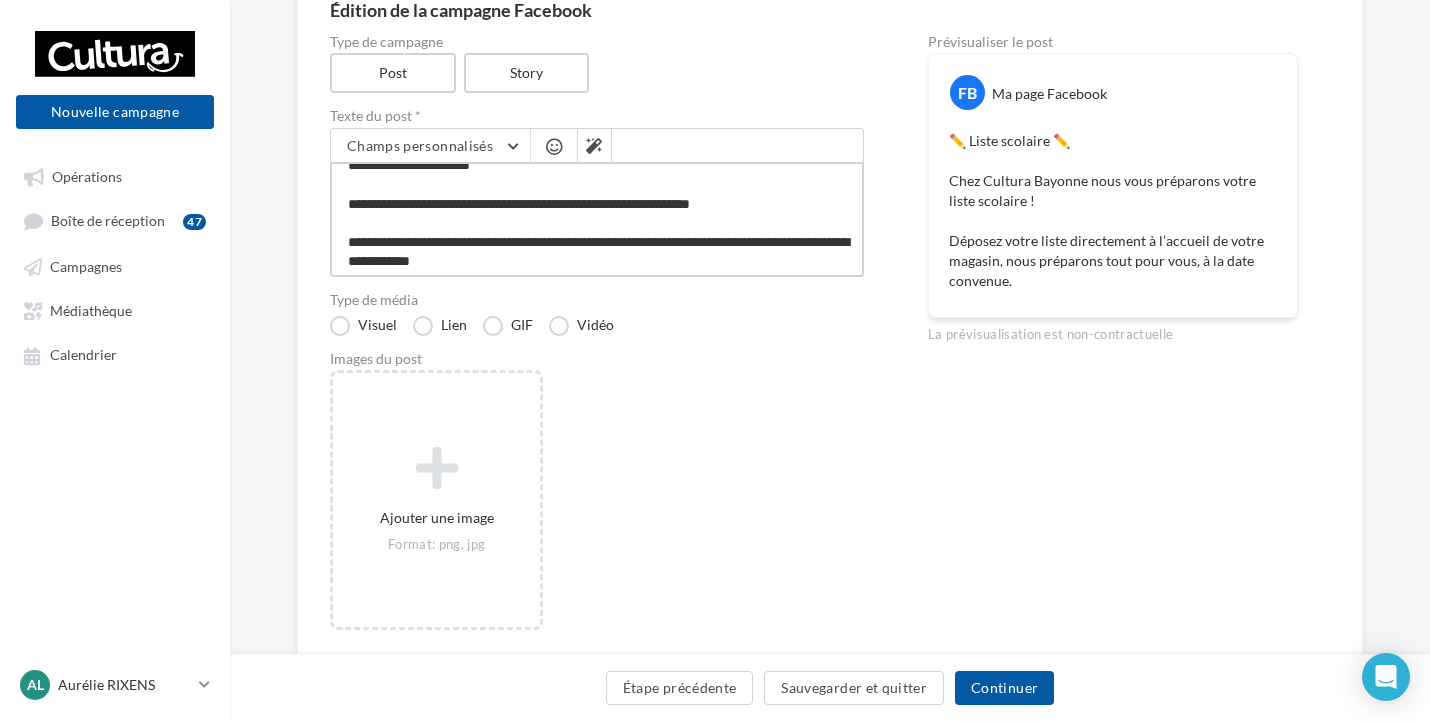 scroll, scrollTop: 21, scrollLeft: 0, axis: vertical 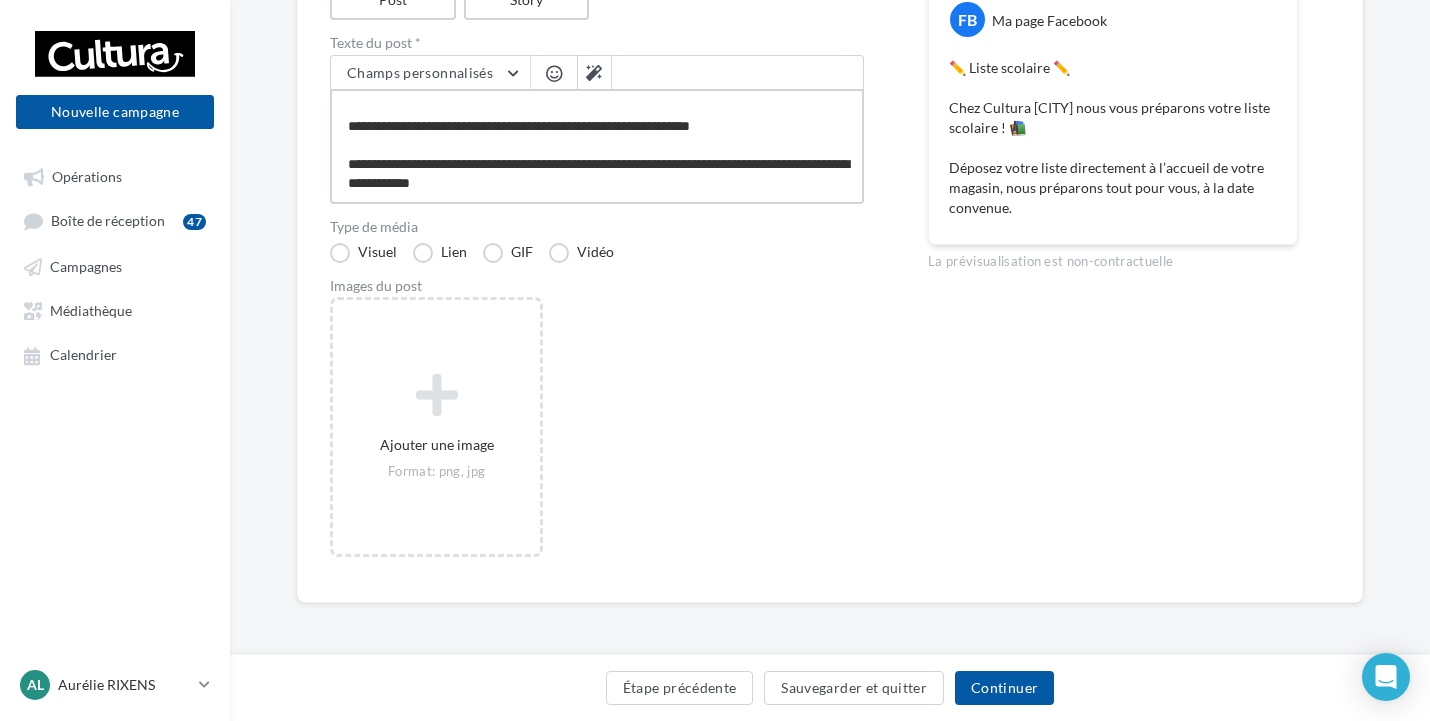 click on "**********" at bounding box center [597, 146] 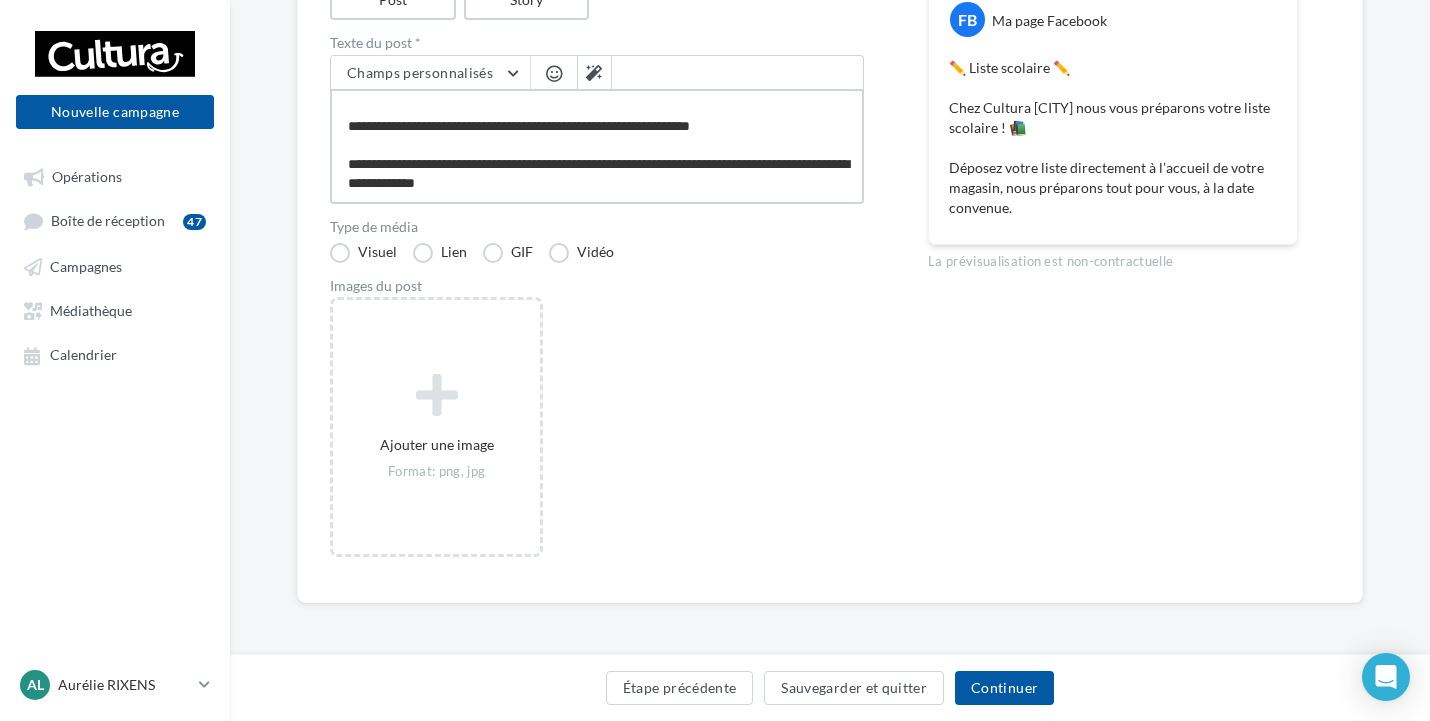 scroll, scrollTop: 31, scrollLeft: 0, axis: vertical 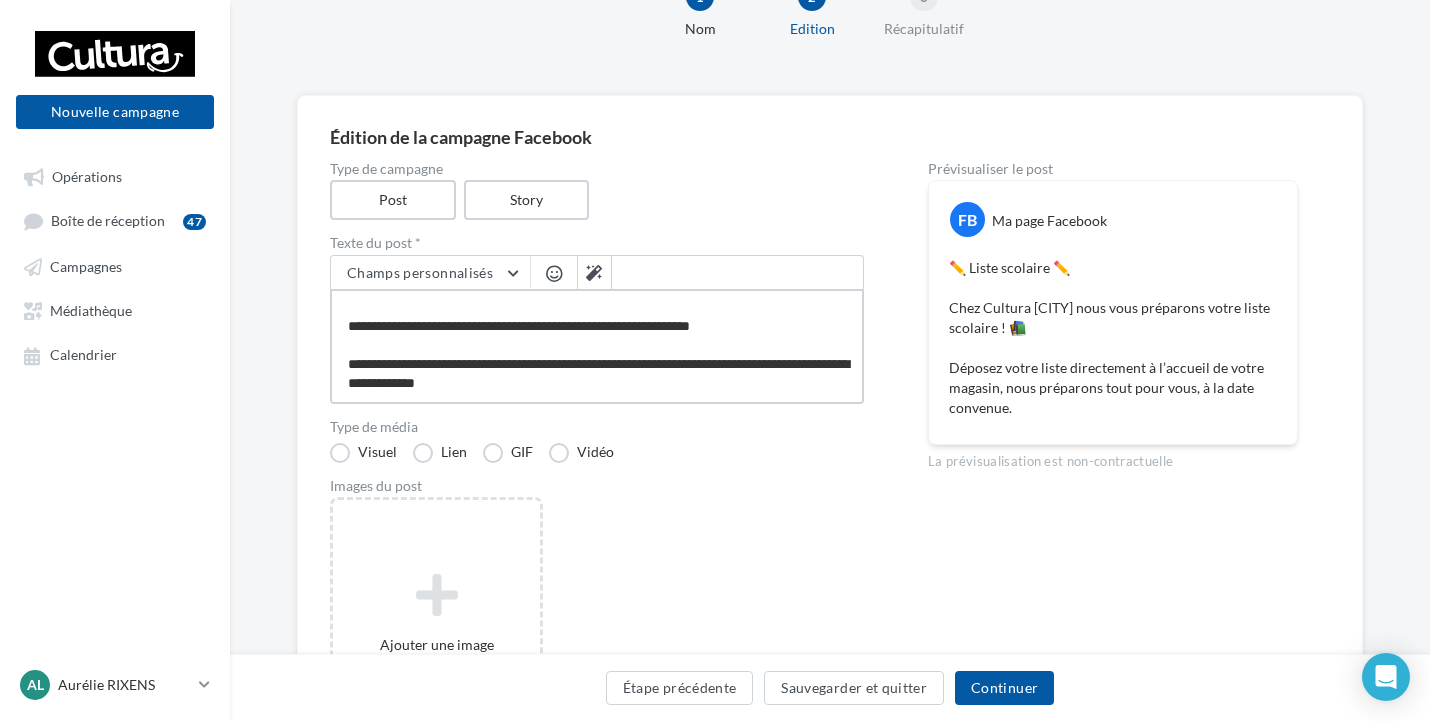 click on "**********" at bounding box center [597, 346] 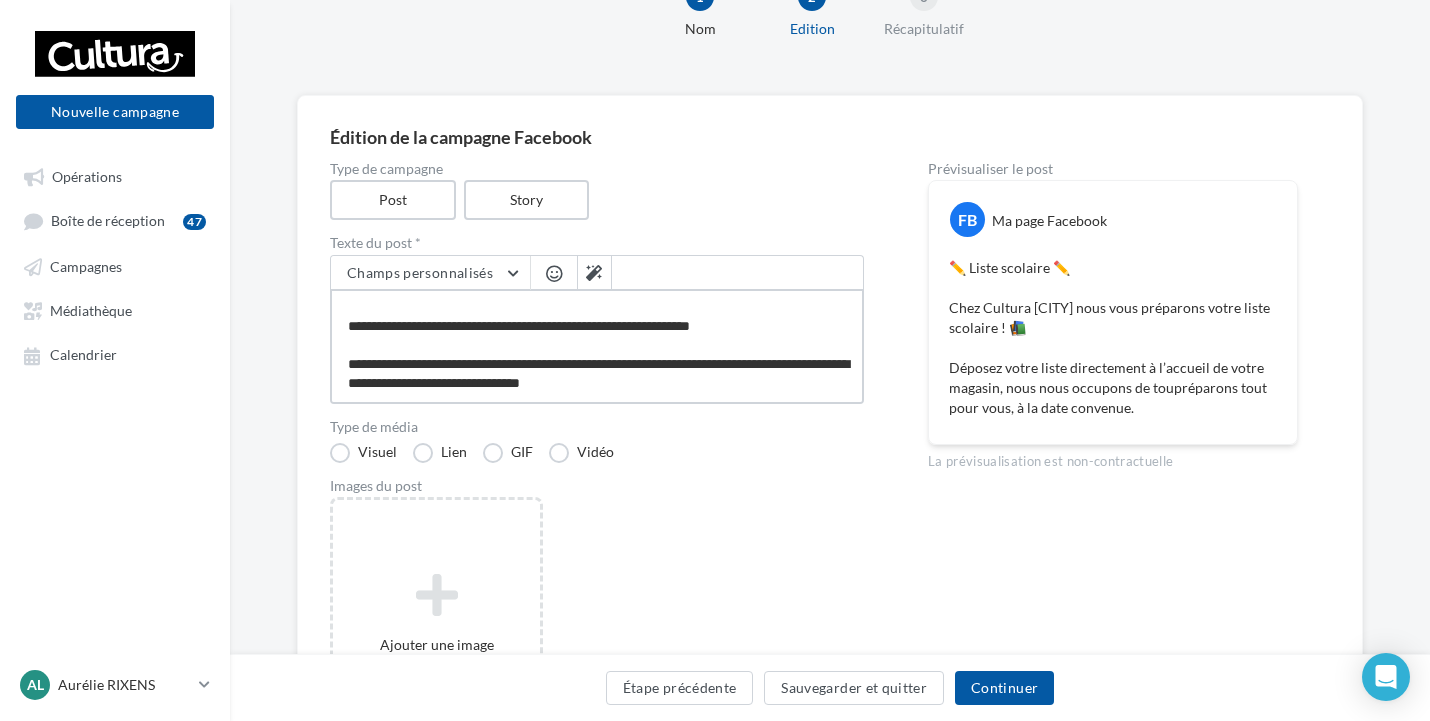 click on "**********" at bounding box center [597, 346] 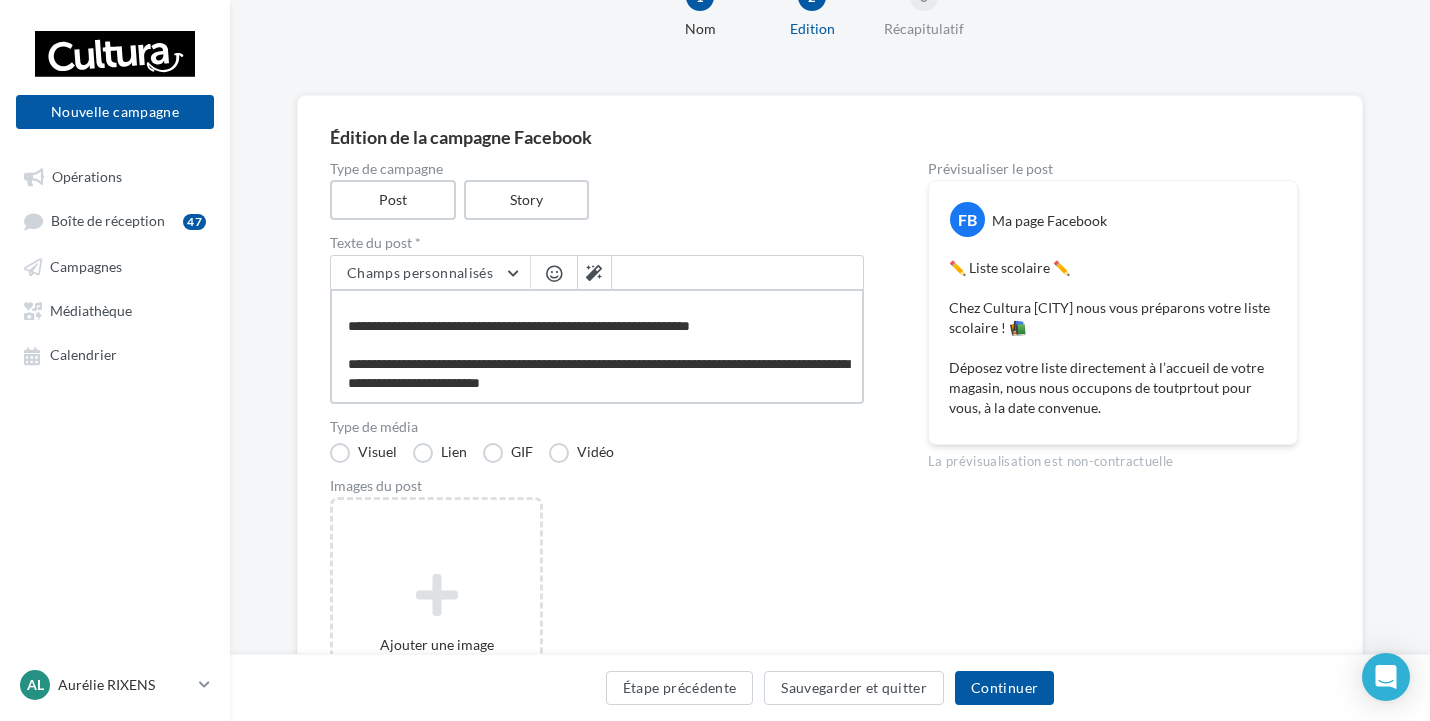 scroll, scrollTop: 40, scrollLeft: 0, axis: vertical 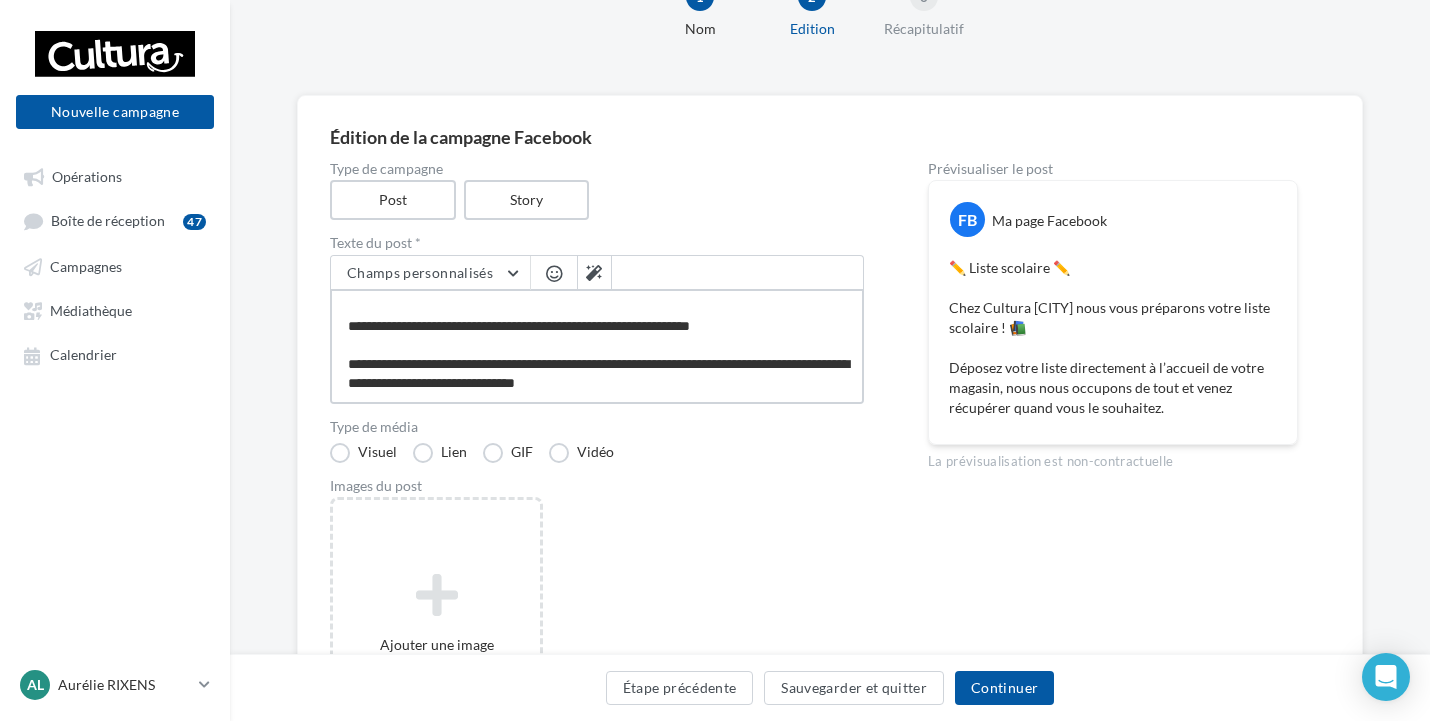 click on "**********" at bounding box center (597, 346) 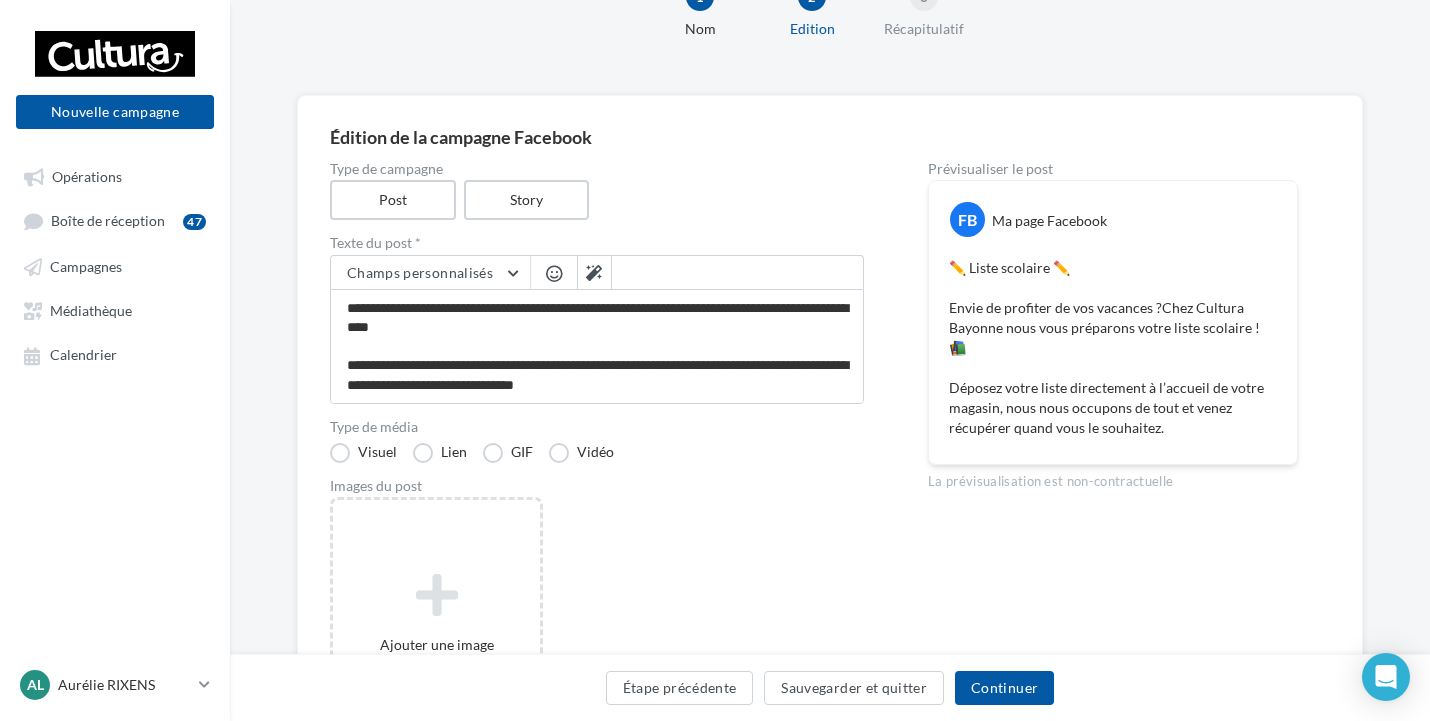 click at bounding box center [554, 275] 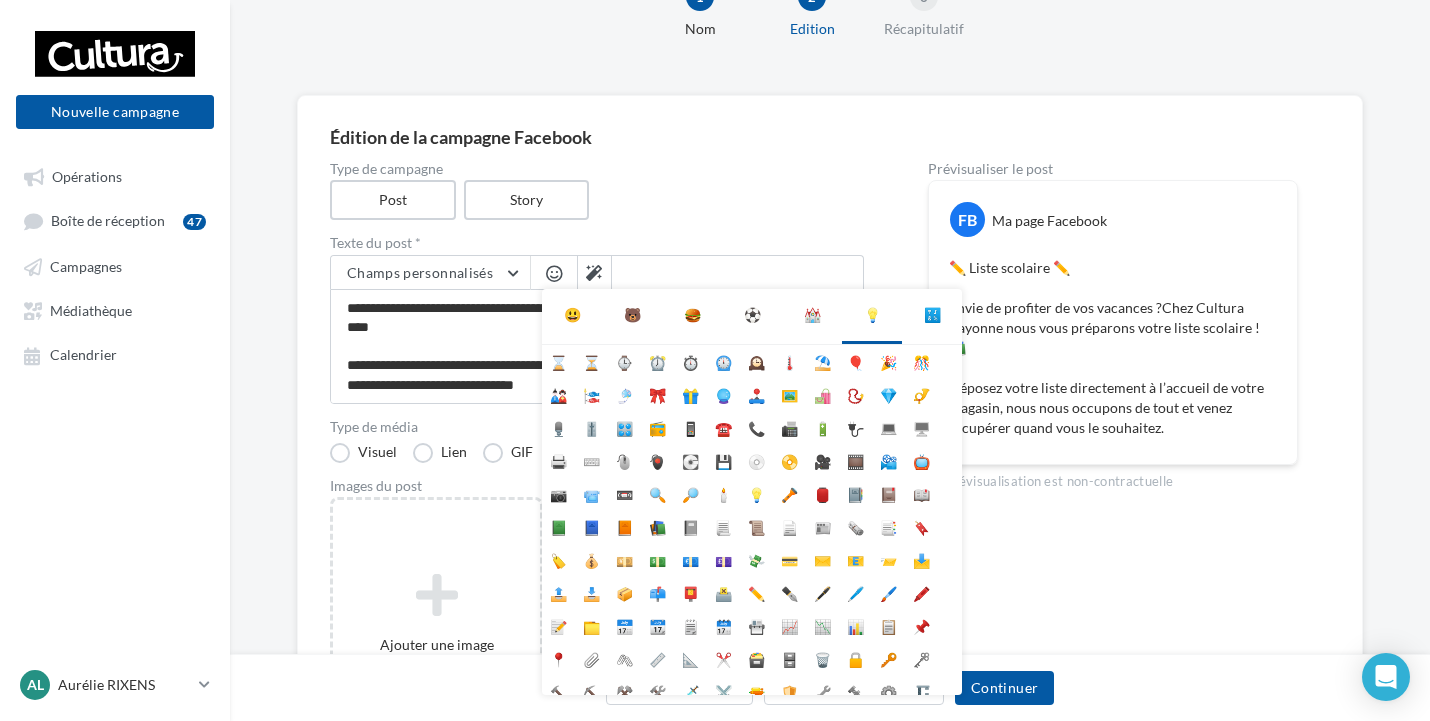 click on "😃" at bounding box center [572, 315] 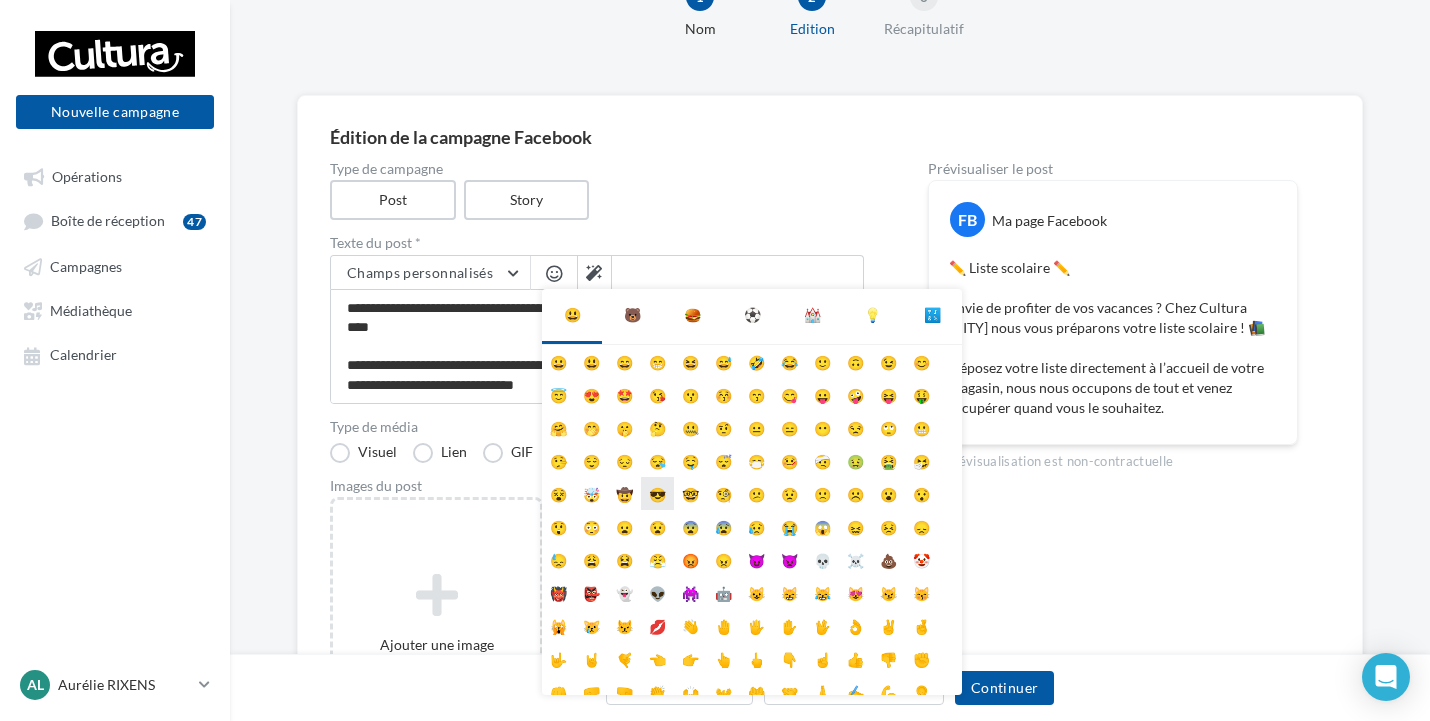 click on "😎" at bounding box center (657, 493) 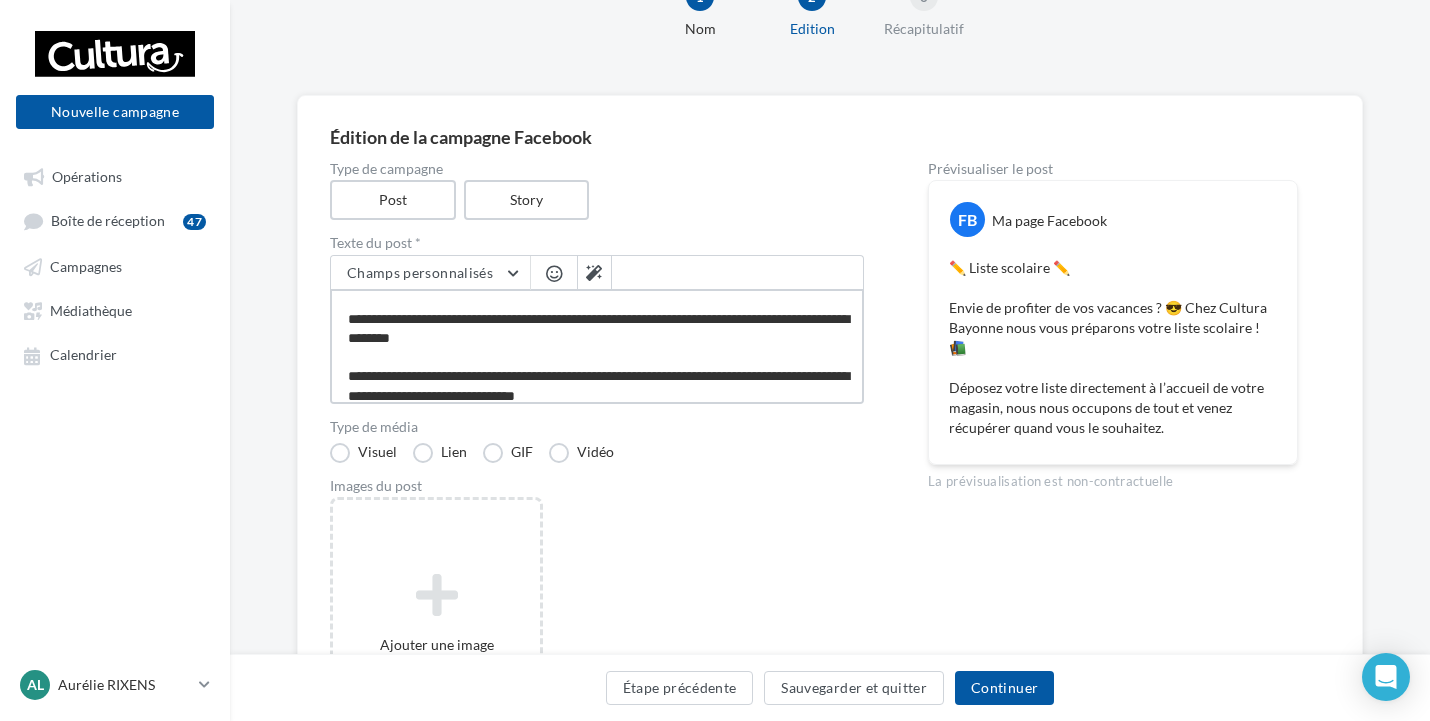 scroll, scrollTop: 0, scrollLeft: 0, axis: both 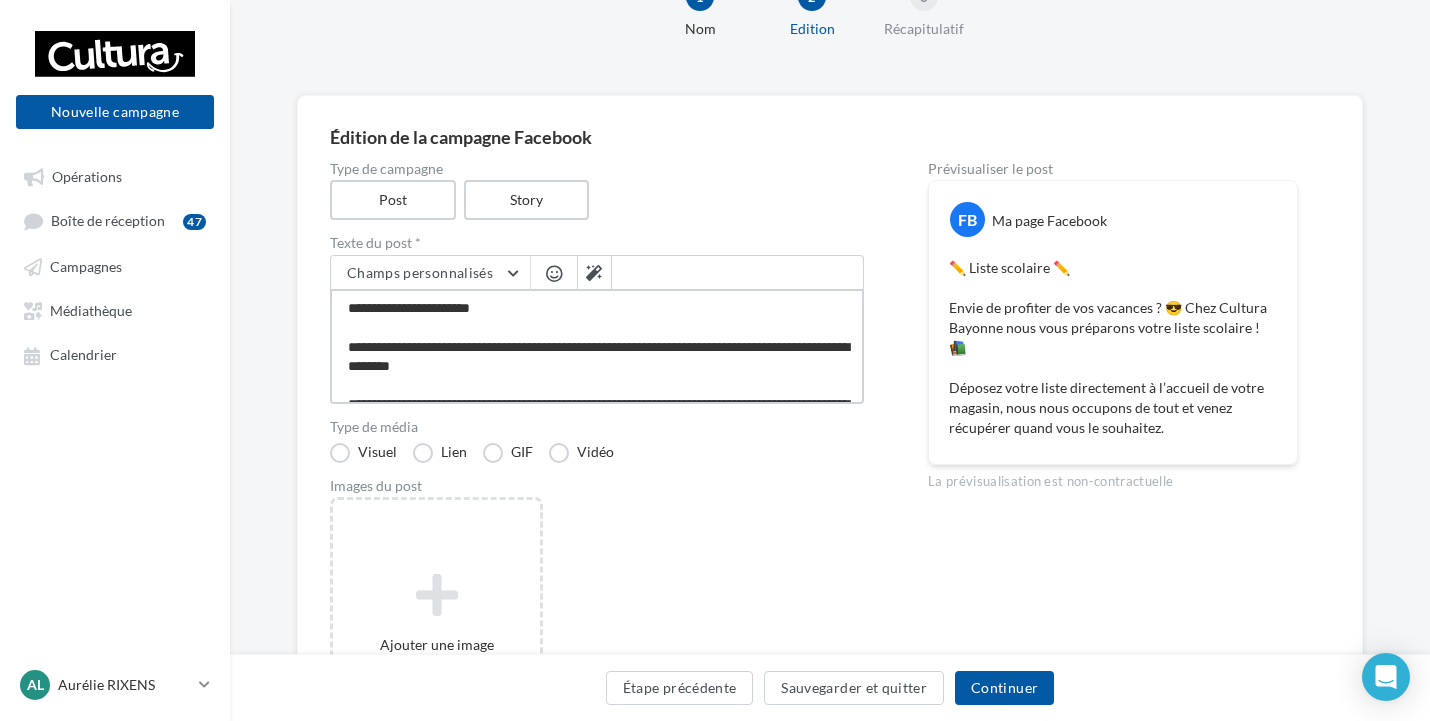 click on "**********" at bounding box center (597, 346) 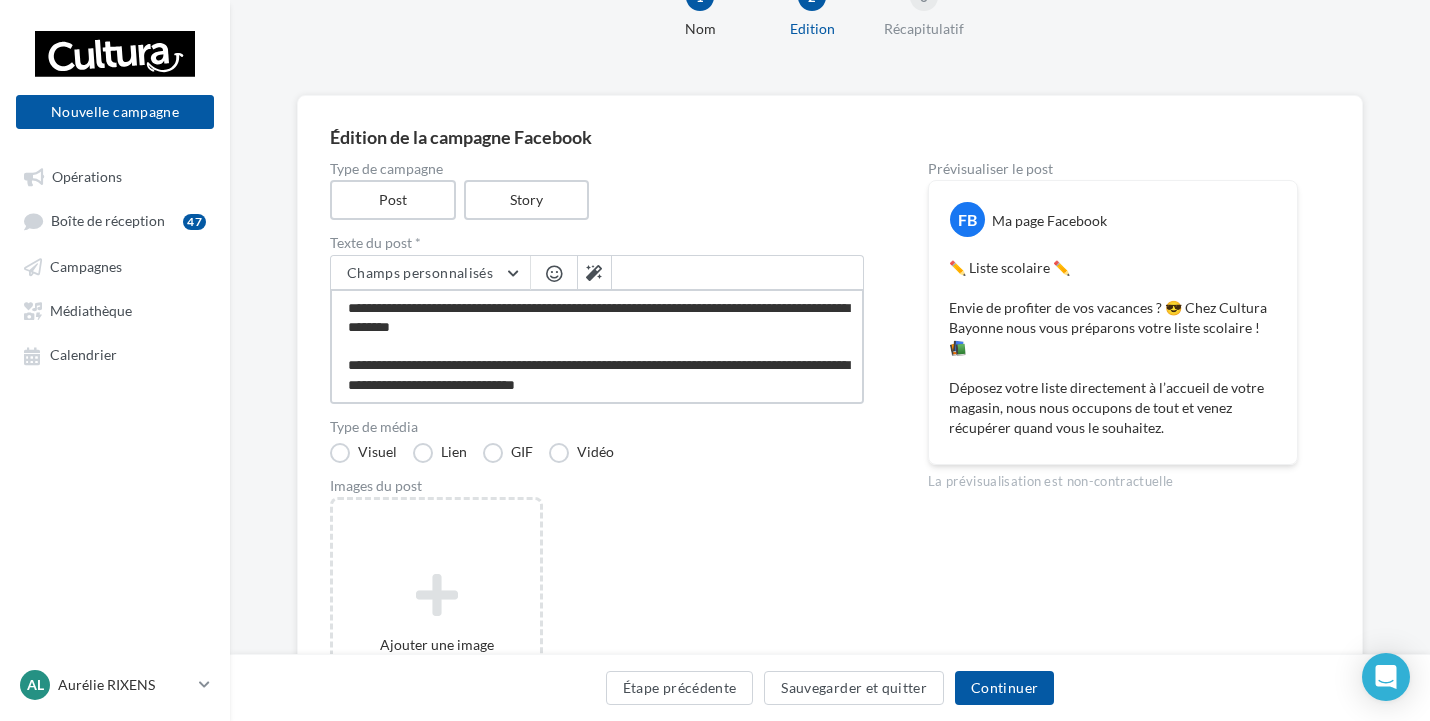 scroll, scrollTop: 59, scrollLeft: 0, axis: vertical 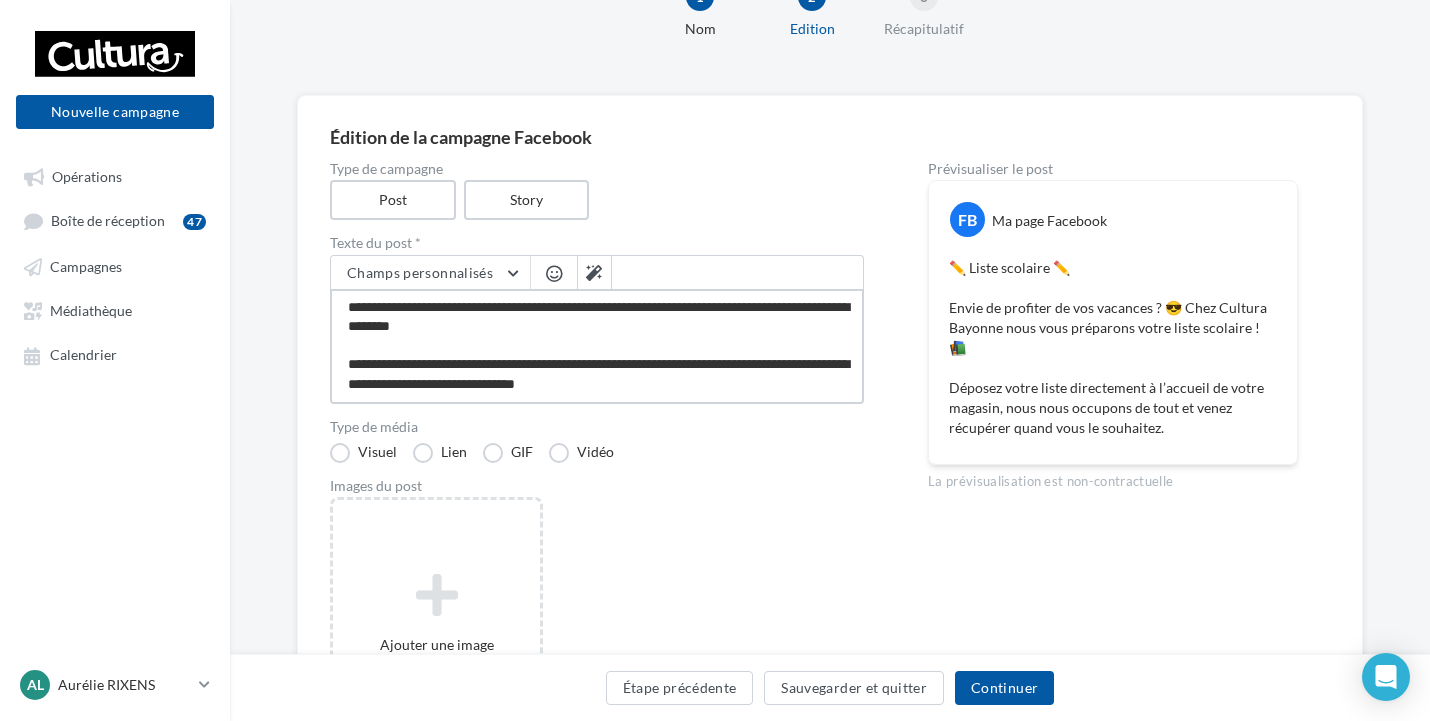 click on "**********" at bounding box center (597, 346) 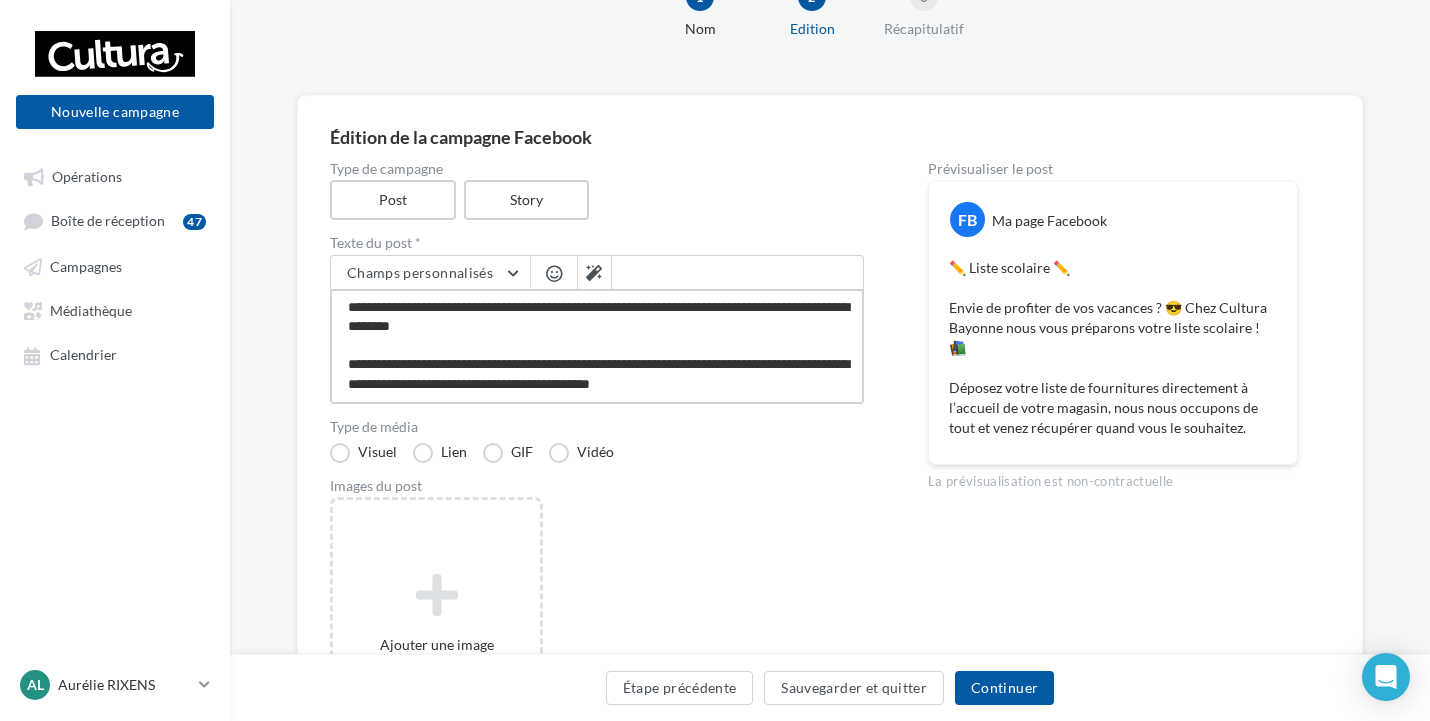 click on "**********" at bounding box center (597, 346) 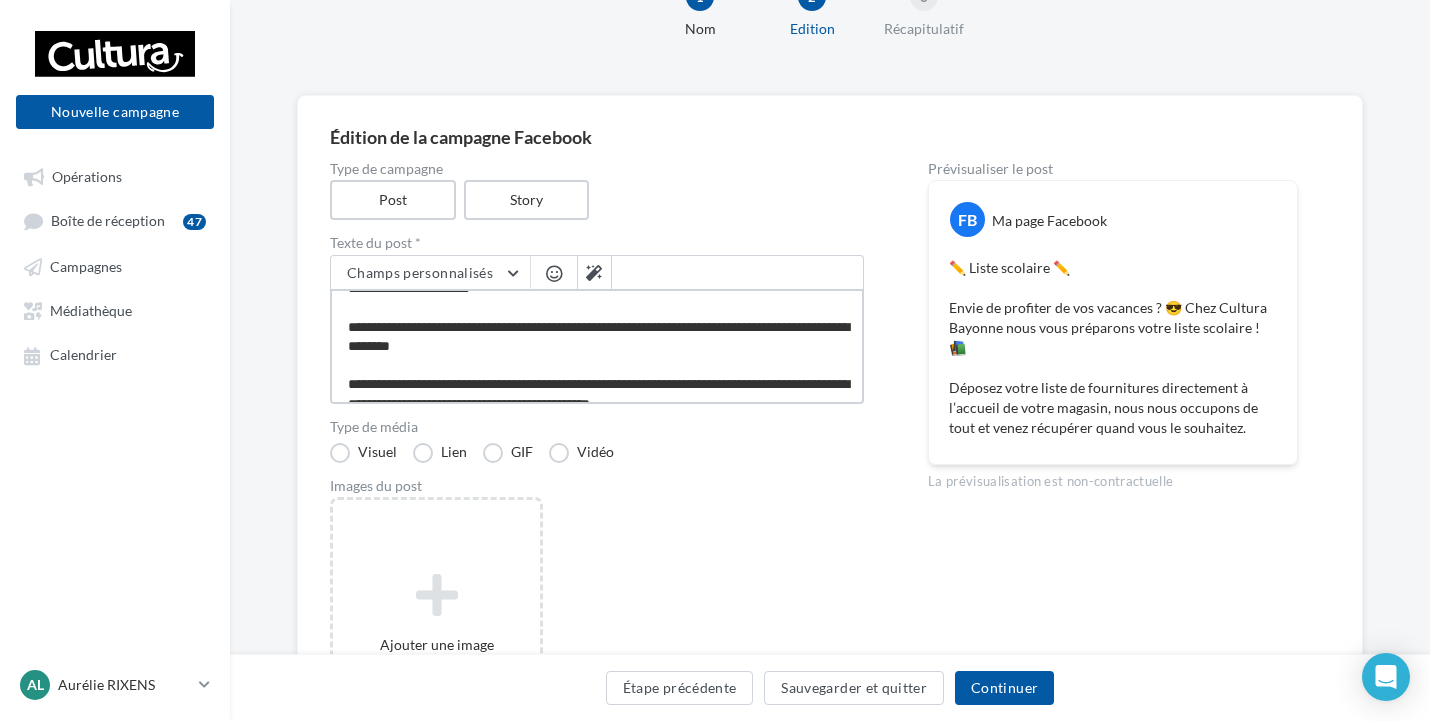 scroll, scrollTop: 0, scrollLeft: 0, axis: both 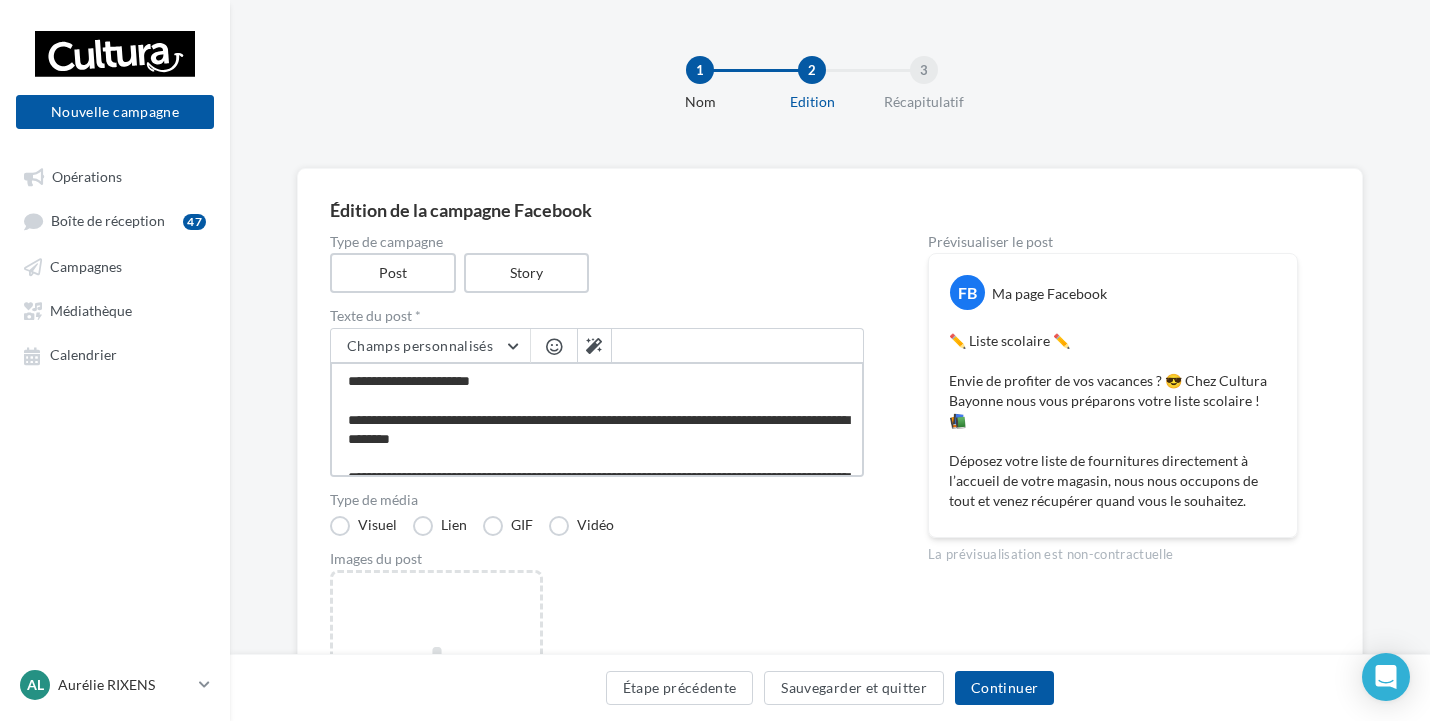click on "**********" at bounding box center [597, 419] 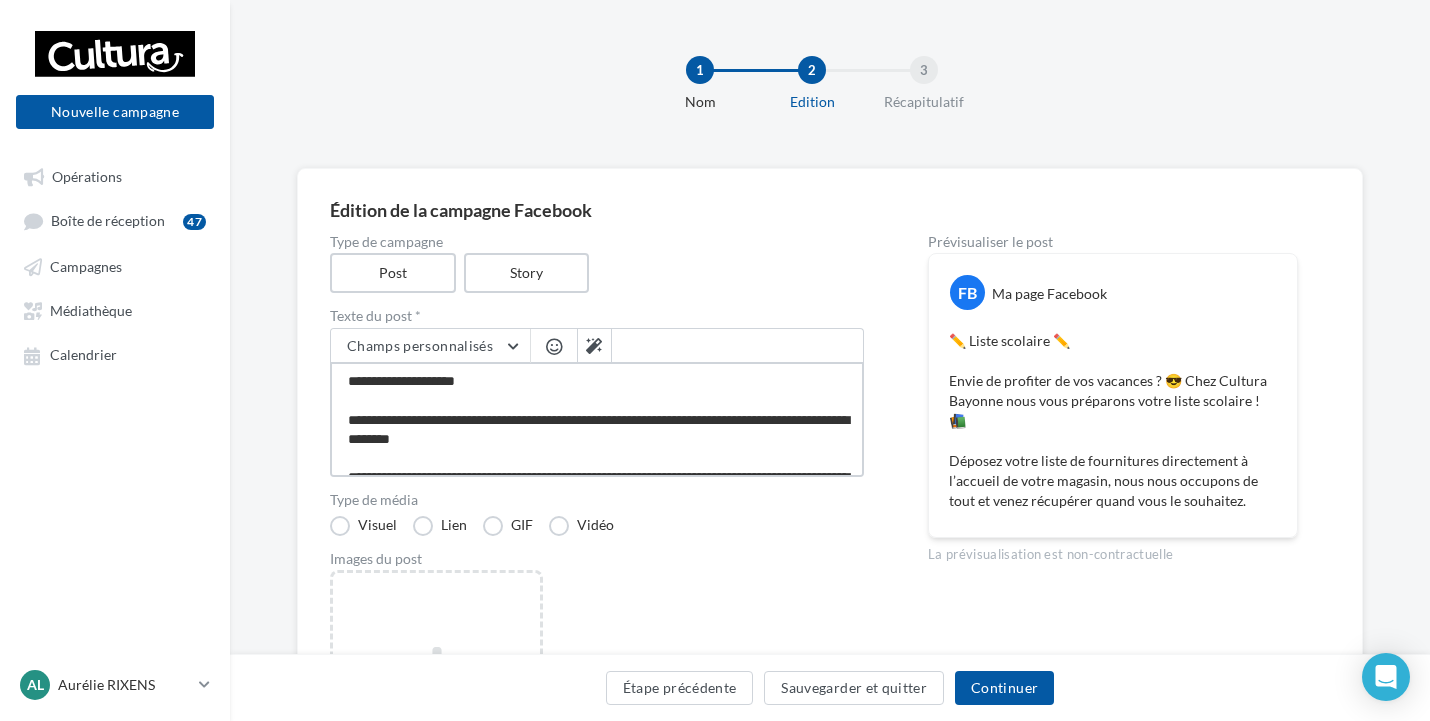 click on "**********" at bounding box center (597, 419) 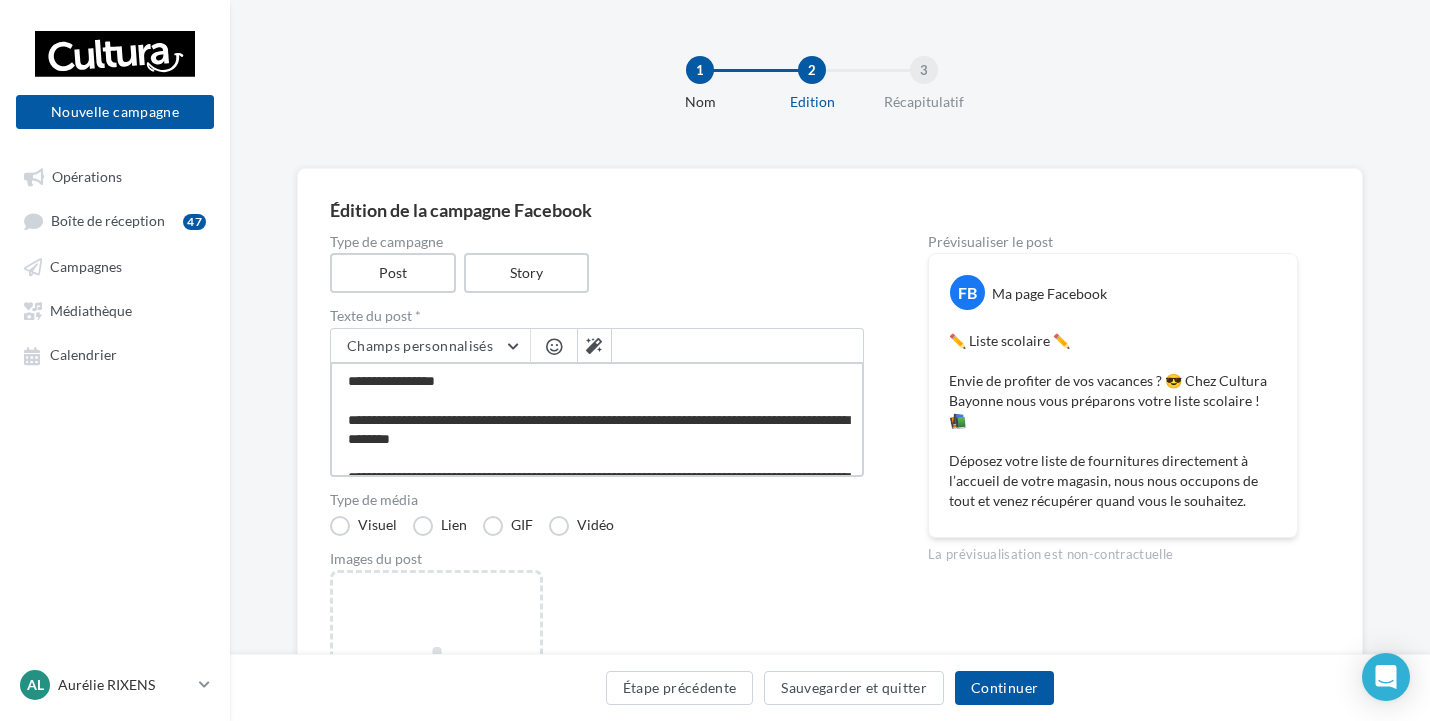 click on "**********" at bounding box center [597, 419] 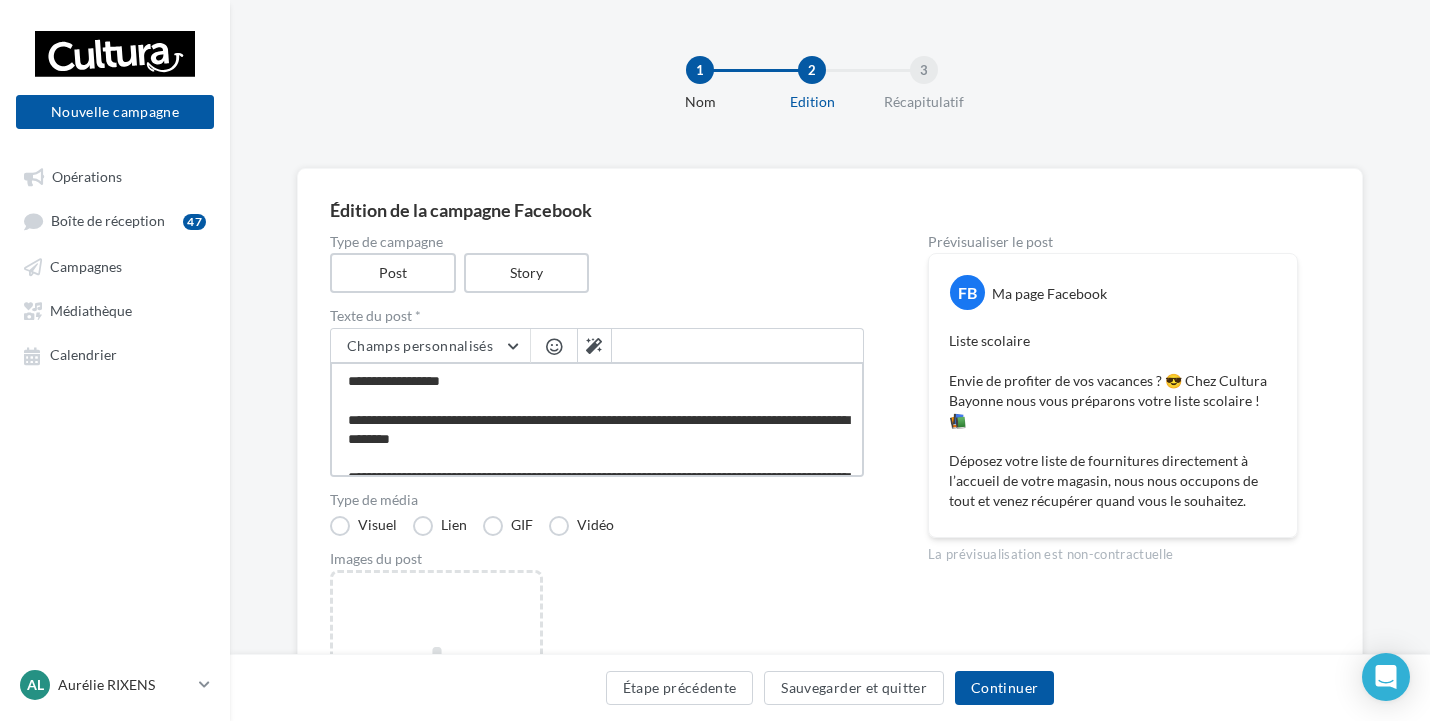 click on "**********" at bounding box center (597, 419) 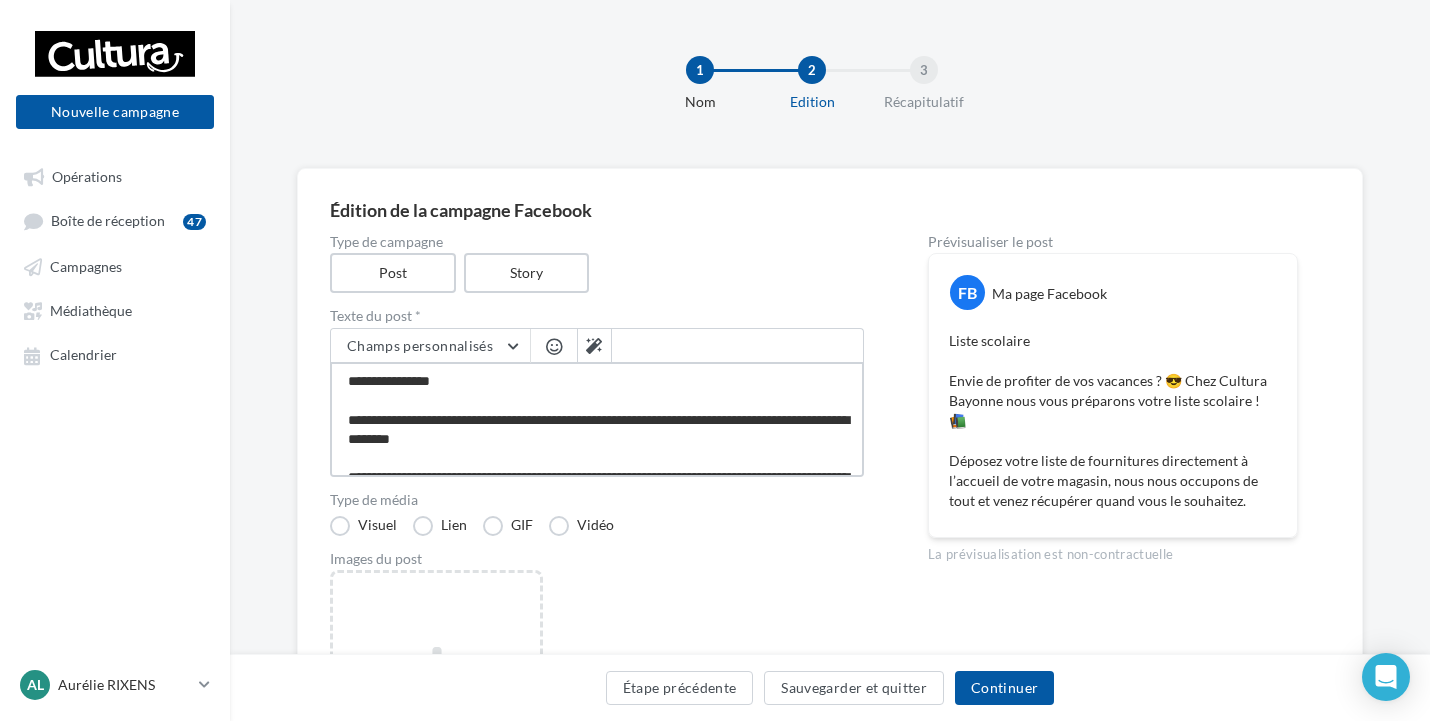 click on "**********" at bounding box center [597, 419] 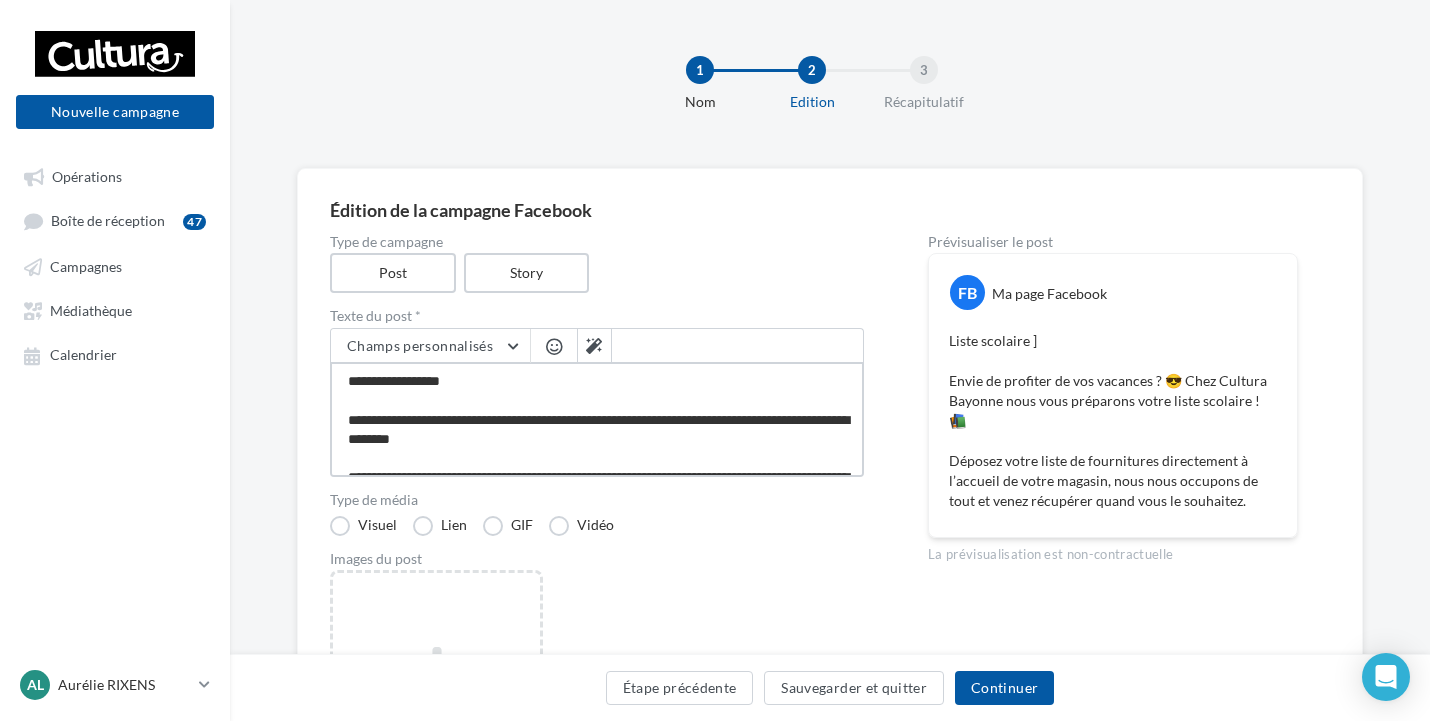 click on "**********" at bounding box center [597, 419] 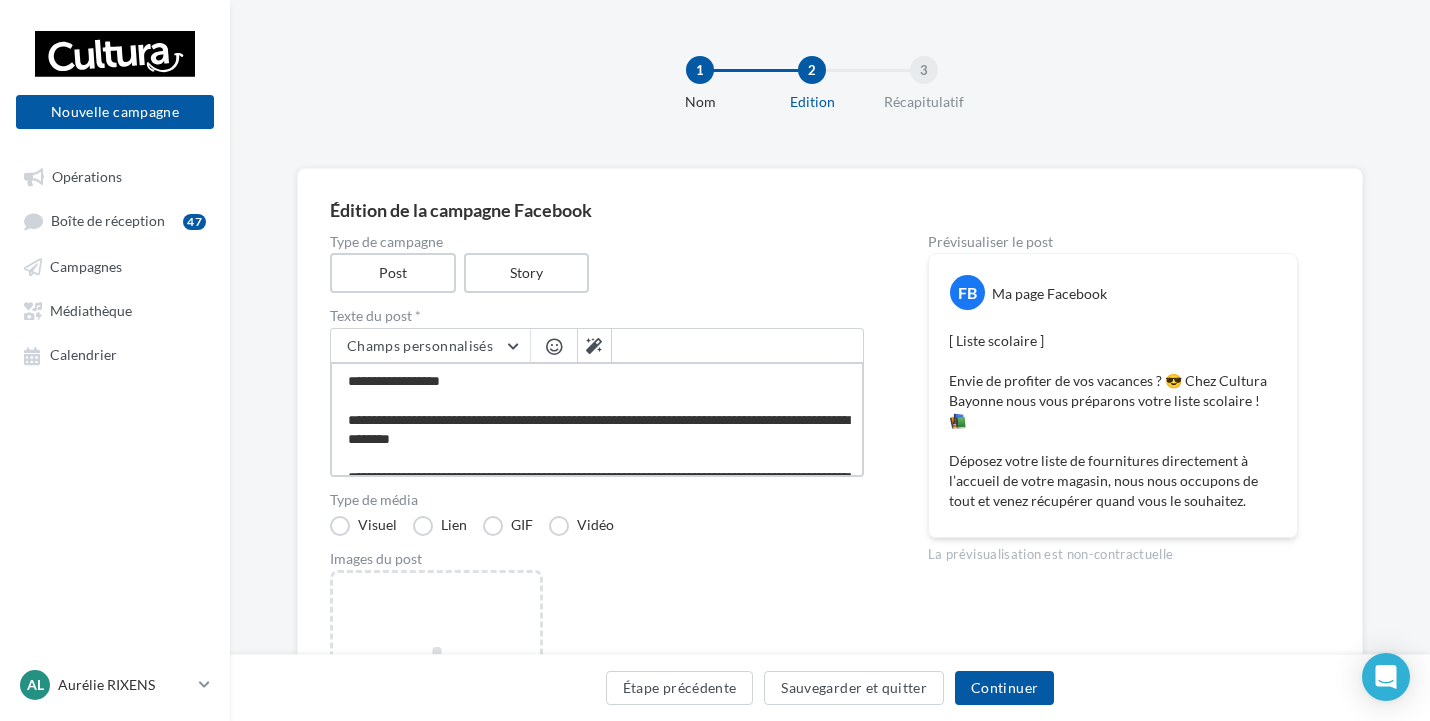 click on "**********" at bounding box center (597, 419) 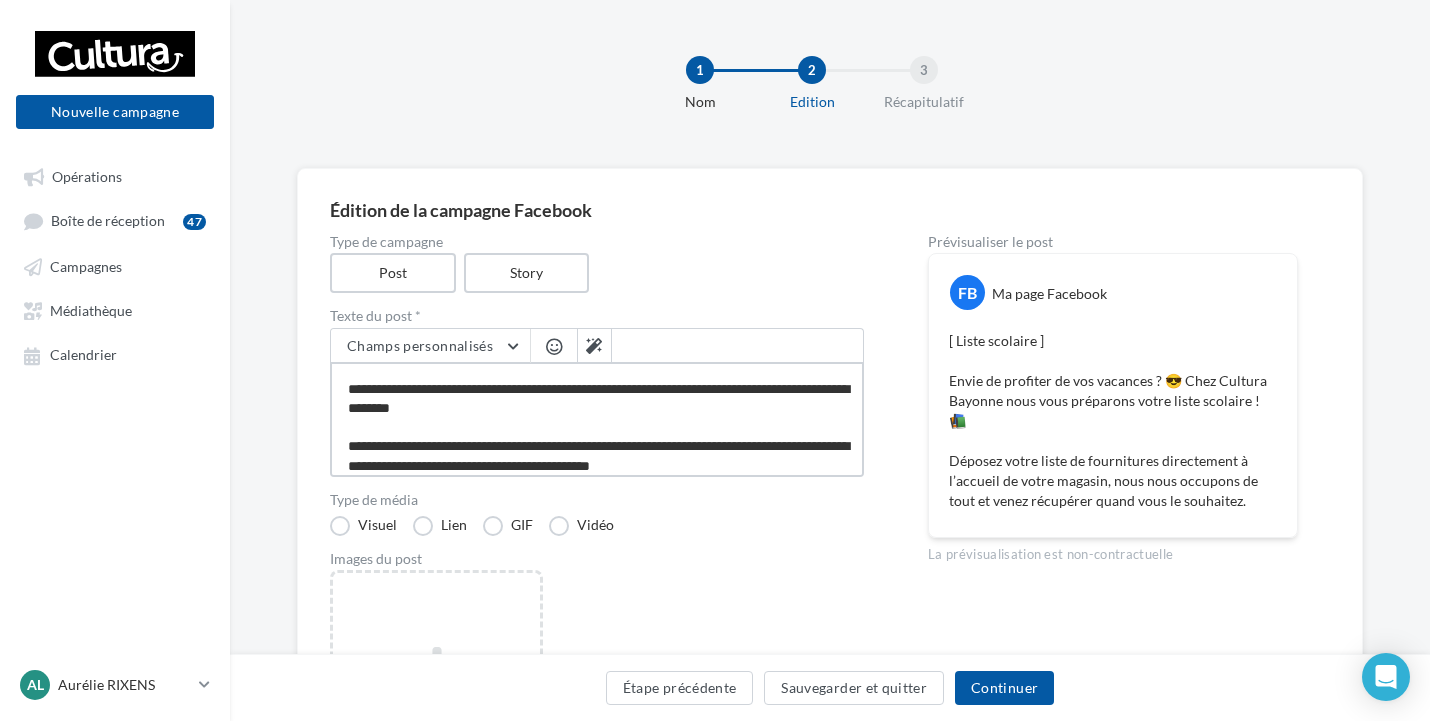 scroll, scrollTop: 59, scrollLeft: 0, axis: vertical 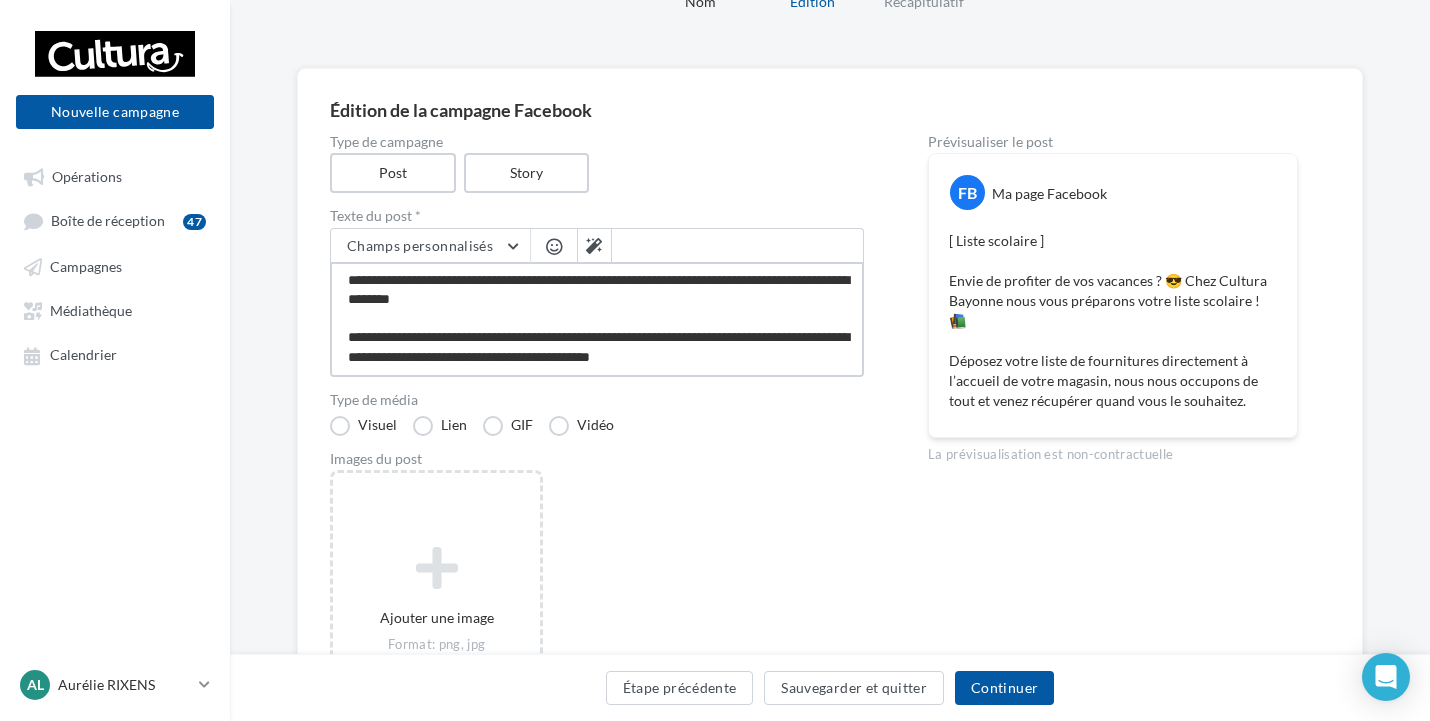 click on "**********" at bounding box center (597, 319) 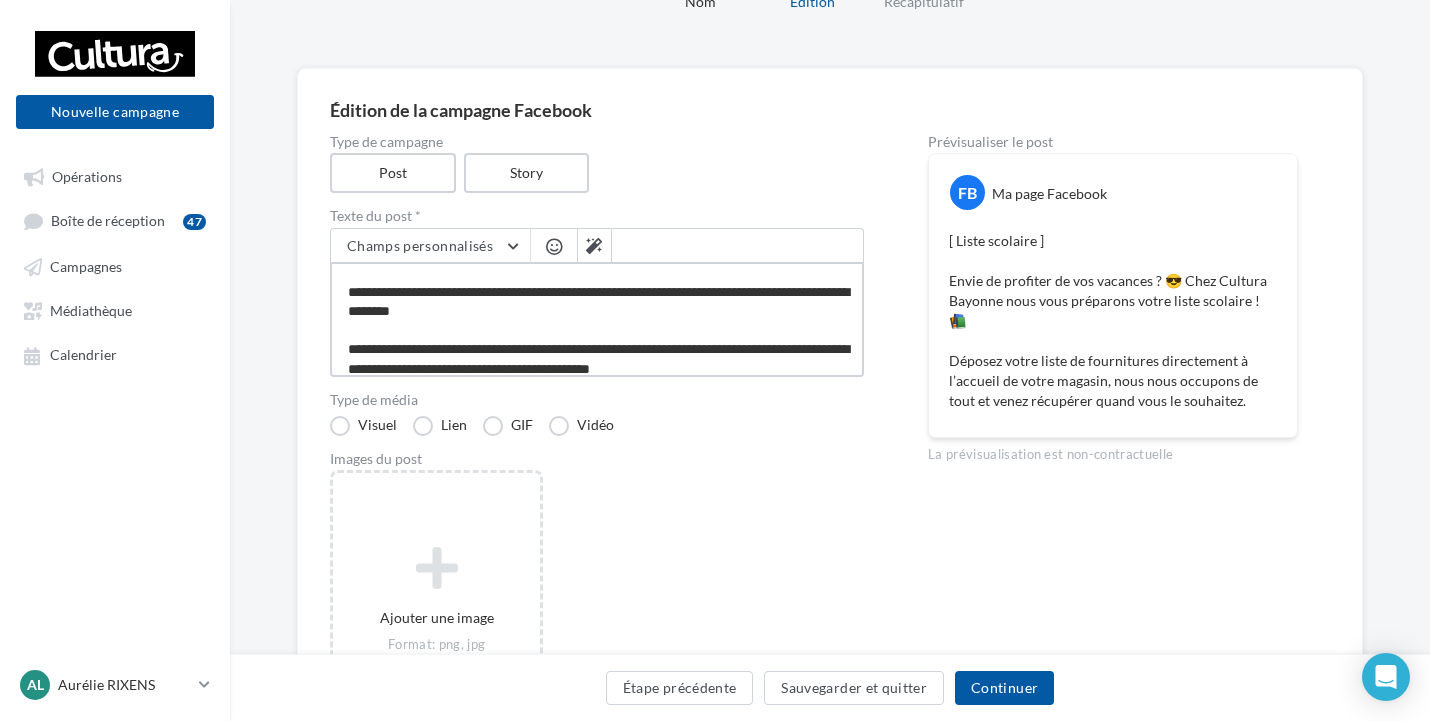 scroll, scrollTop: 0, scrollLeft: 0, axis: both 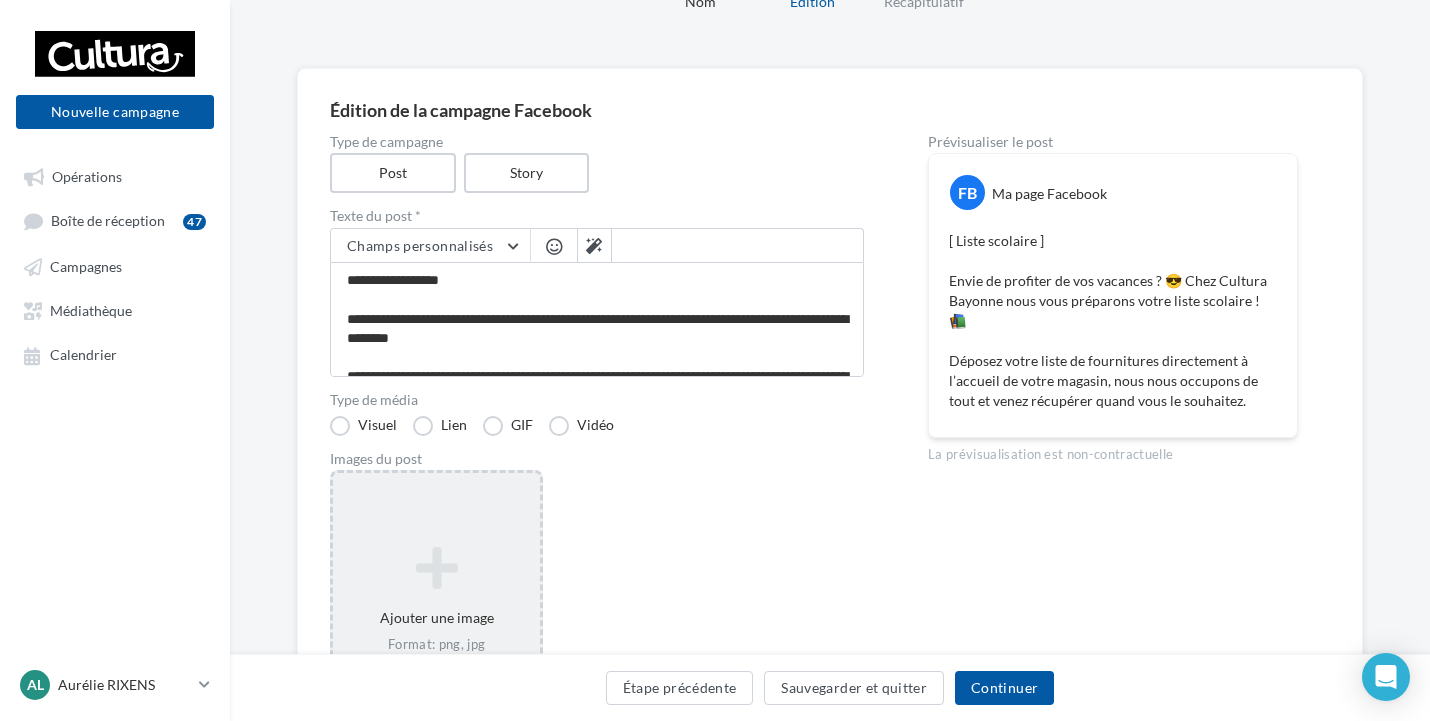 click at bounding box center (436, 568) 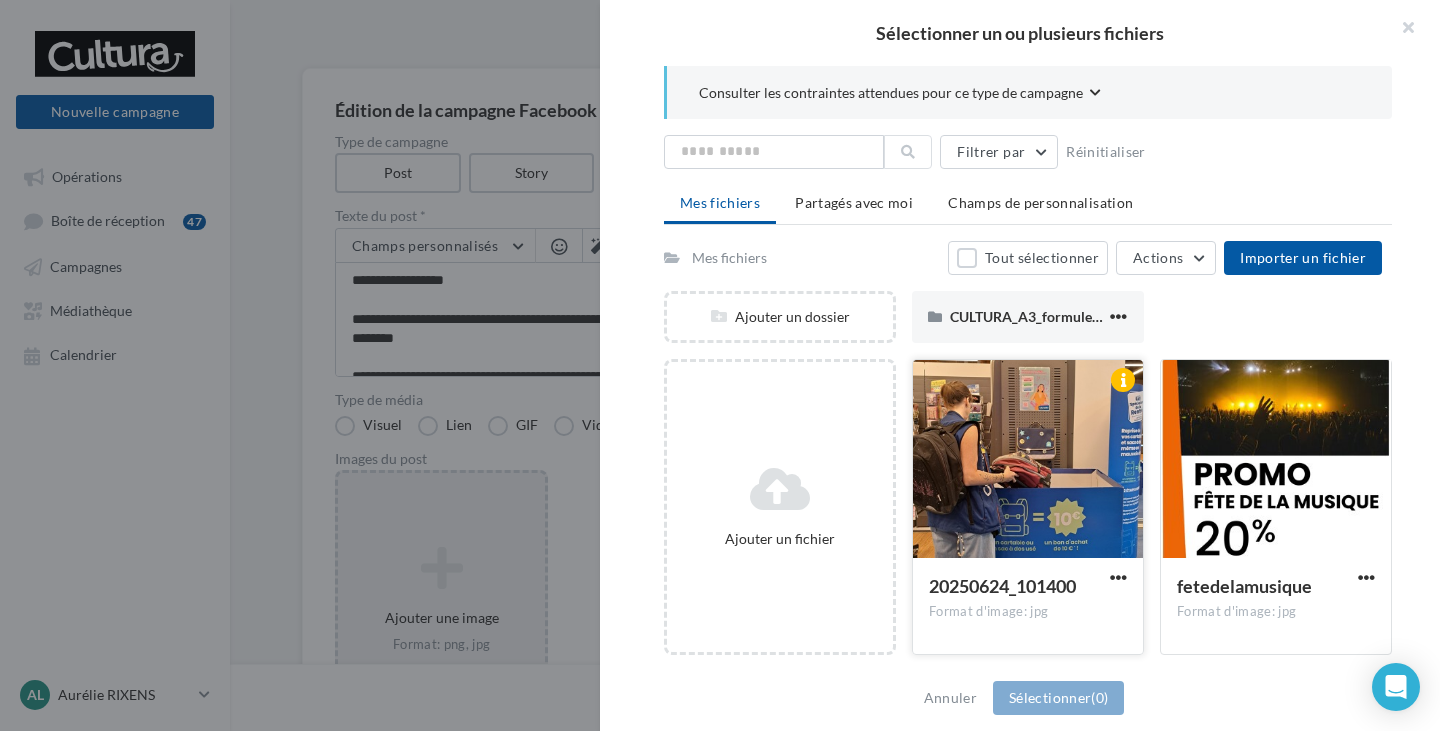click at bounding box center (1028, 460) 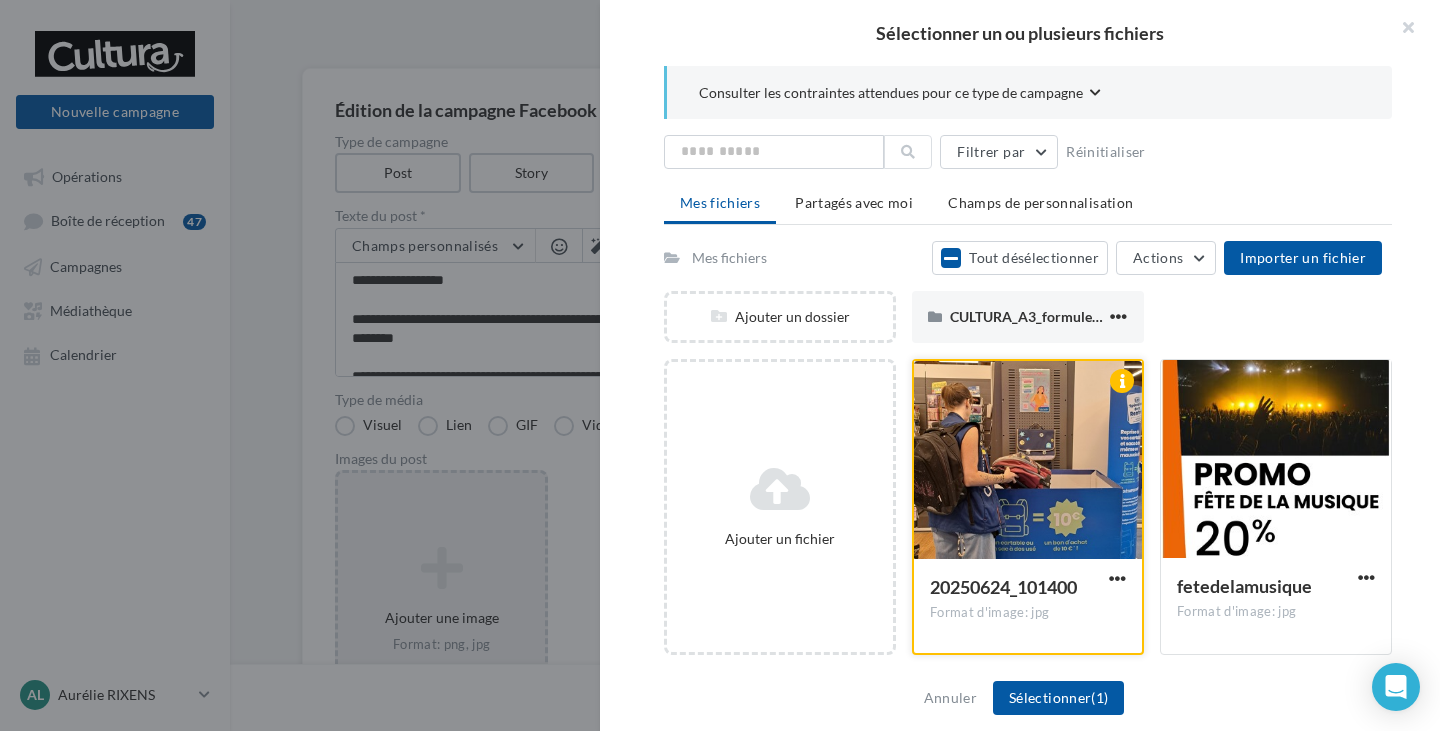 click at bounding box center [1028, 461] 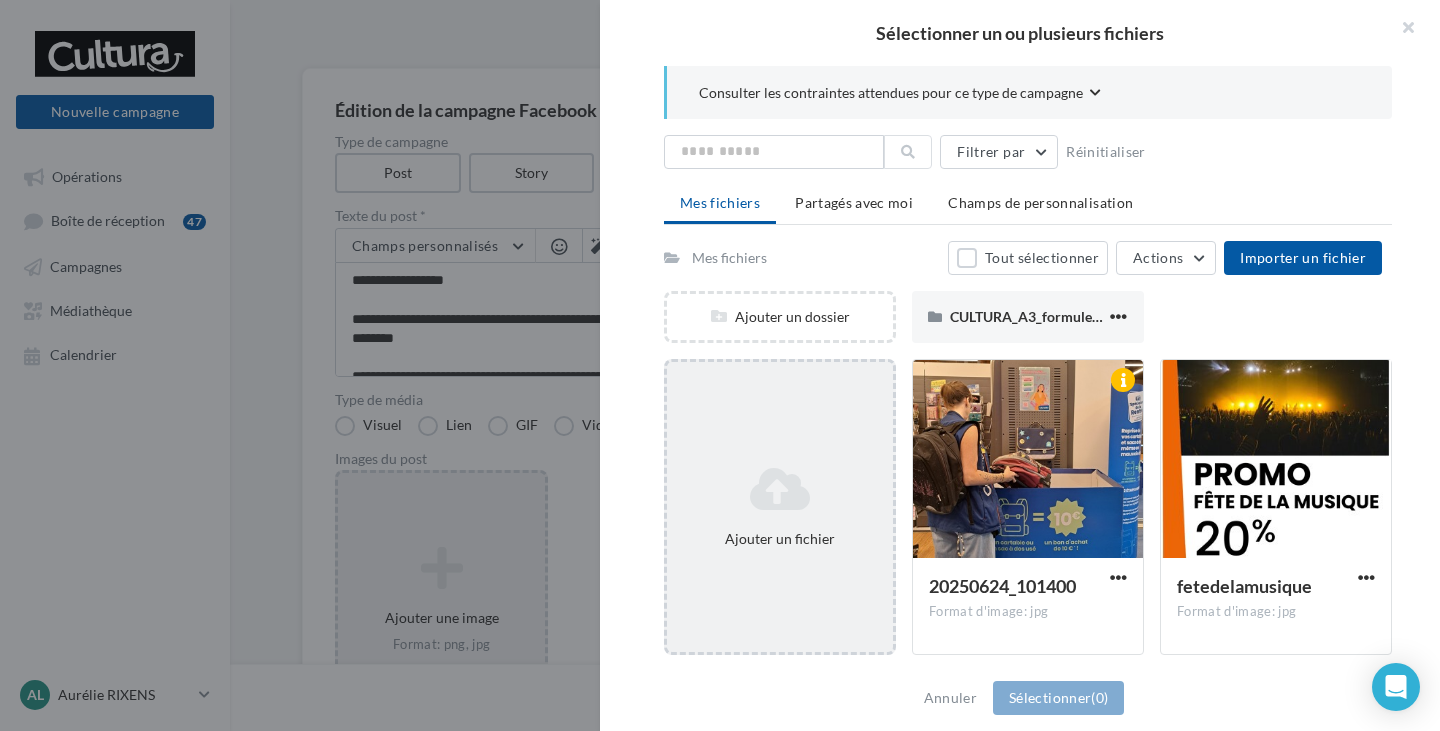 click at bounding box center [780, 489] 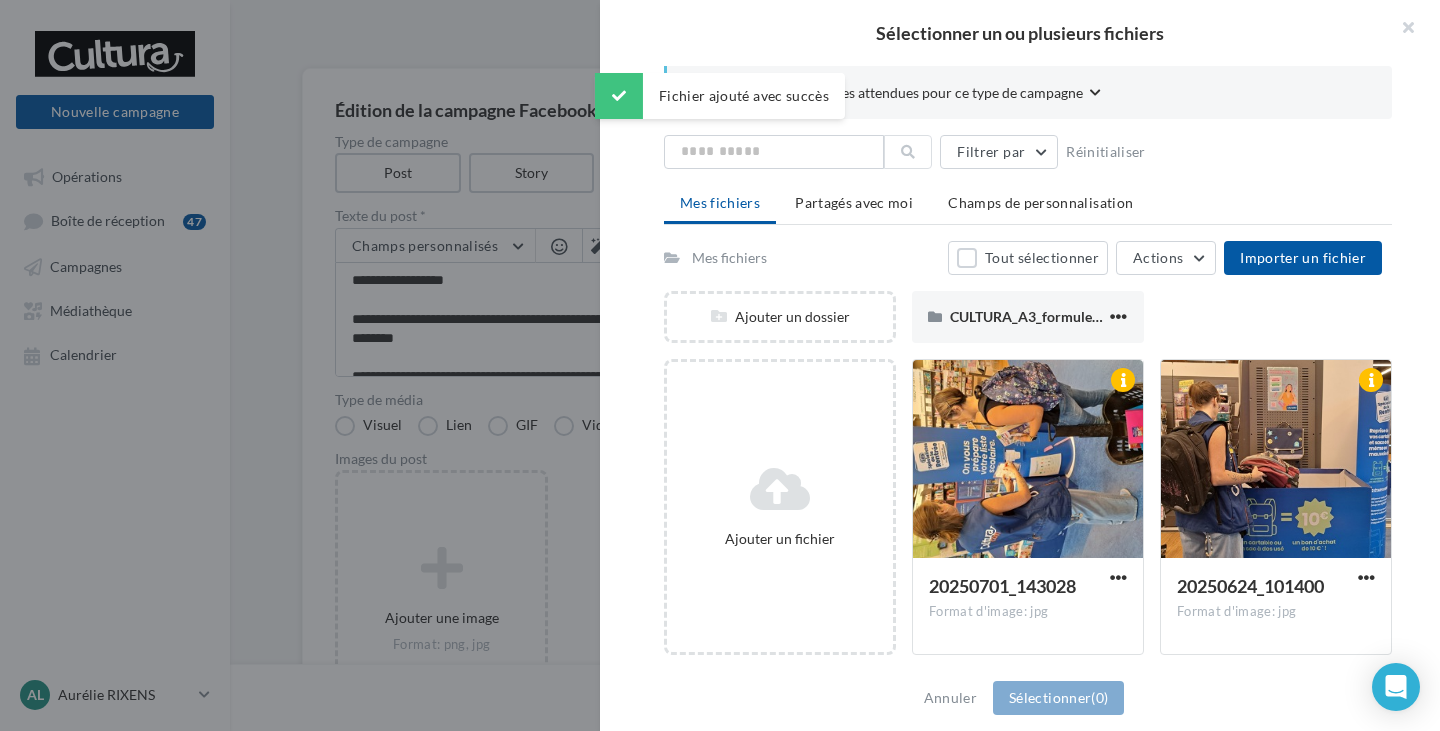 click at bounding box center [1028, 460] 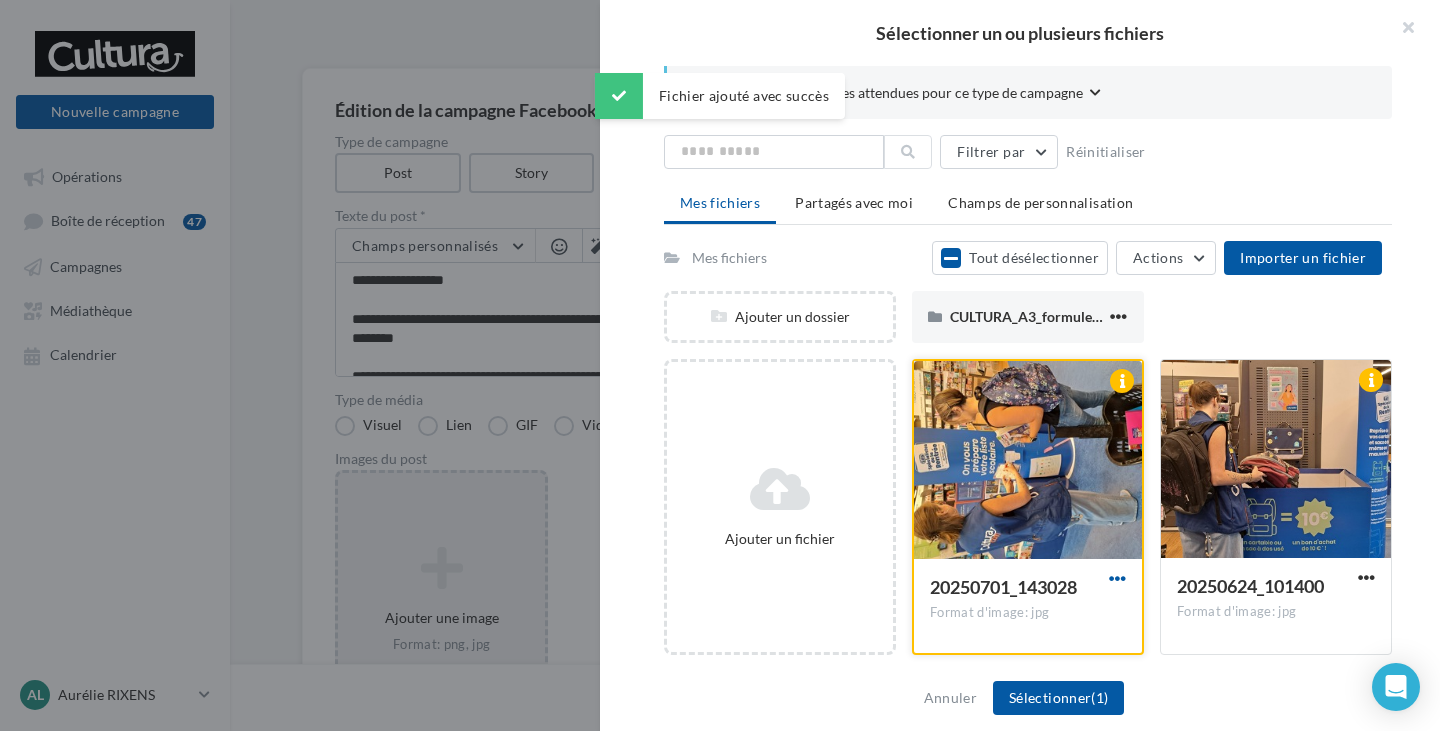 click at bounding box center [1117, 578] 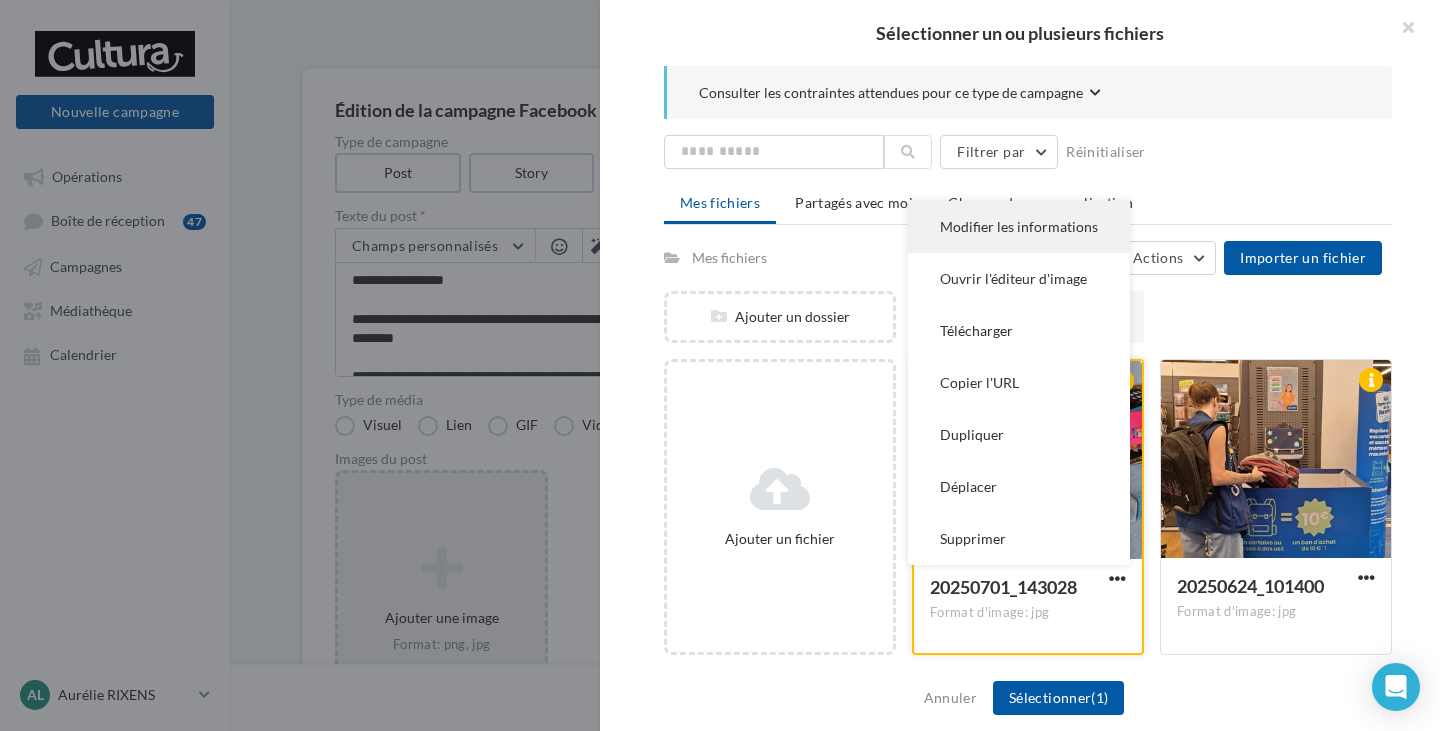 click on "Modifier les informations" at bounding box center [1019, 227] 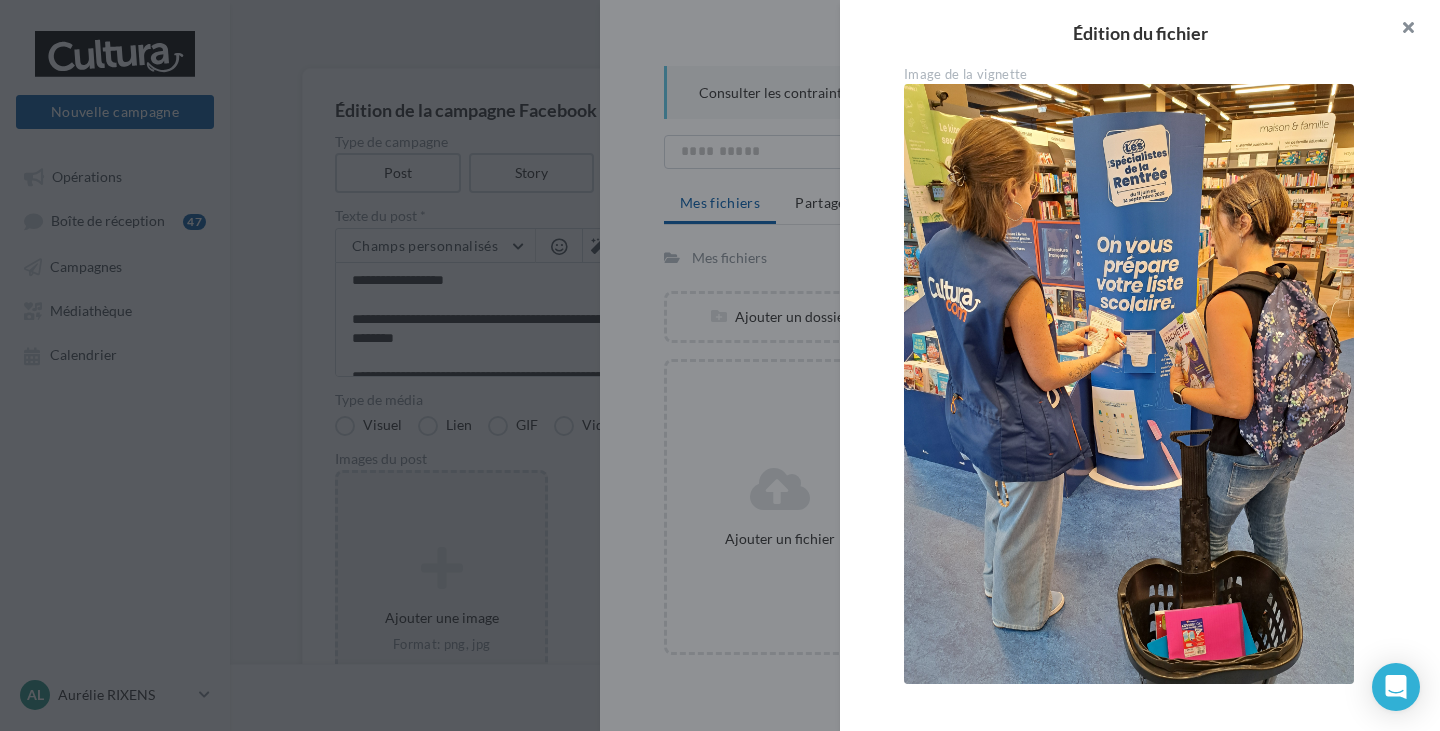 click at bounding box center (1400, 30) 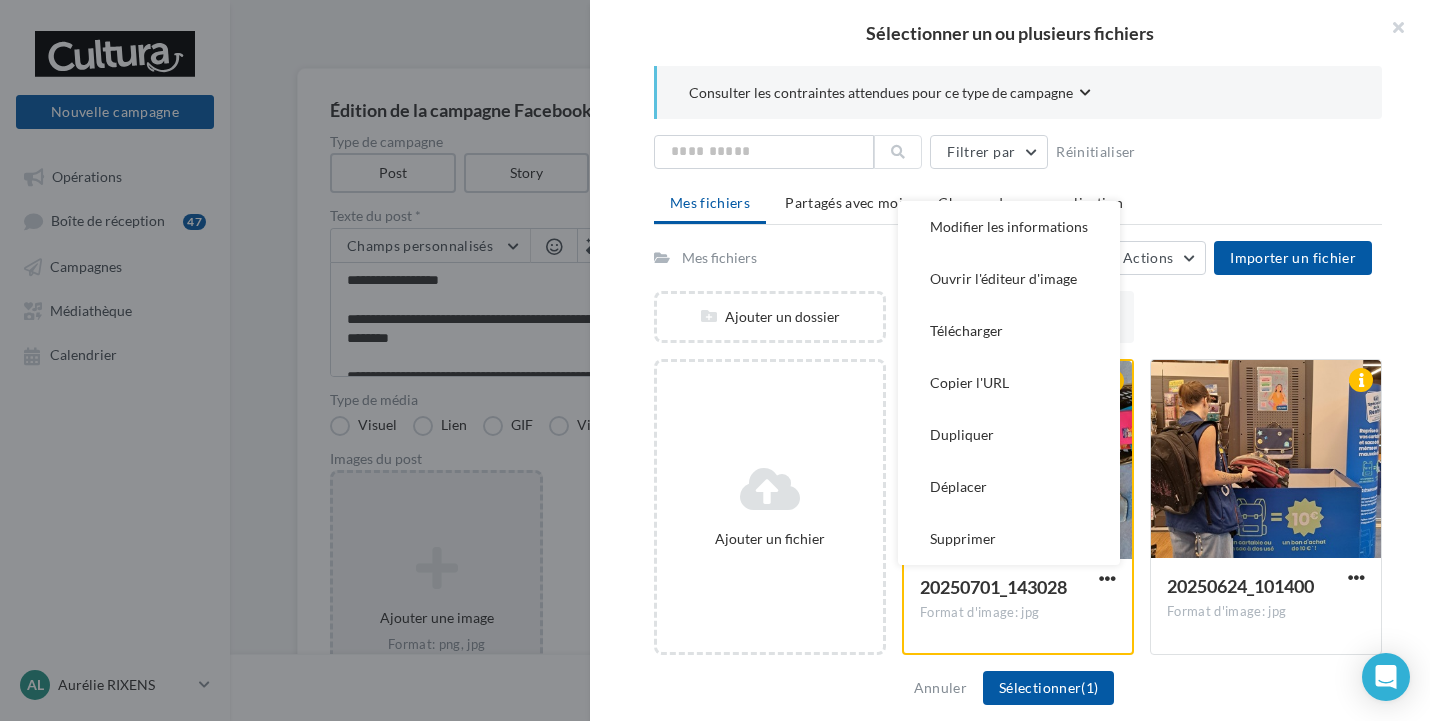 click on "Annuler    Sélectionner   (1)" at bounding box center (1010, 688) 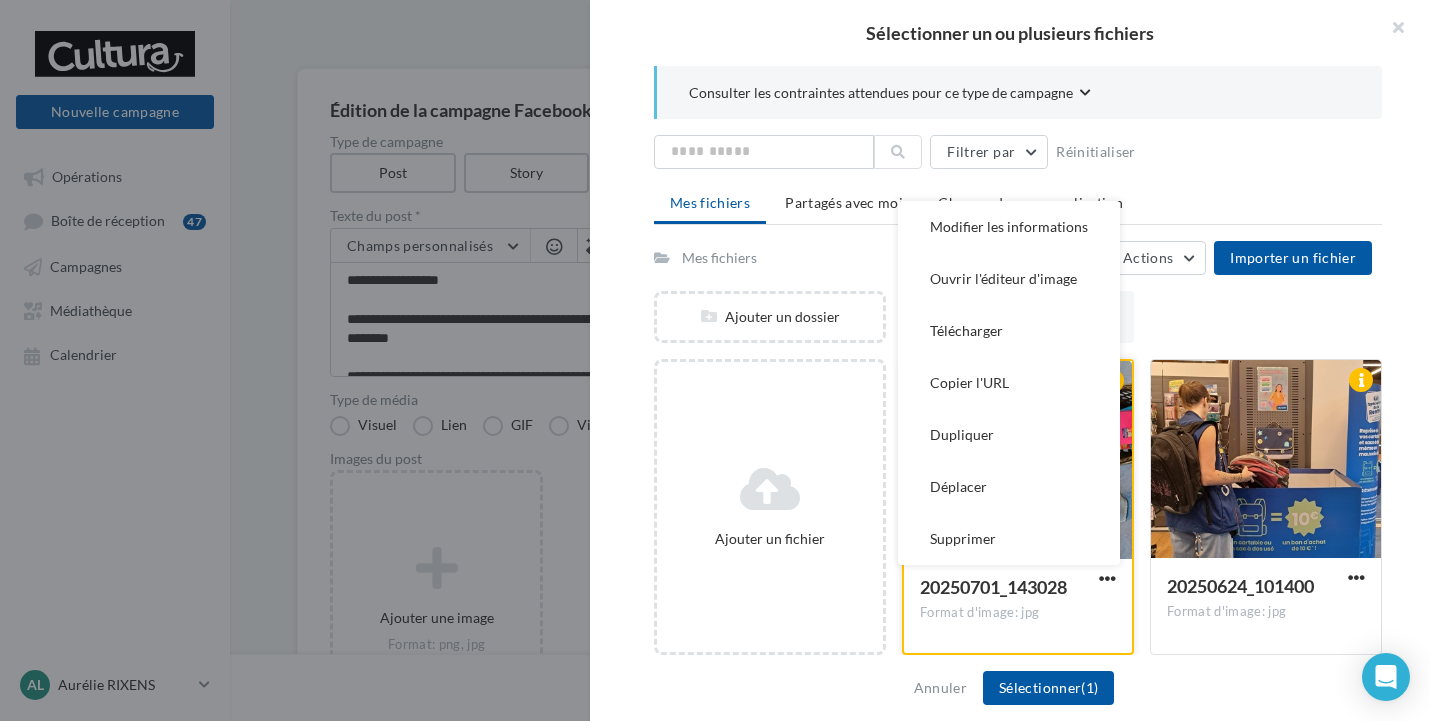click on "20250701_143028  Format d'image: jpg" at bounding box center (1018, 605) 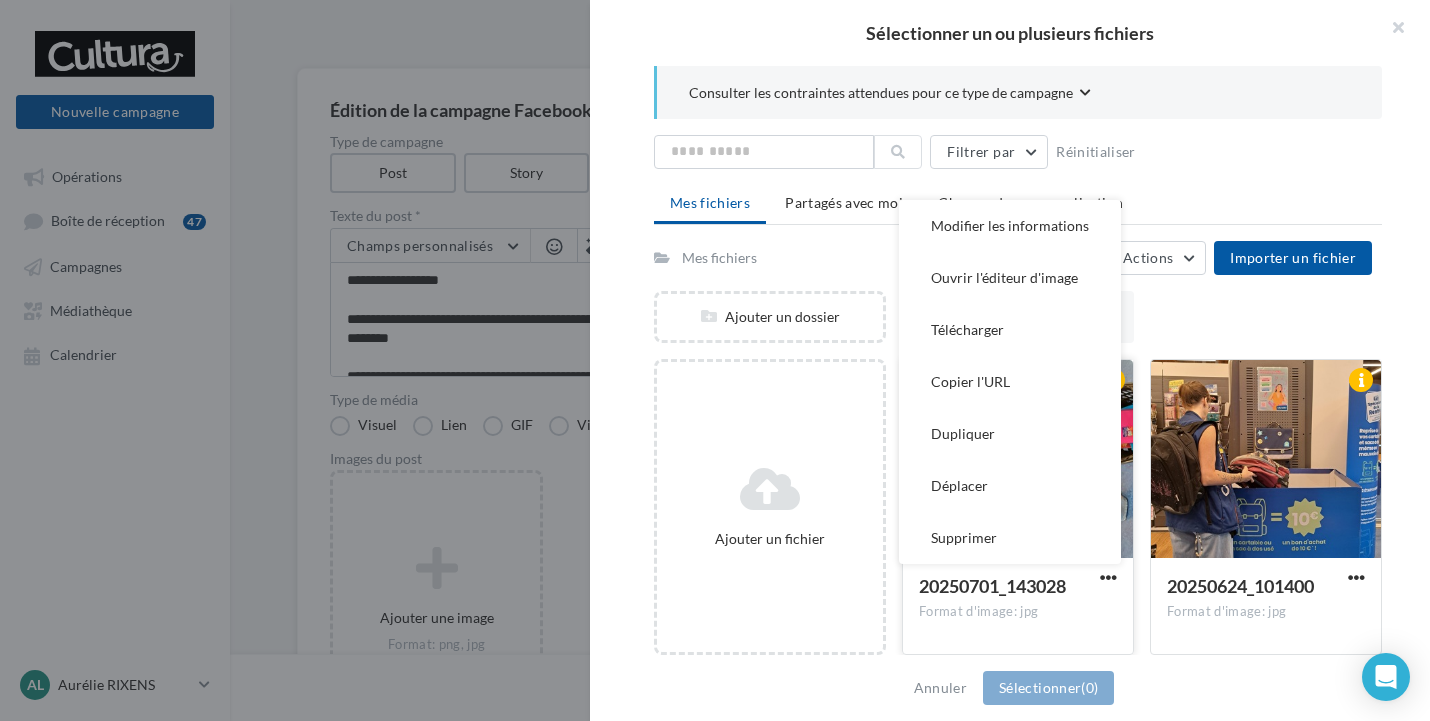 click on "20250701_143028" at bounding box center [1006, 588] 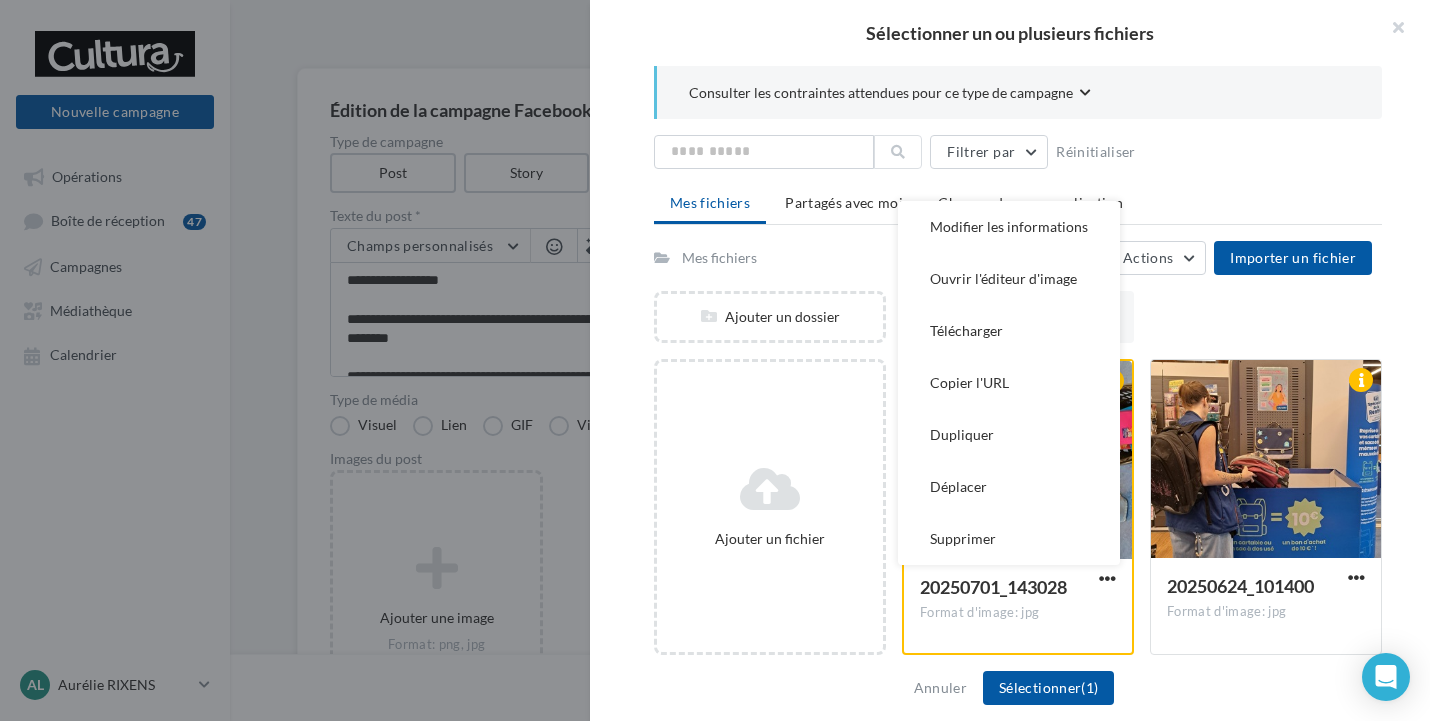 click on "Ajouter un dossier CULTURA_A3_formule_anniversaire_plongeoir1 (1) (1) CULTURA_A3_formule_anniversaire_plongeoir1 (1) (1)" at bounding box center (1026, 325) 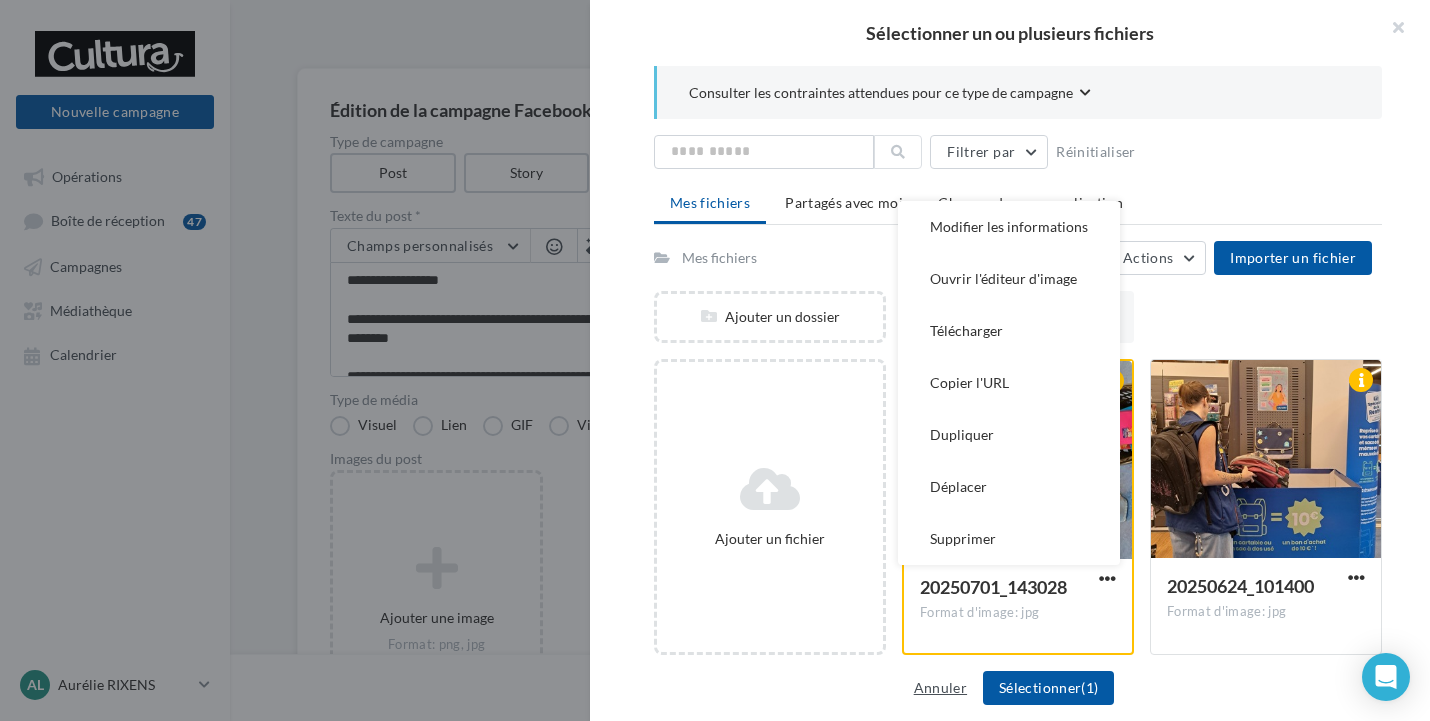 click on "Annuler" at bounding box center [940, 688] 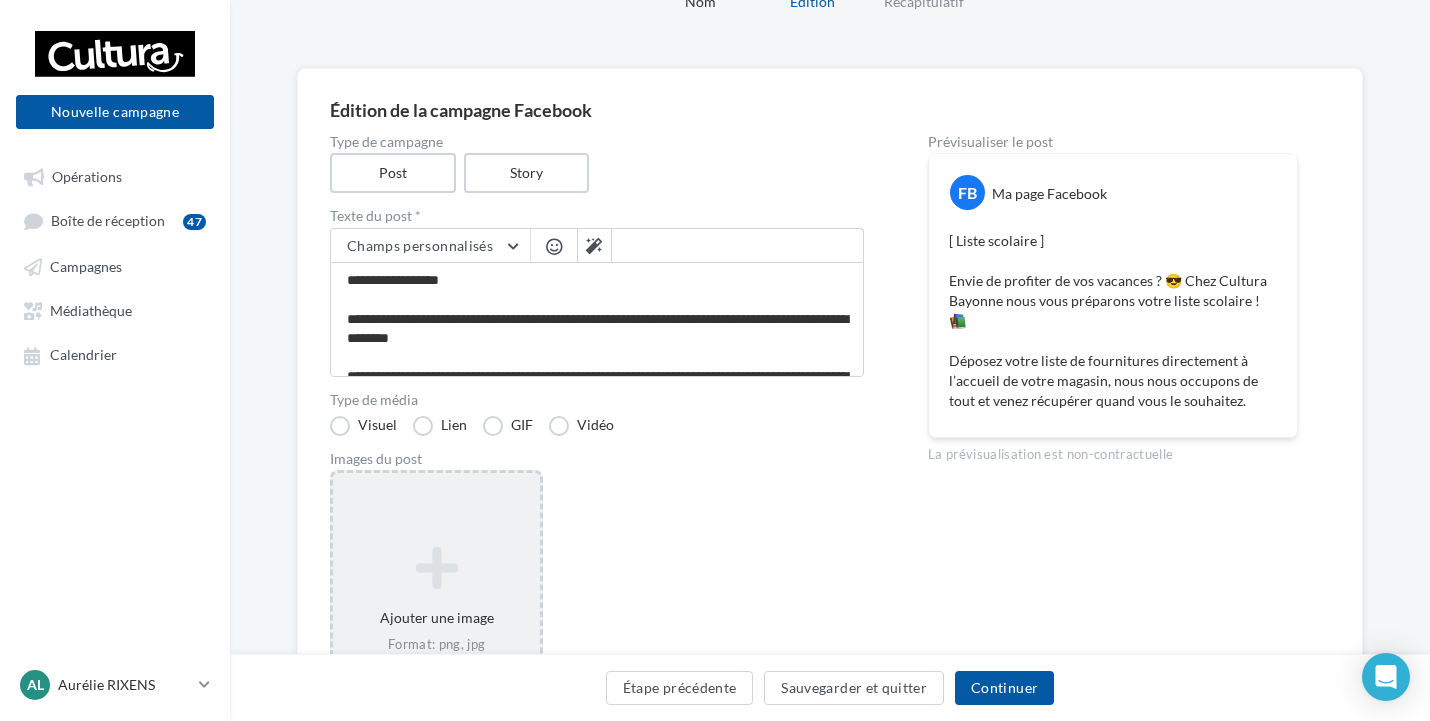 click on "Ajouter une image     Format: png, jpg" at bounding box center [436, 600] 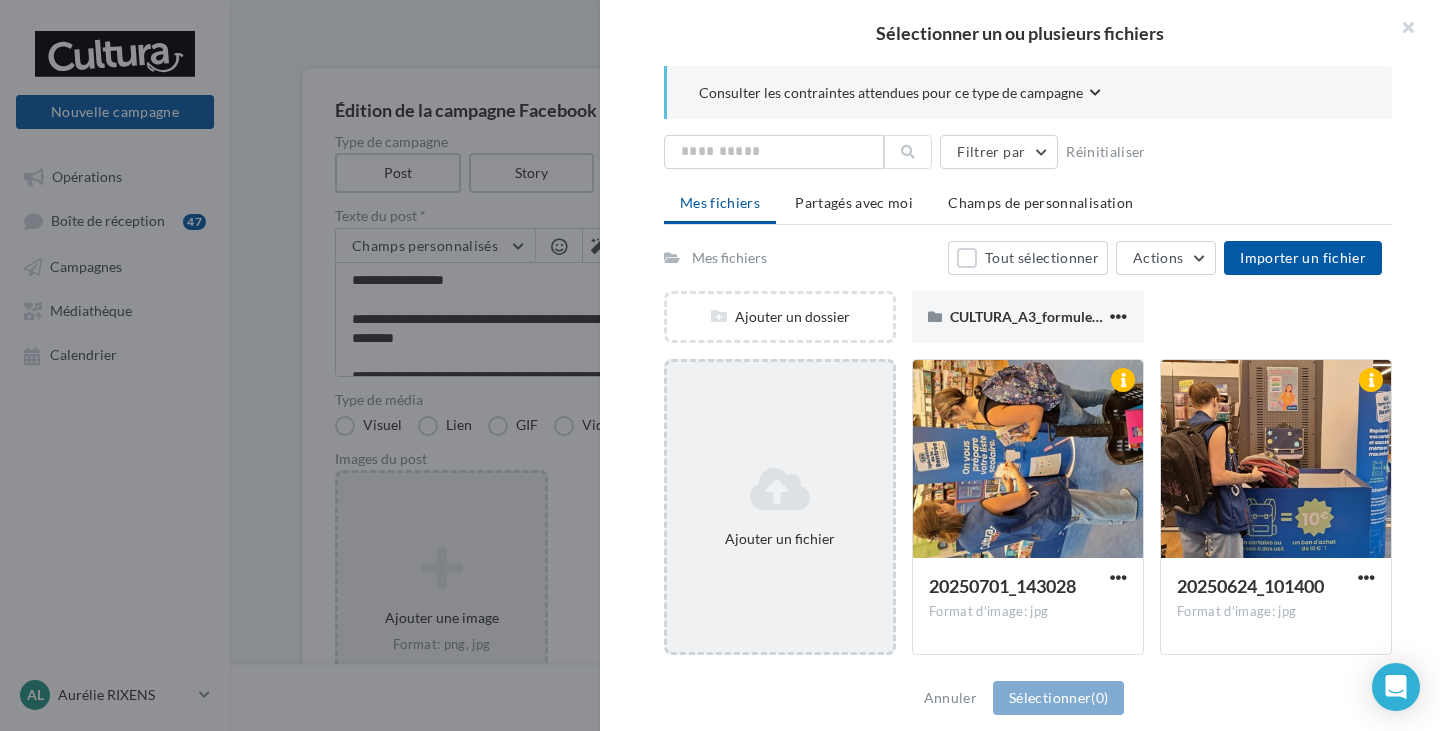 click on "Ajouter un fichier" at bounding box center [780, 539] 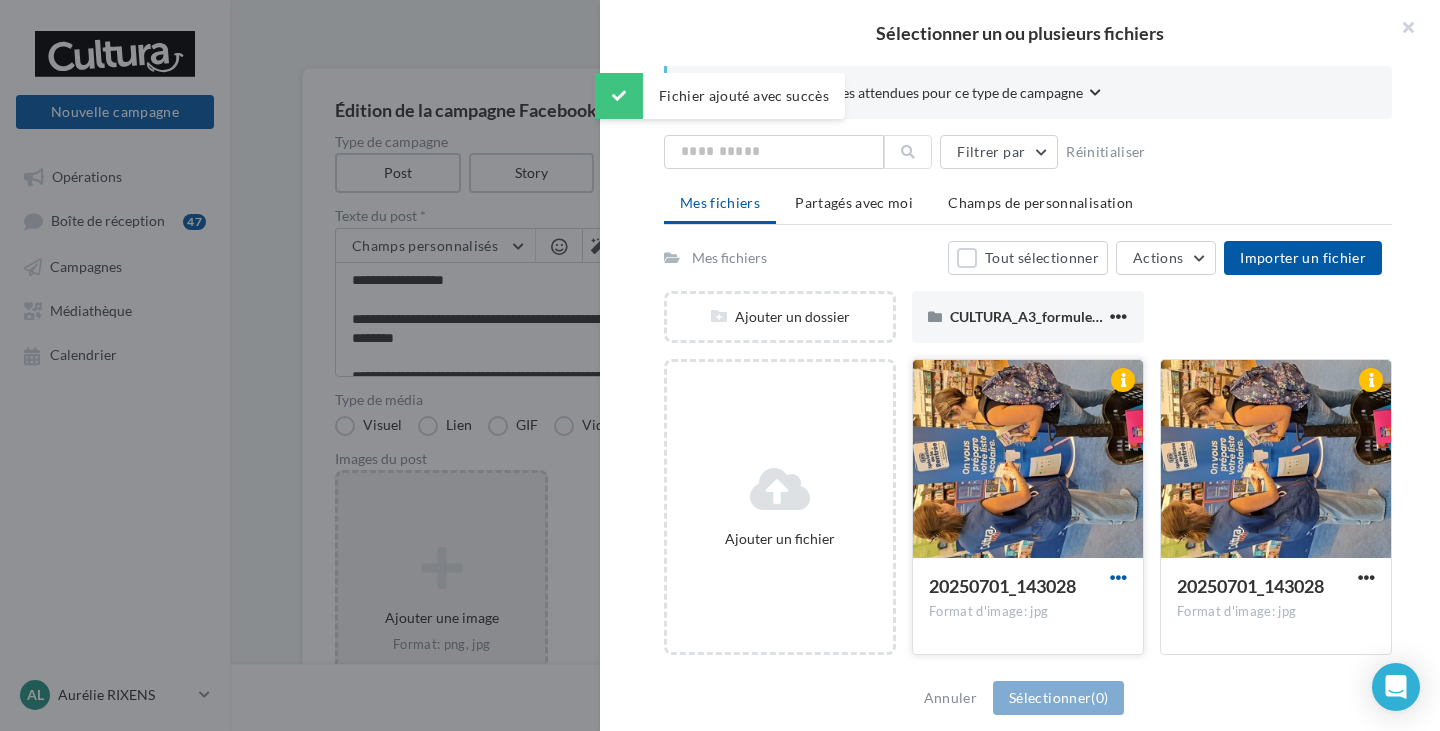 click at bounding box center (1118, 577) 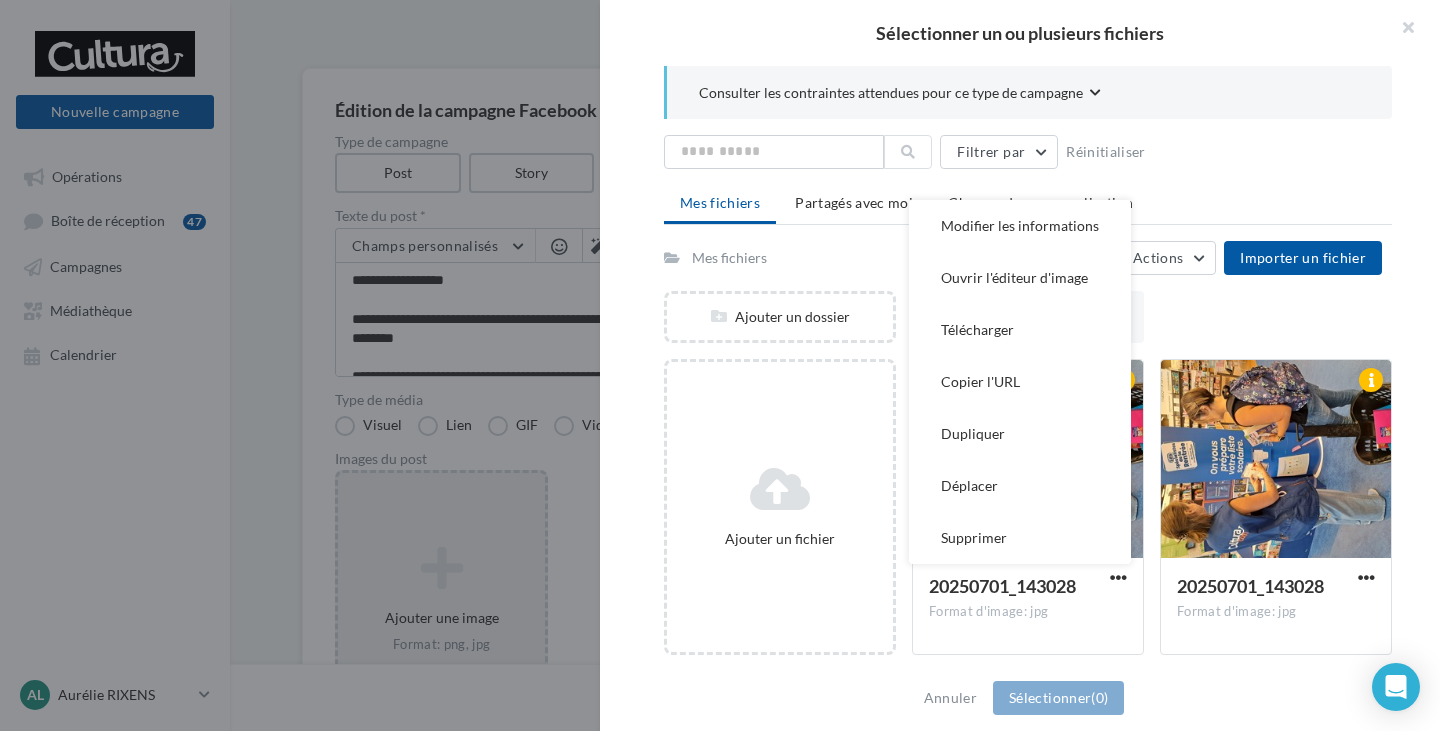 click on "20250701_143028  Format d'image: jpg           Modifier les informations       Ouvrir l'éditeur d'image       Télécharger       Copier l'URL       Dupliquer       Déplacer       Supprimer               20250701_143028" at bounding box center (1036, 317) 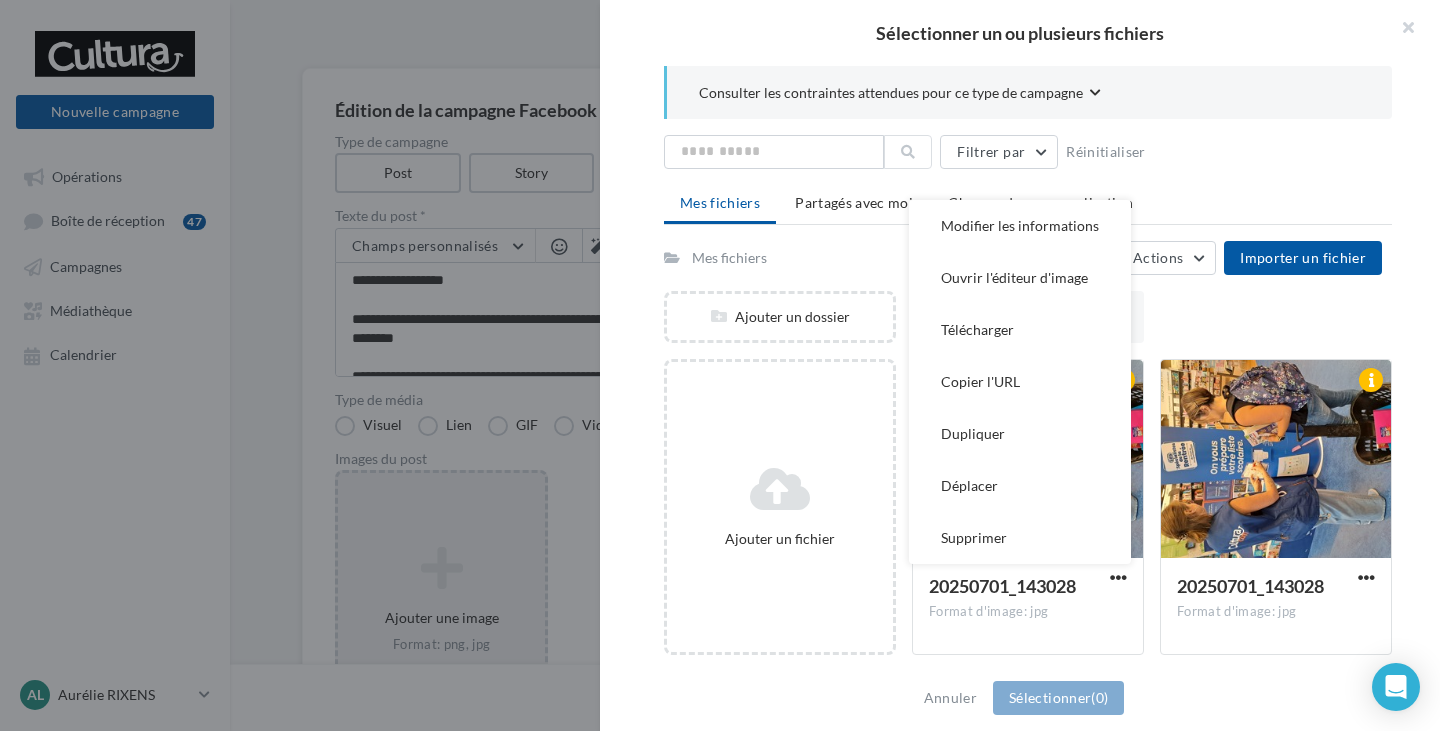 click on "Ajouter un dossier CULTURA_A3_formule_anniversaire_plongeoir1 (1) (1) CULTURA_A3_formule_anniversaire_plongeoir1 (1) (1)" at bounding box center (1036, 325) 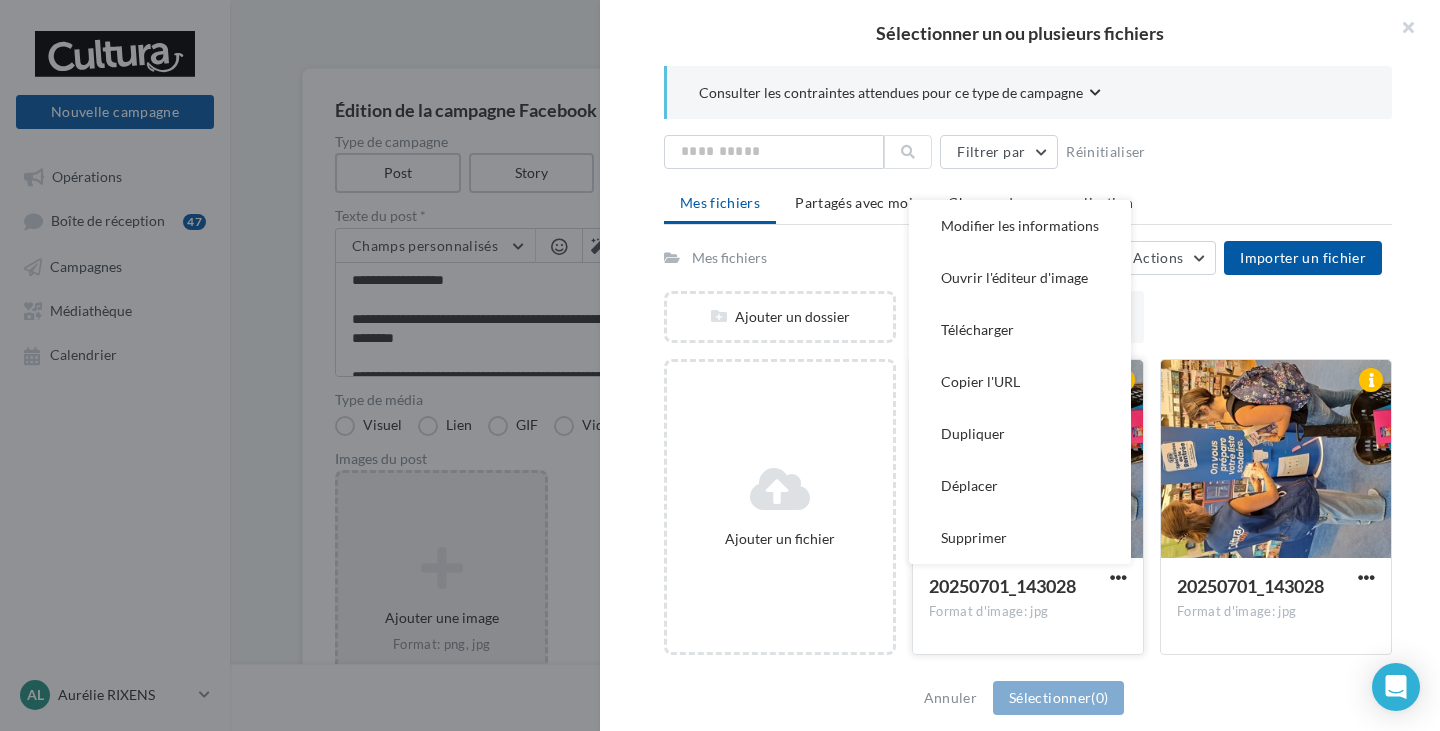 click on "20250701_143028  Format d'image: jpg" at bounding box center (1028, 605) 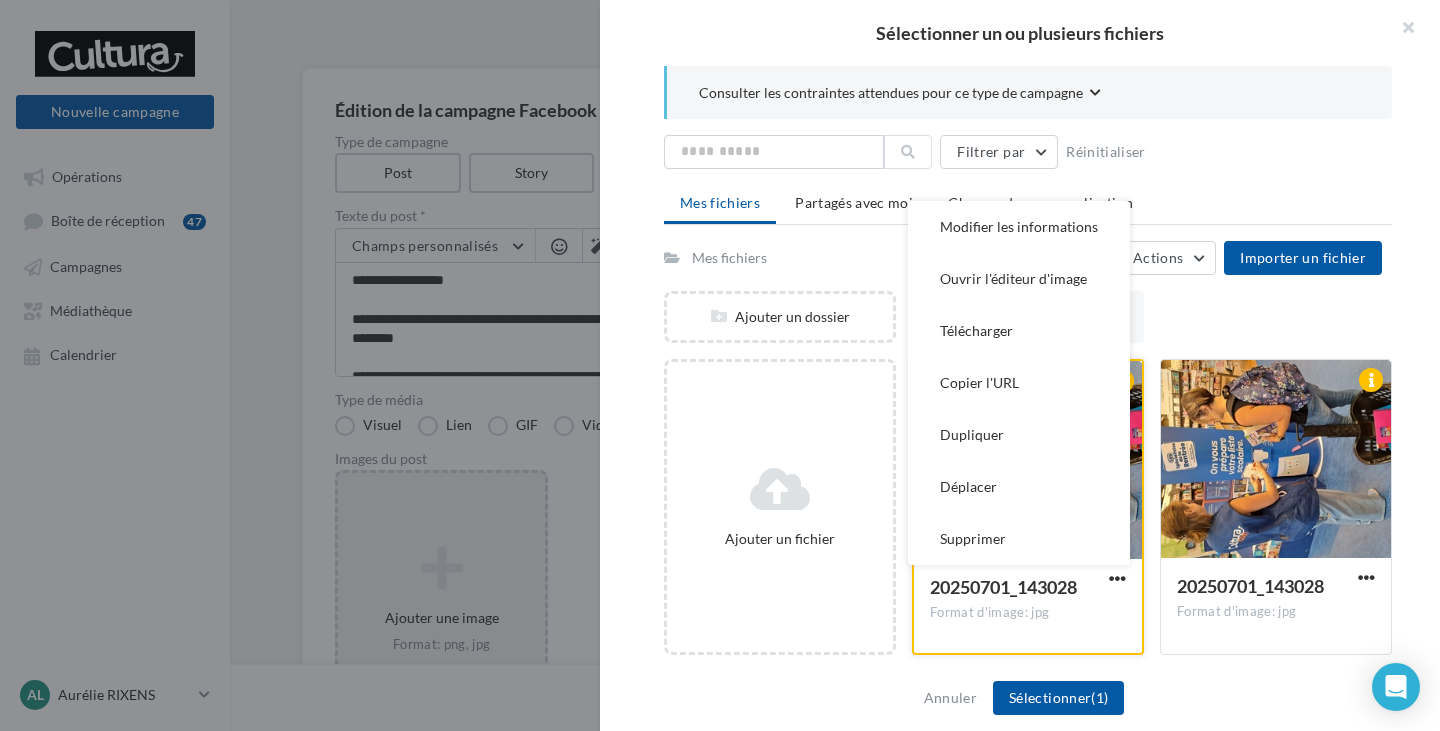 click on "Format d'image: jpg" at bounding box center (1028, 613) 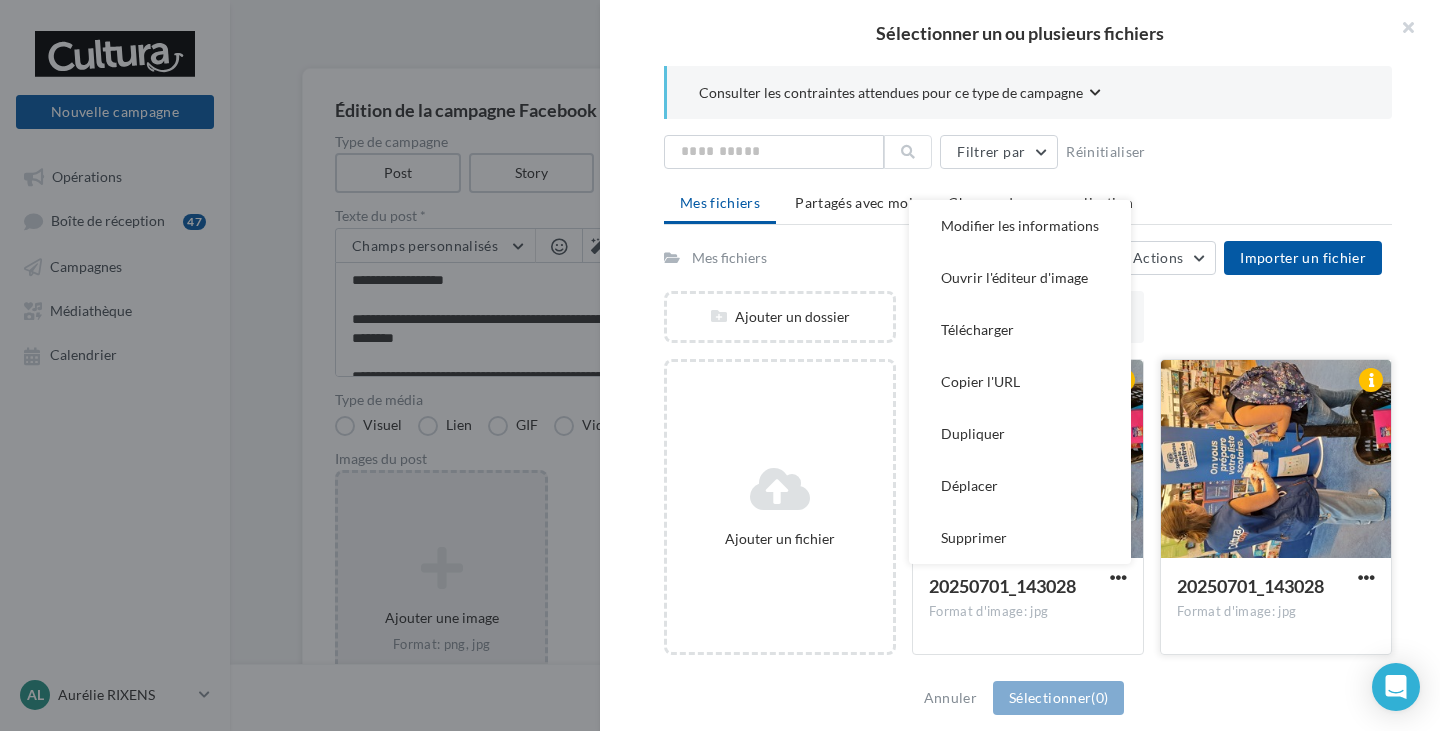 click on "20250701_143028  Format d'image: jpg" at bounding box center (1028, 605) 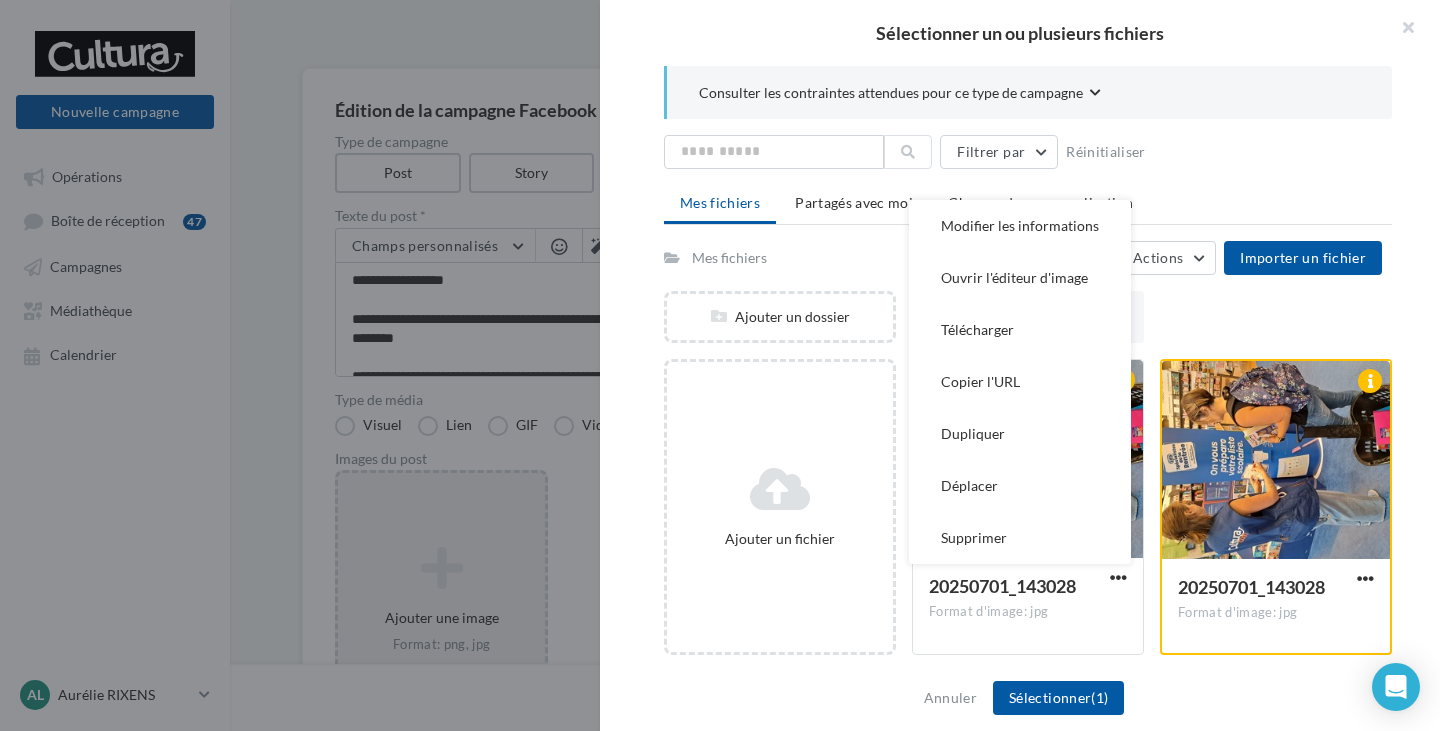 click on "Annuler    Sélectionner   (1)" at bounding box center (1020, 698) 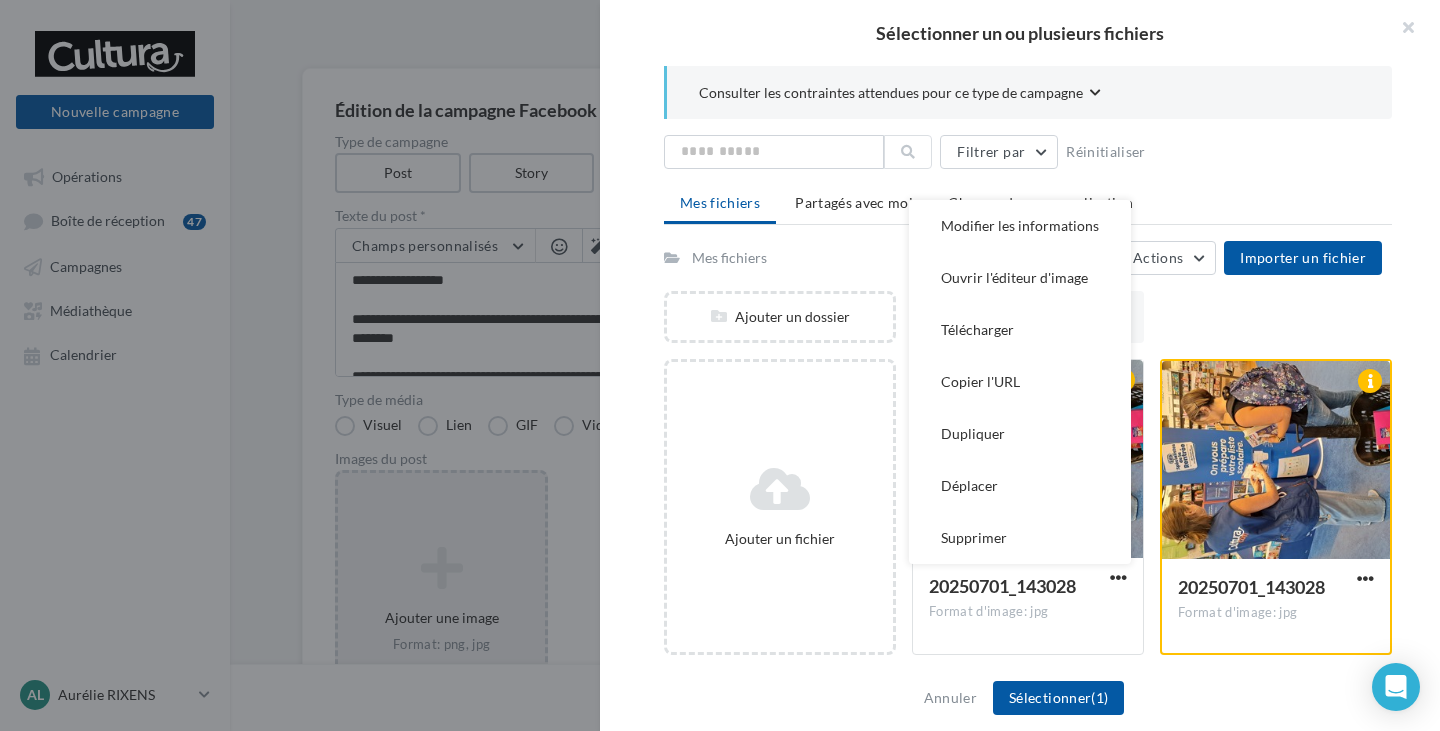 click on "Annuler    Sélectionner   (1)" at bounding box center [1020, 698] 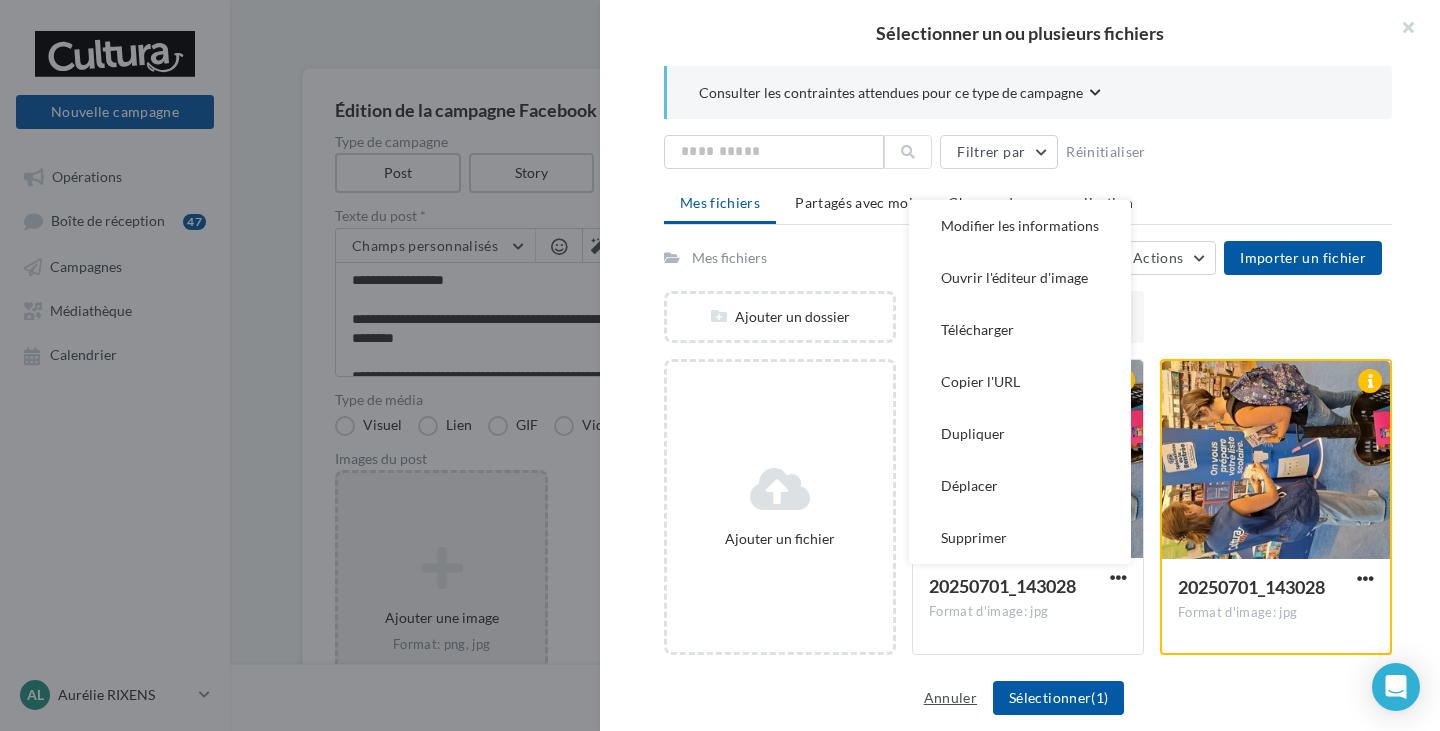 click on "Annuler" at bounding box center [950, 698] 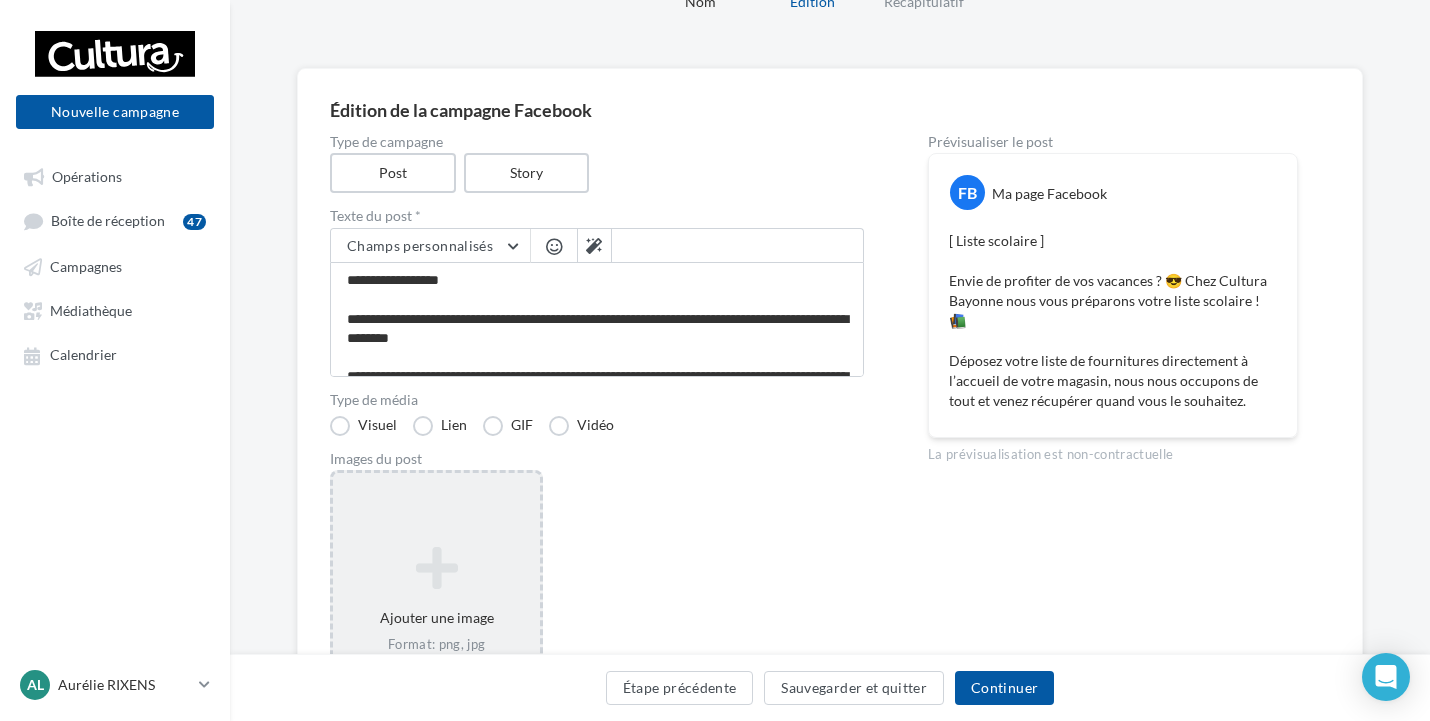 click on "Ajouter une image     Format: png, jpg" at bounding box center [436, 600] 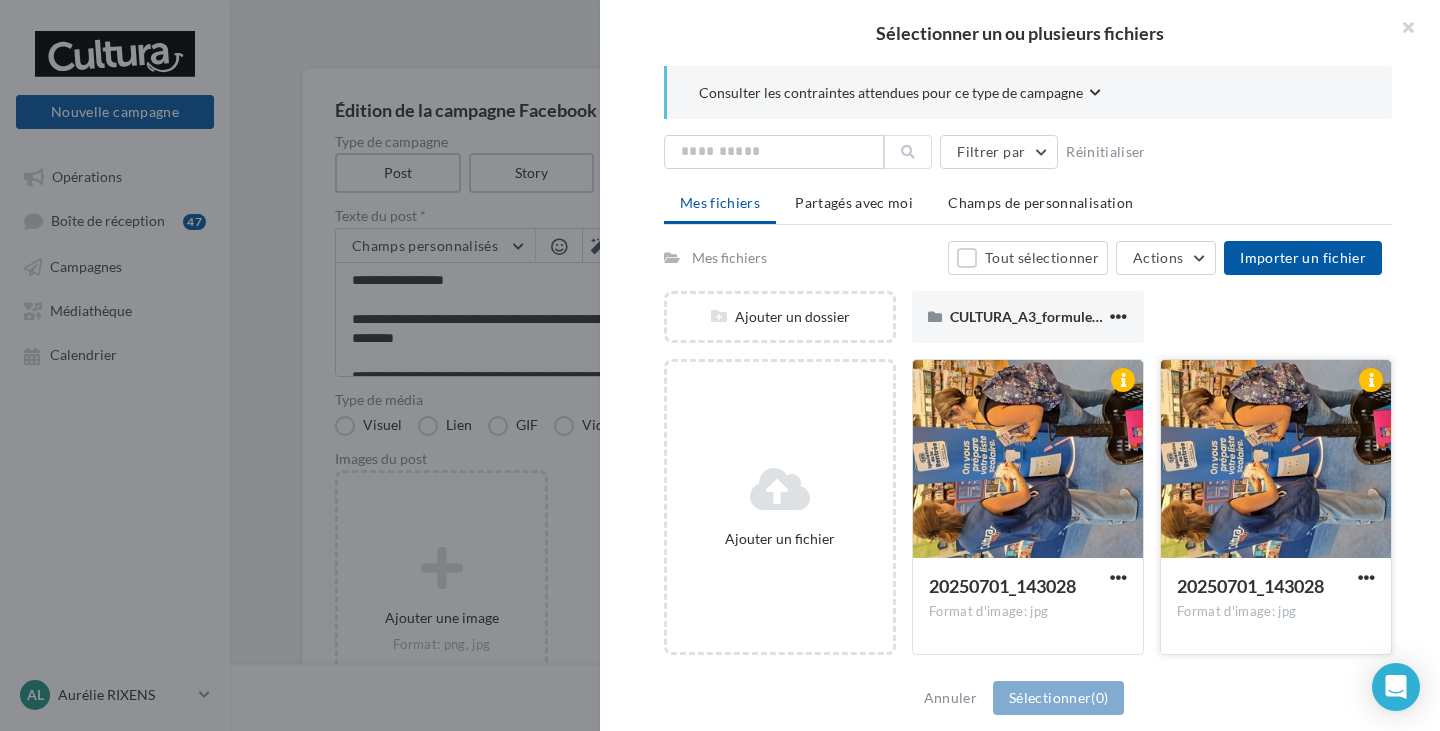 click at bounding box center (1118, 579) 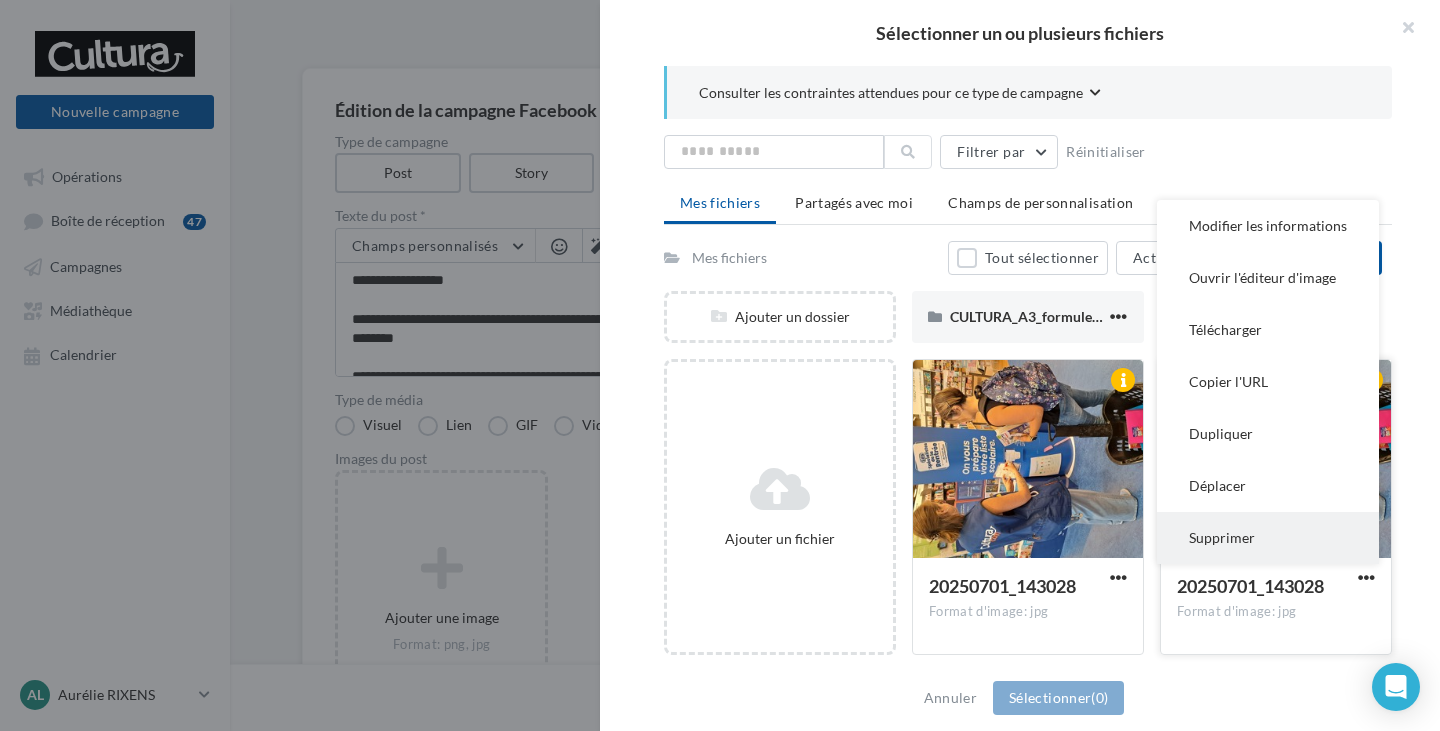 click on "Supprimer" at bounding box center [1268, 226] 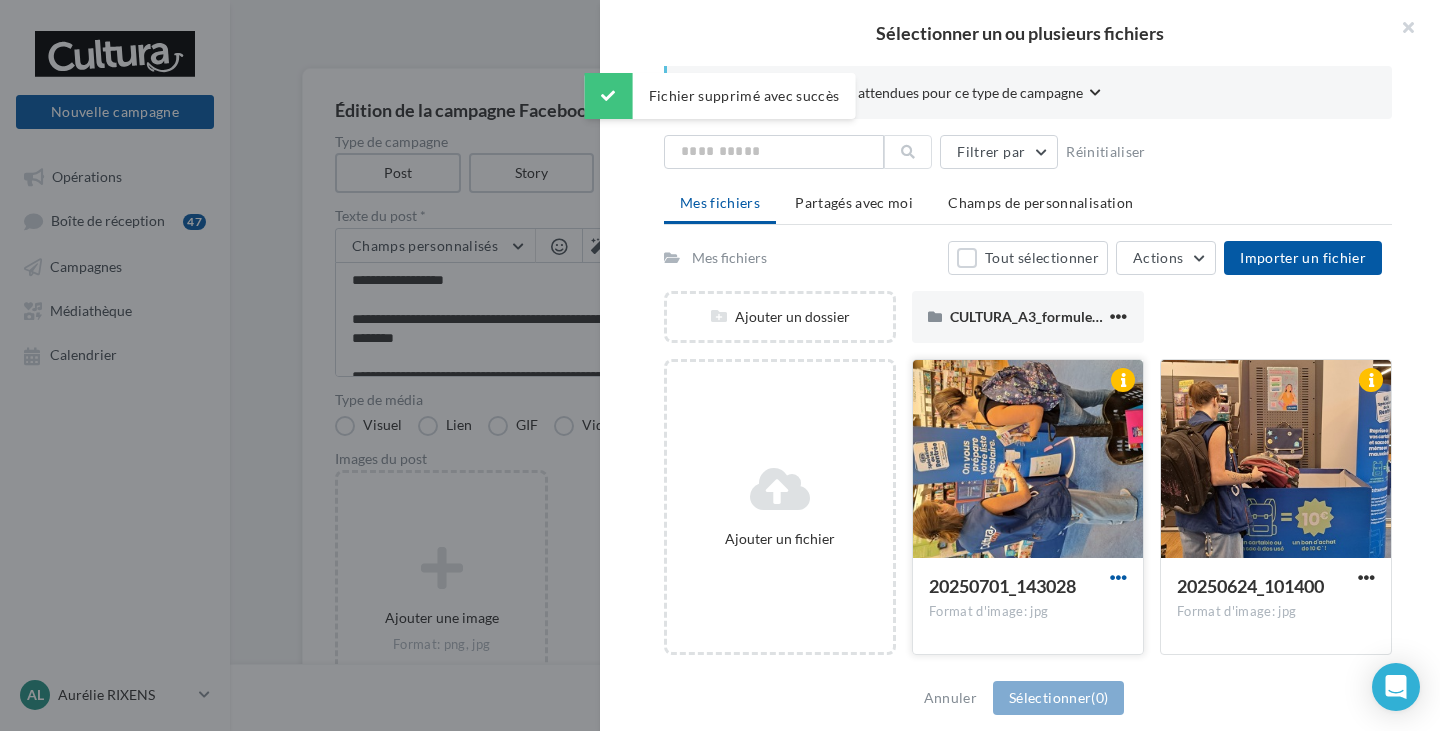 click at bounding box center (1118, 577) 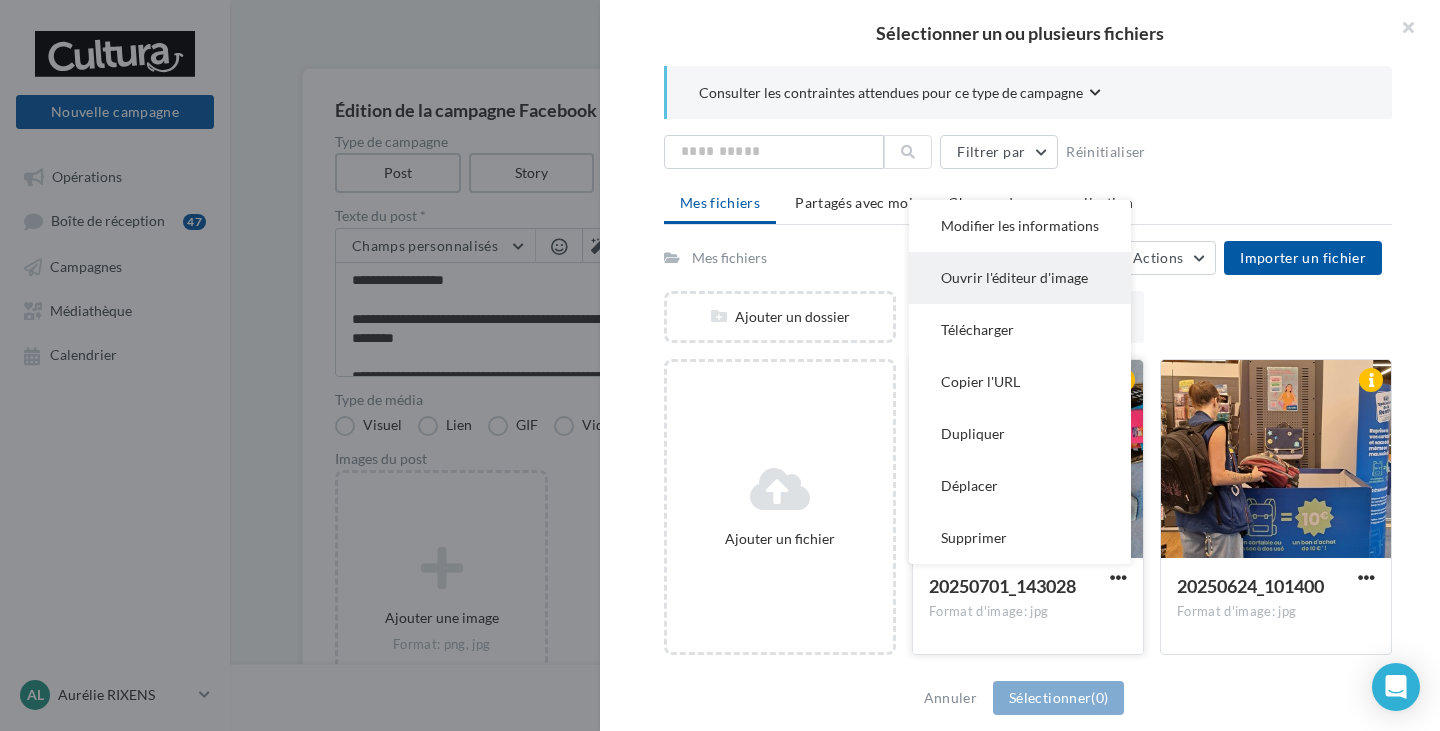 click on "Ouvrir l'éditeur d'image" at bounding box center (1020, 226) 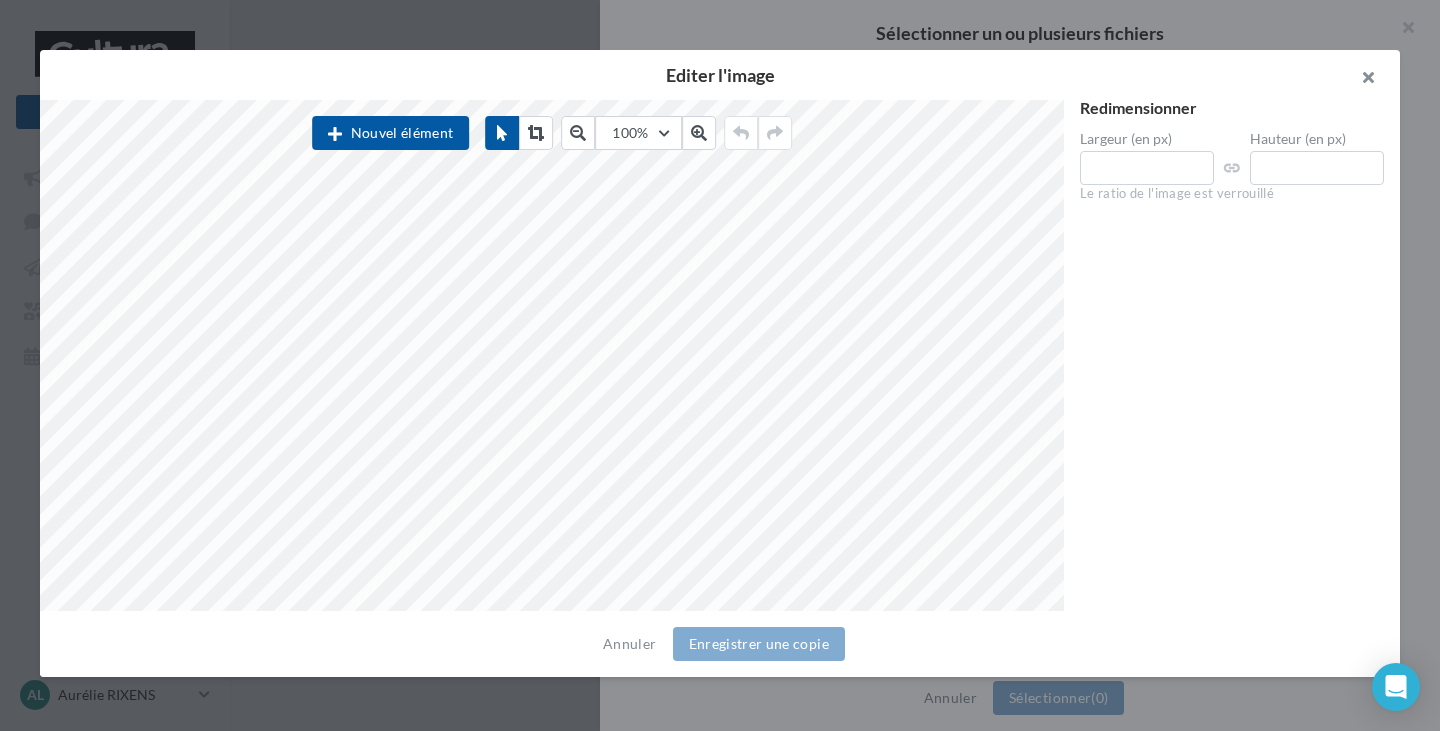 click at bounding box center [1360, 80] 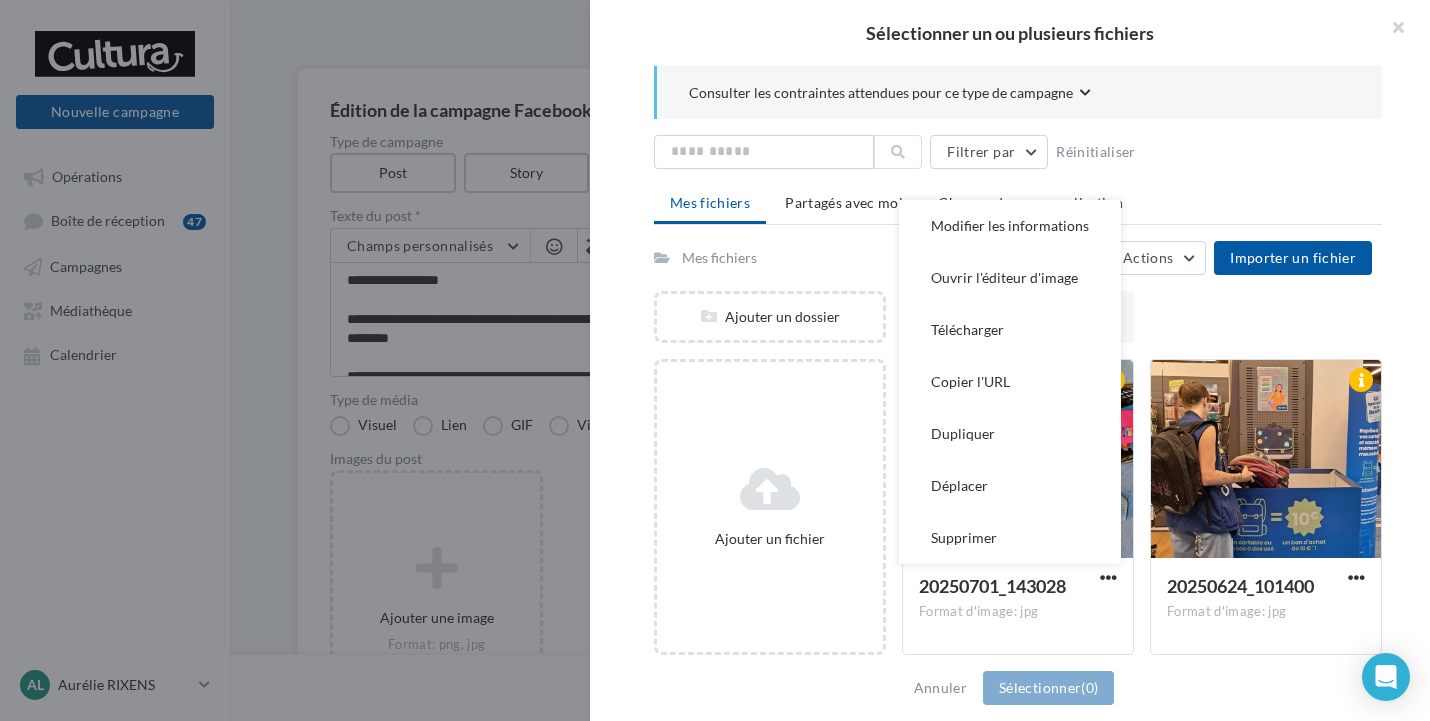 click on "Annuler    Sélectionner   (0)" at bounding box center [1010, 688] 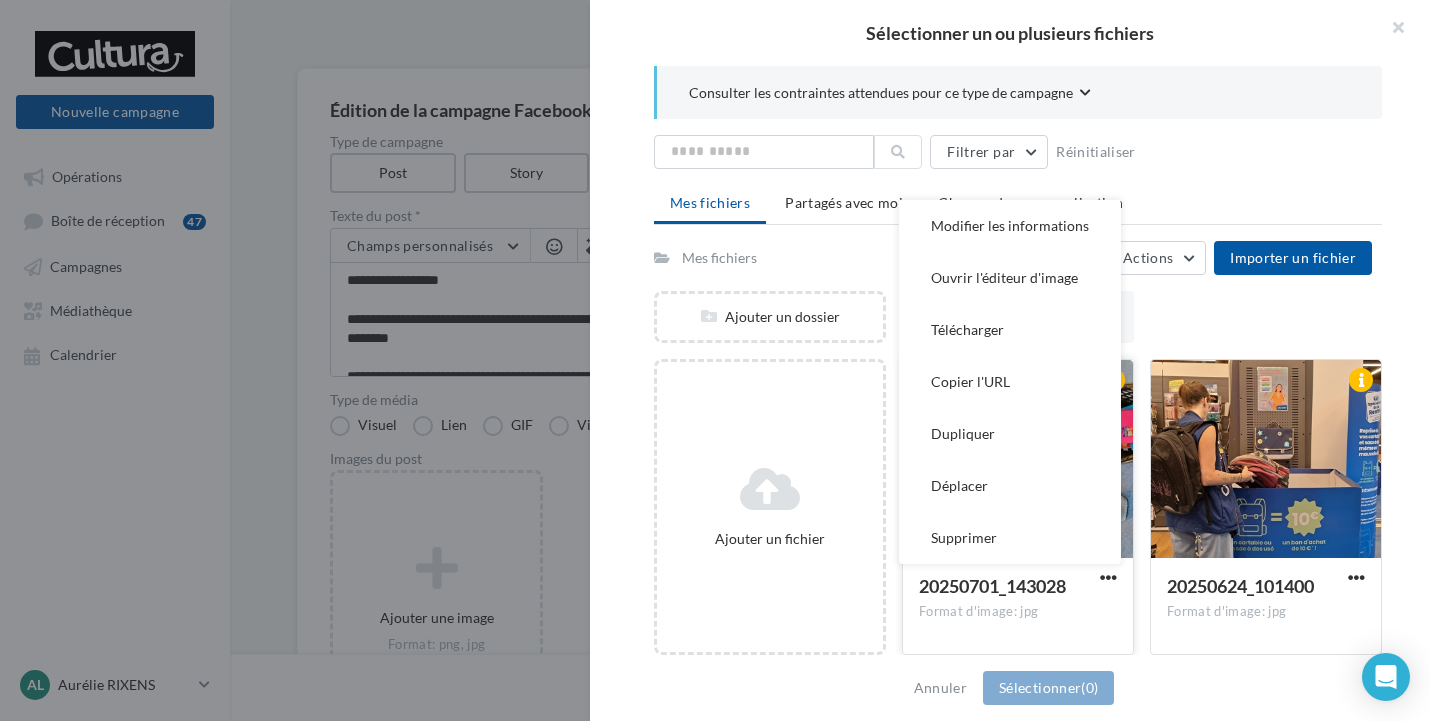 click on "20250701_143028" at bounding box center [992, 586] 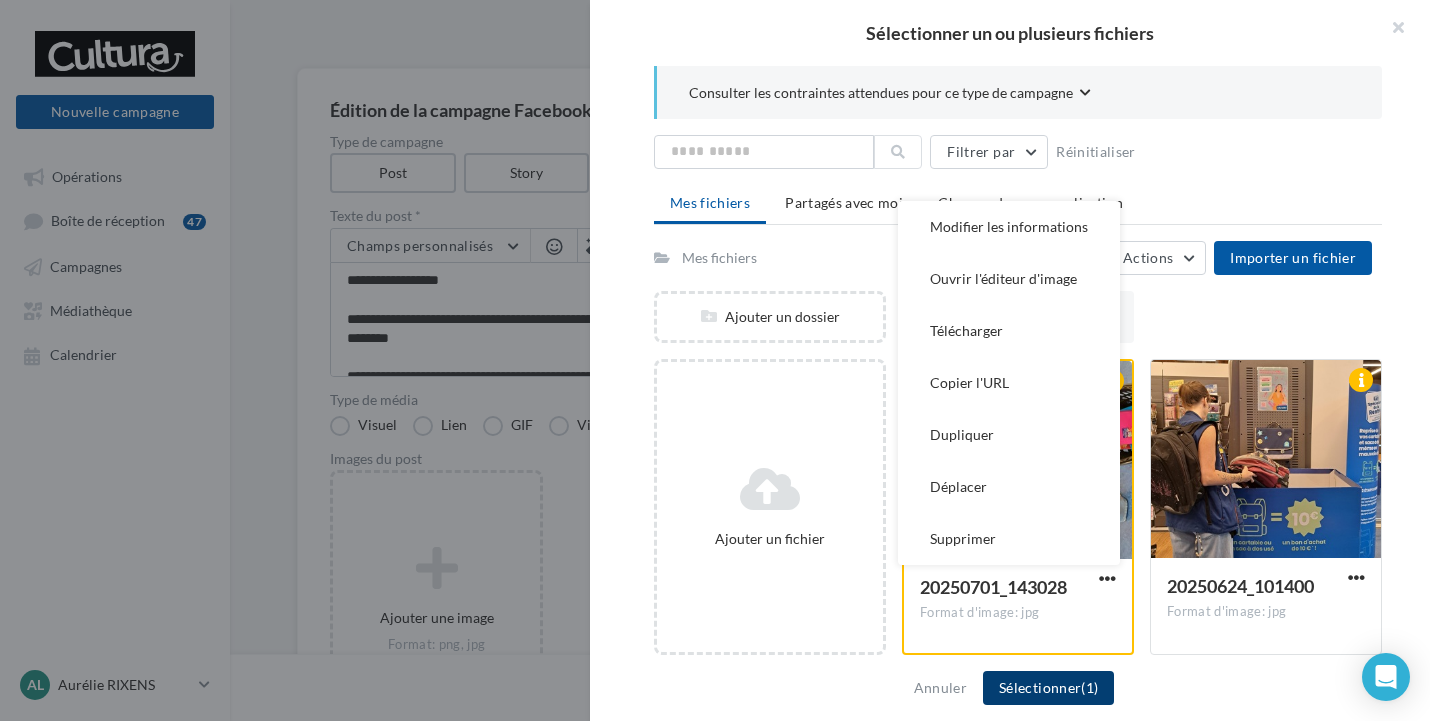 click on "(1)" at bounding box center (1089, 687) 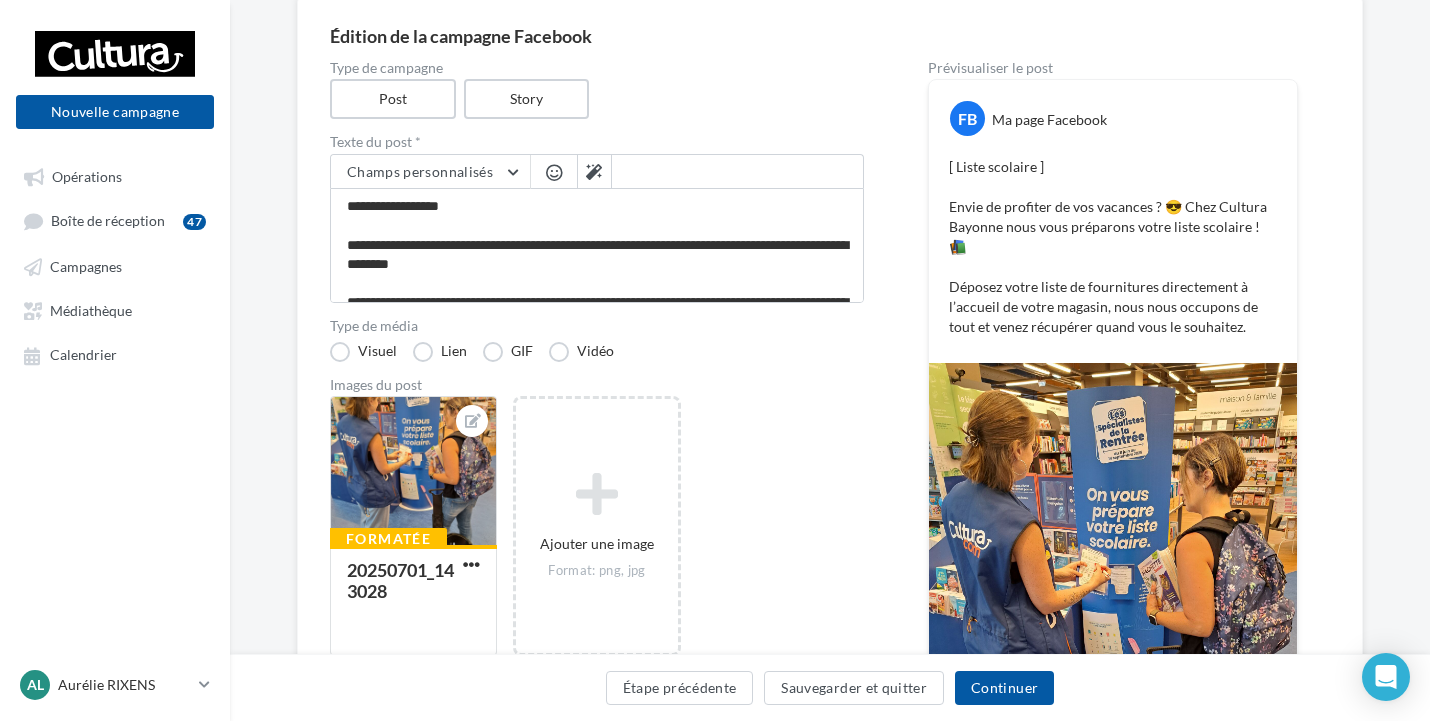 scroll, scrollTop: 100, scrollLeft: 0, axis: vertical 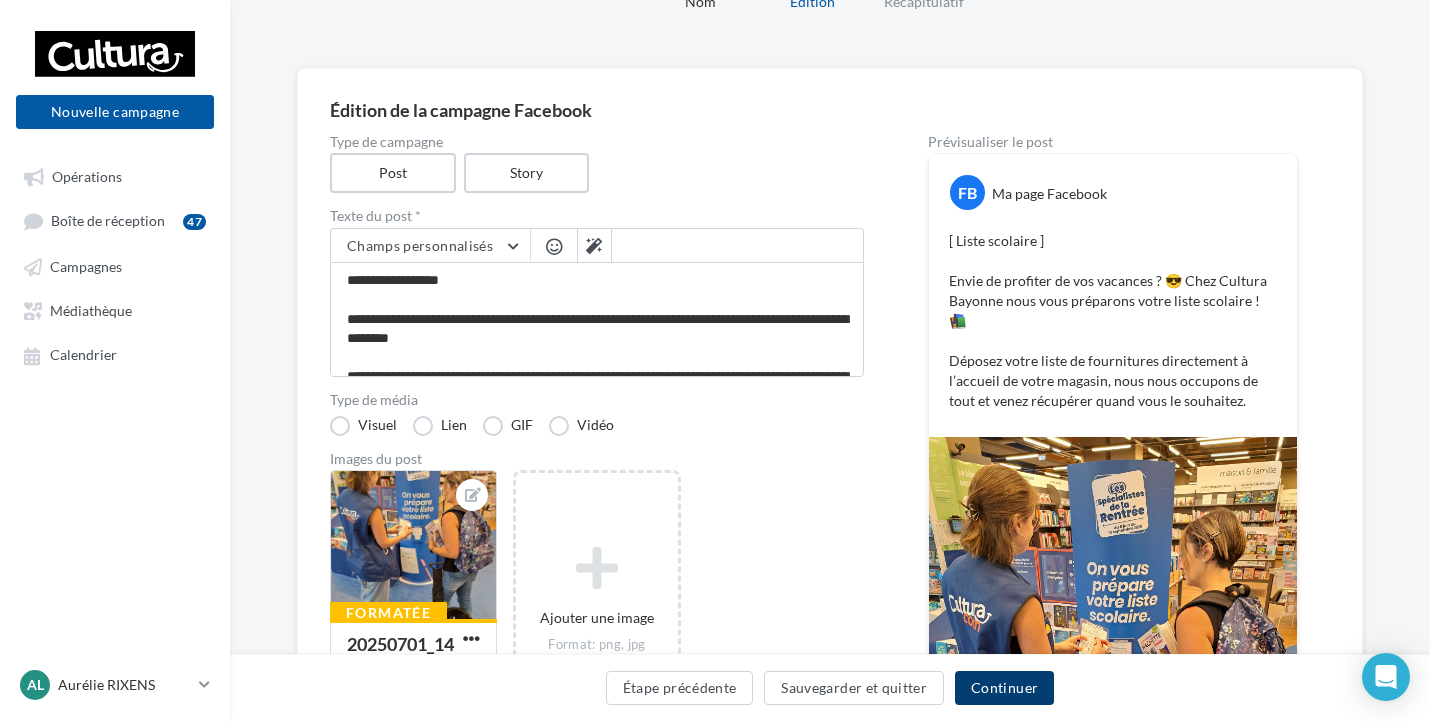 click on "Continuer" at bounding box center [1004, 688] 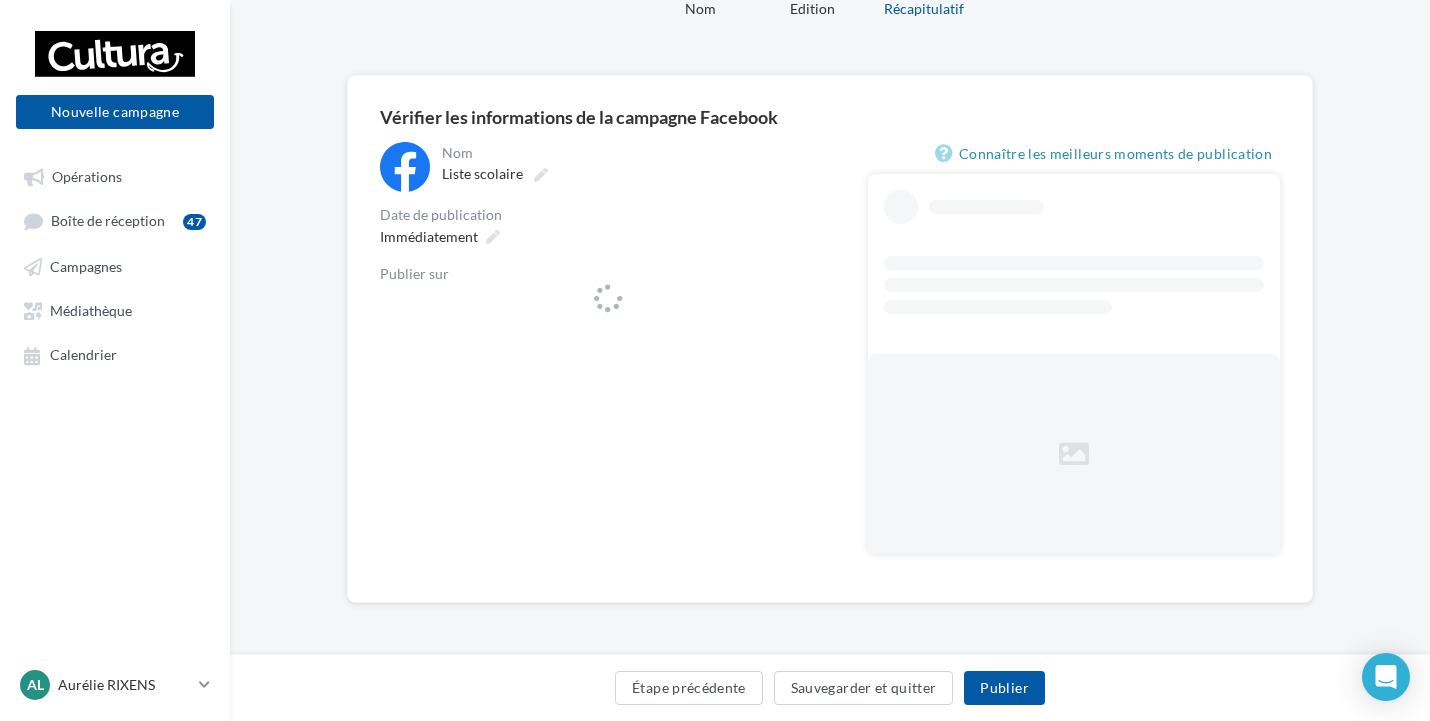 scroll, scrollTop: 0, scrollLeft: 0, axis: both 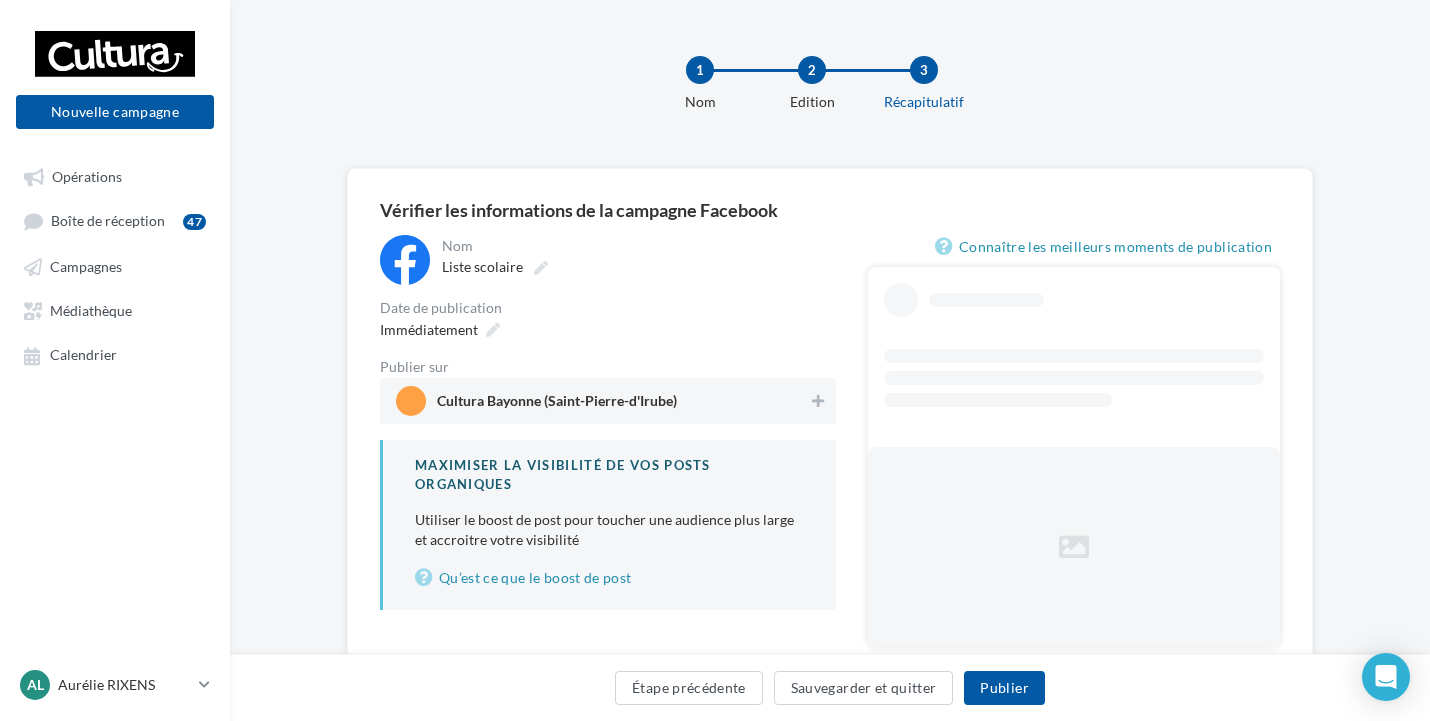 click on "Cultura Bayonne (Saint-Pierre-d'Irube)" at bounding box center (557, 405) 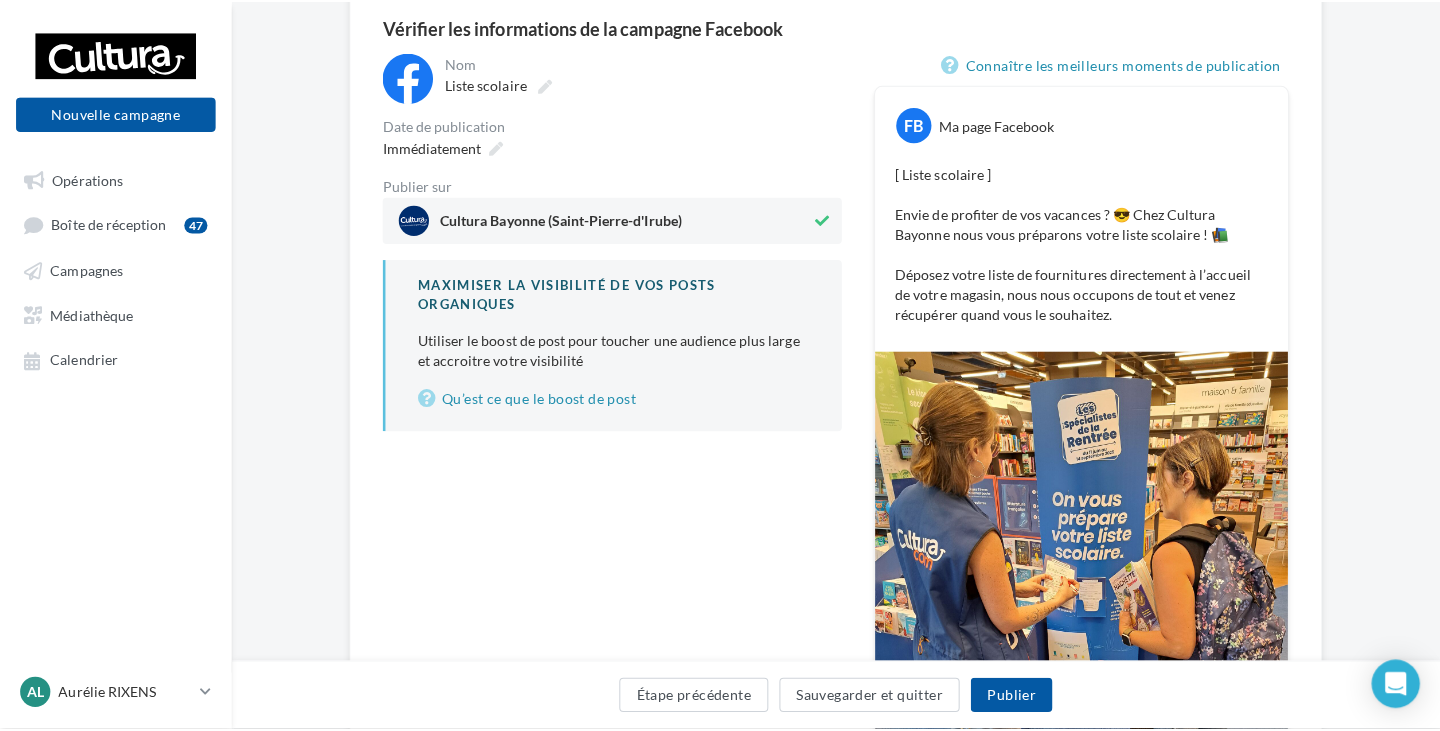 scroll, scrollTop: 300, scrollLeft: 0, axis: vertical 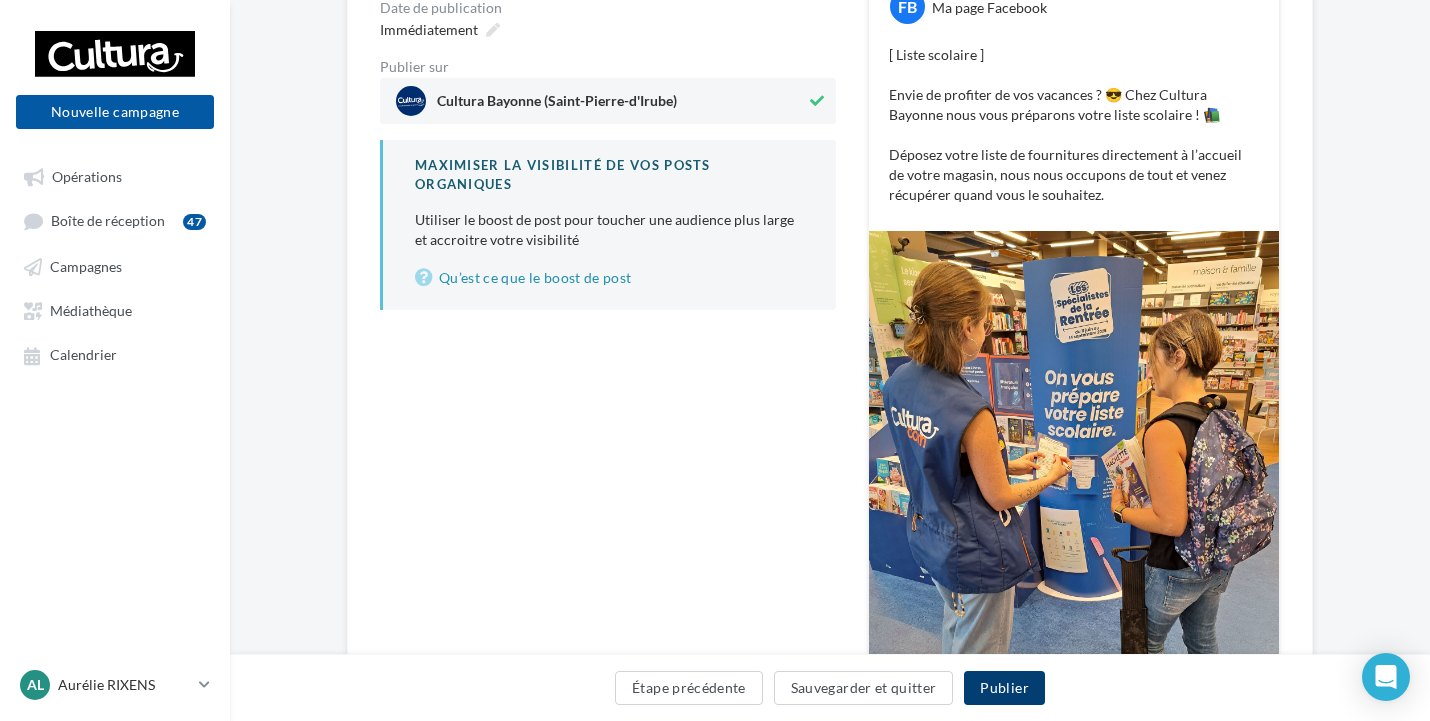click on "Publier" at bounding box center (1004, 688) 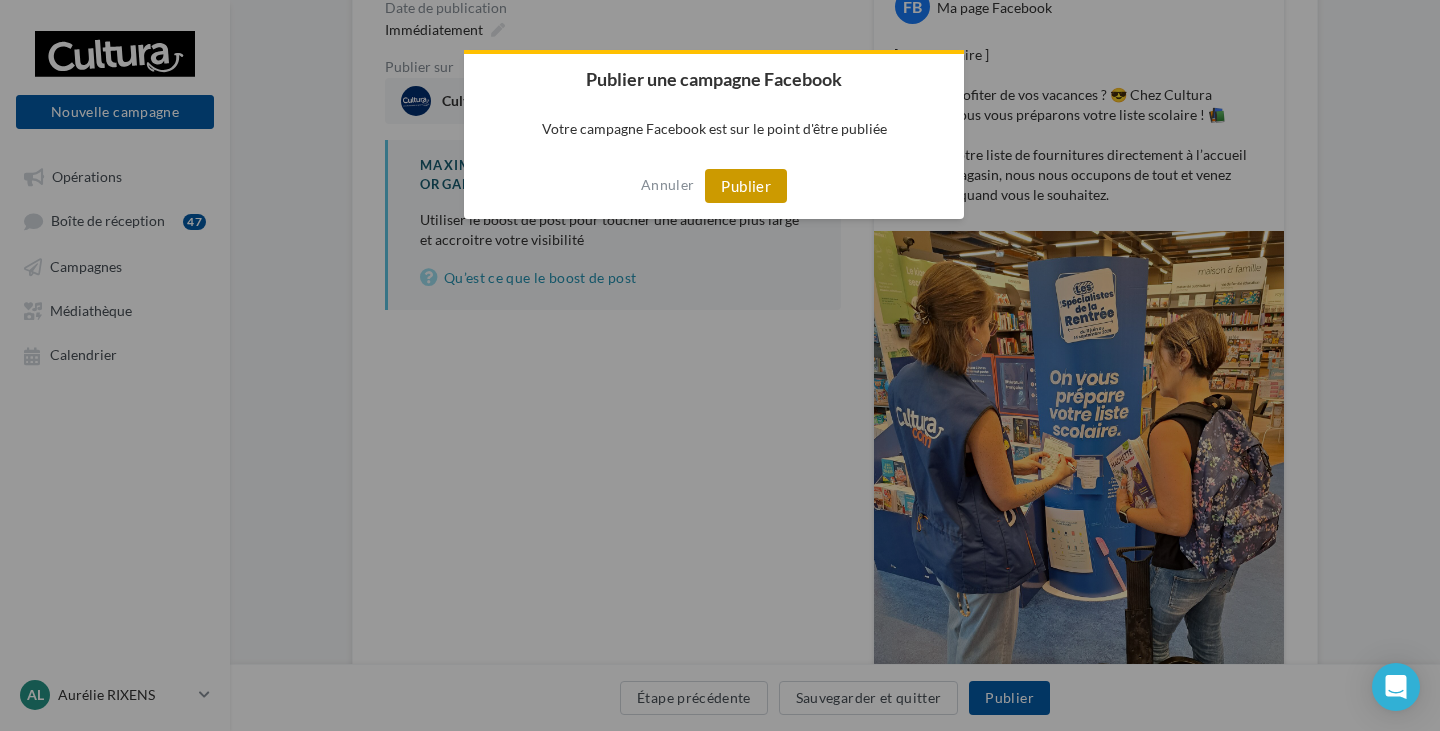 click on "Publier" at bounding box center [746, 186] 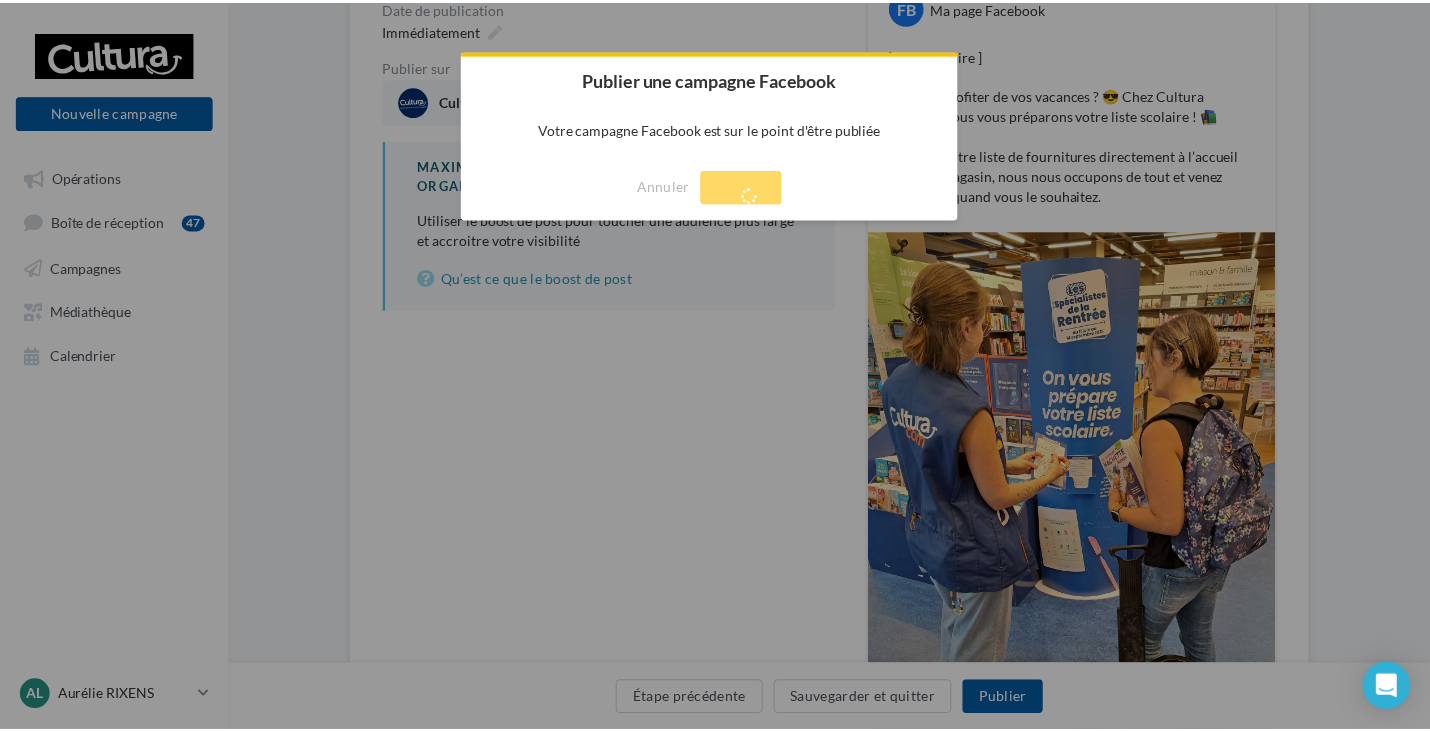 scroll, scrollTop: 32, scrollLeft: 0, axis: vertical 